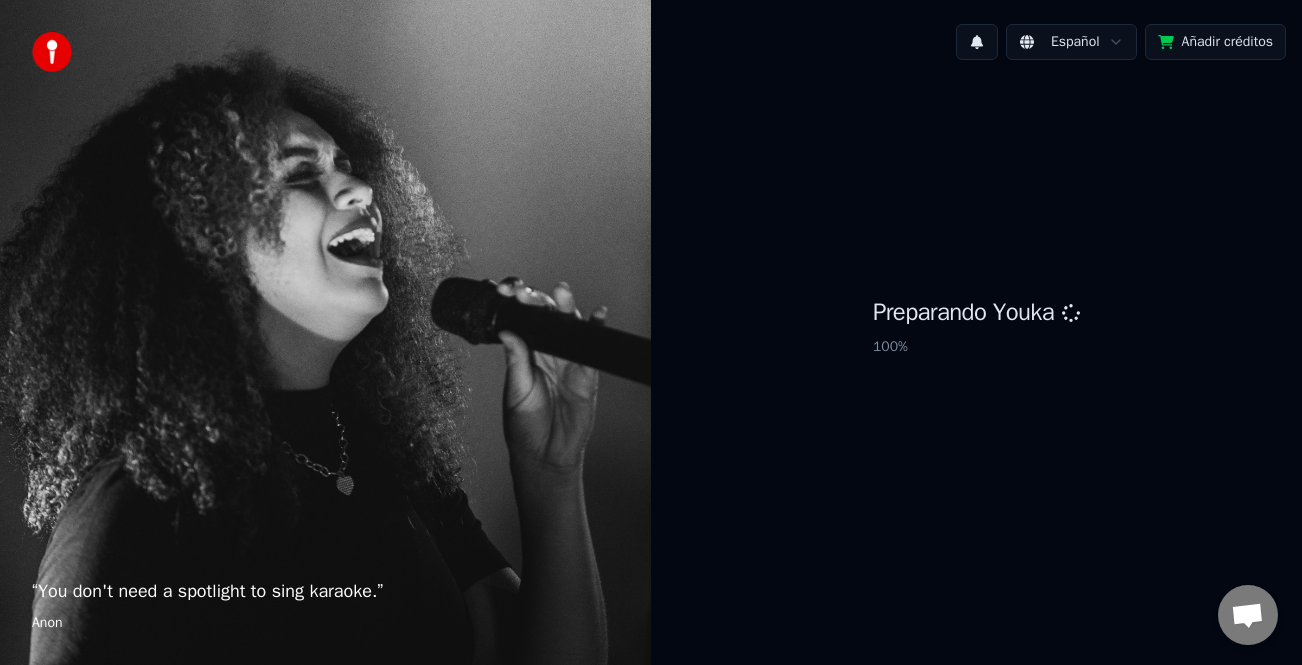 scroll, scrollTop: 0, scrollLeft: 0, axis: both 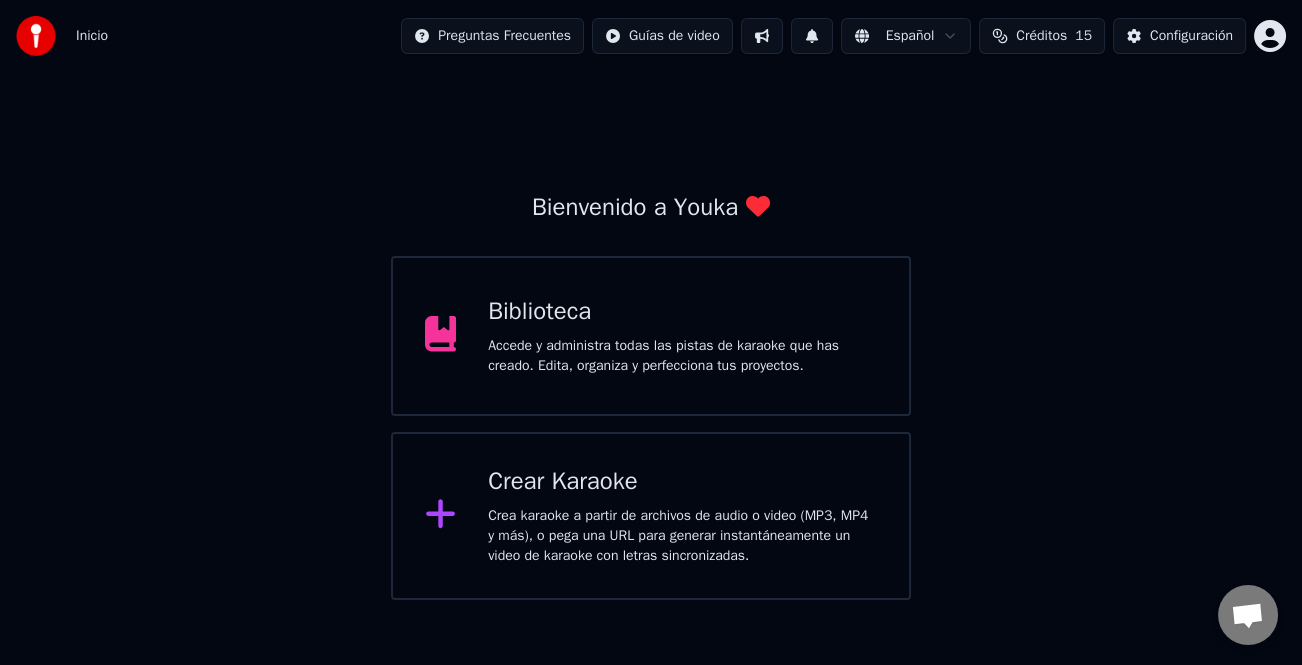 click on "Crea karaoke a partir de archivos de audio o video (MP3, MP4 y más), o pega una URL para generar instantáneamente un video de karaoke con letras sincronizadas." at bounding box center [682, 536] 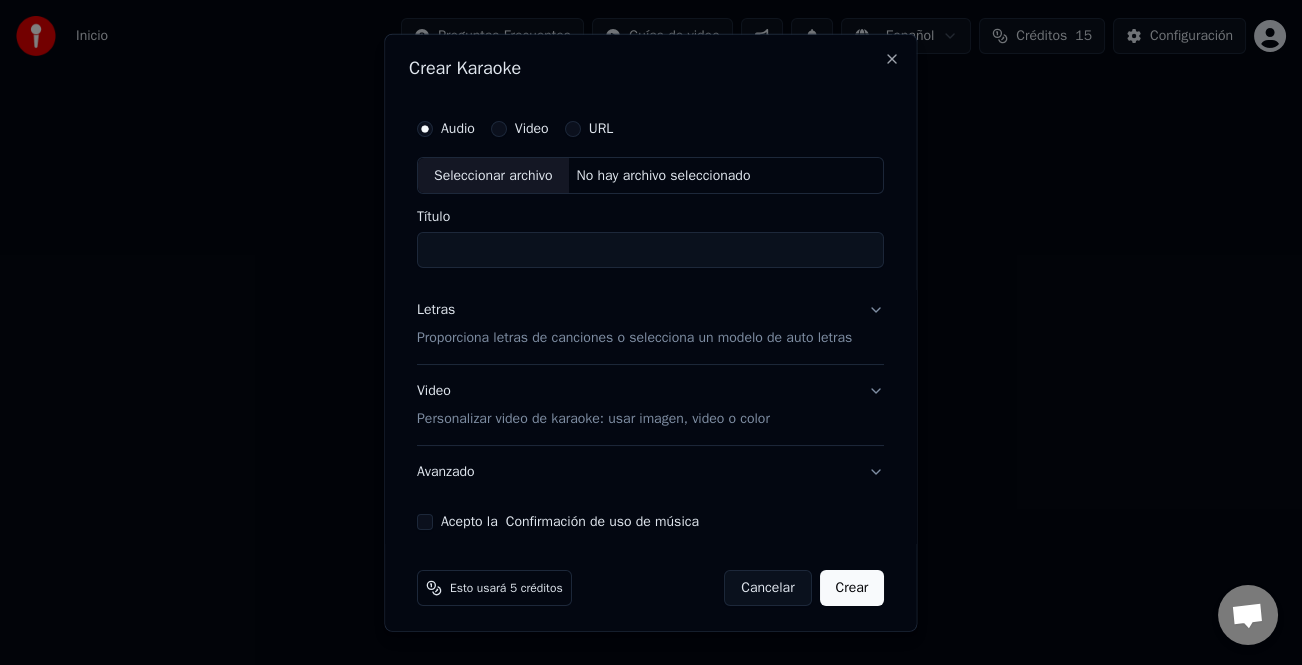 click on "URL" at bounding box center (573, 128) 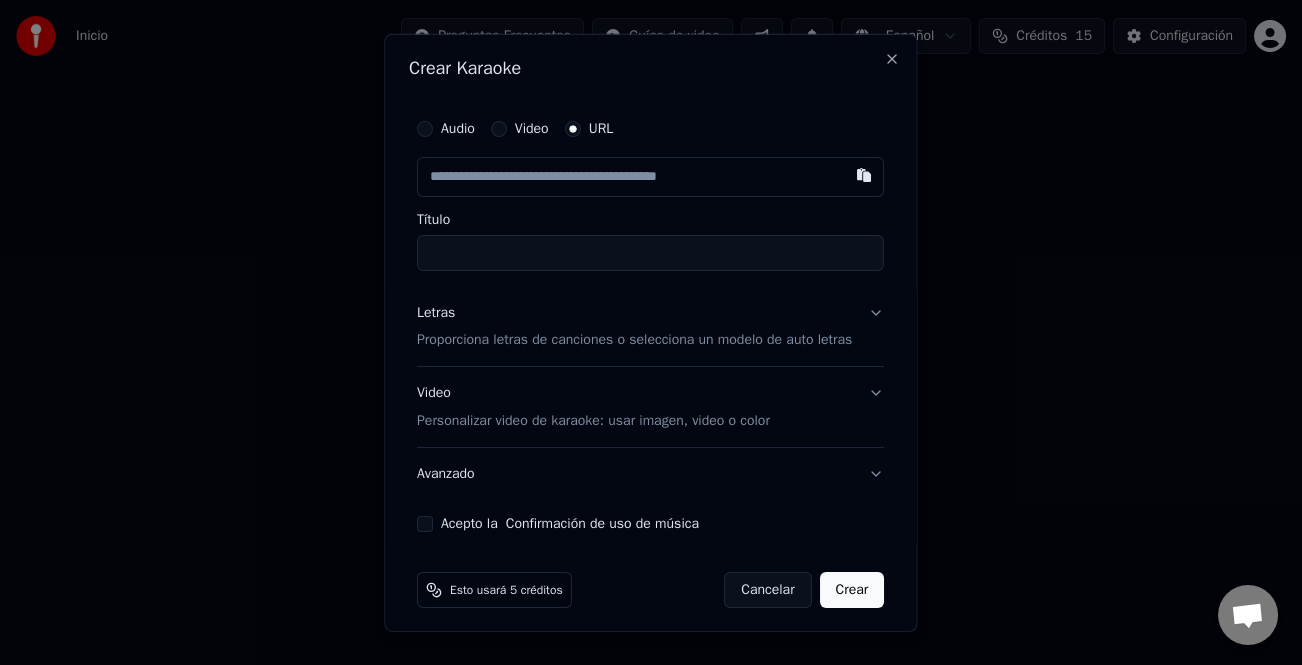 click at bounding box center (650, 176) 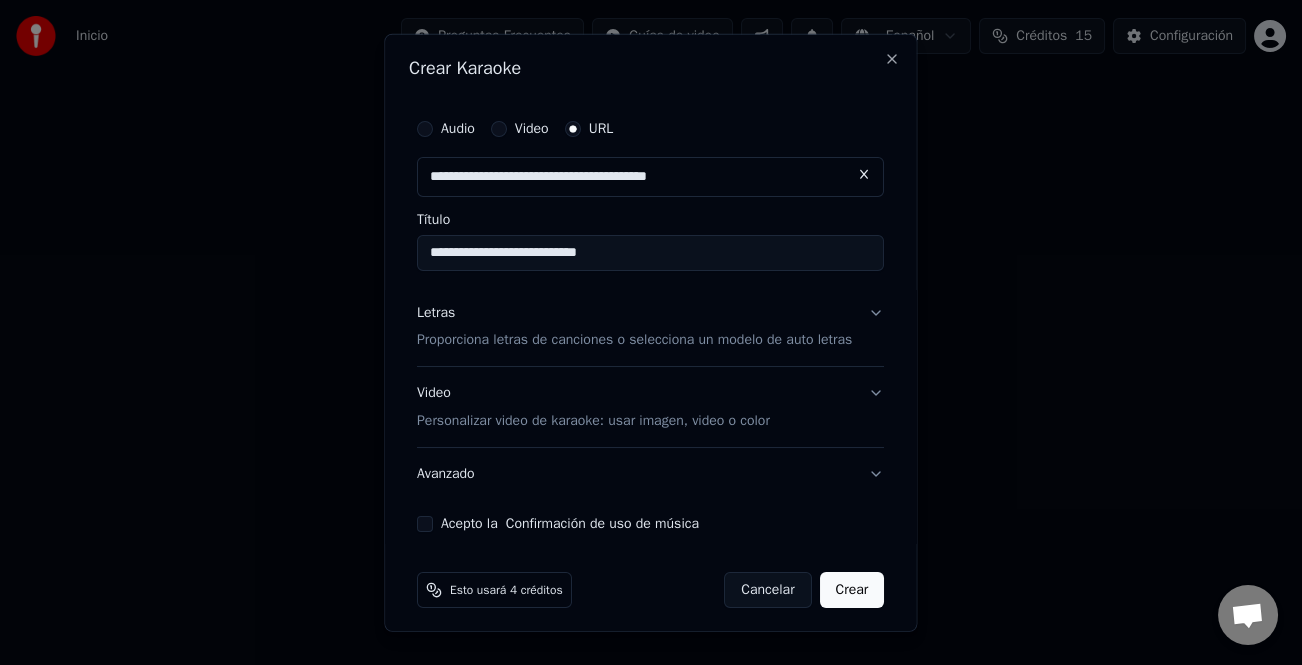 type on "**********" 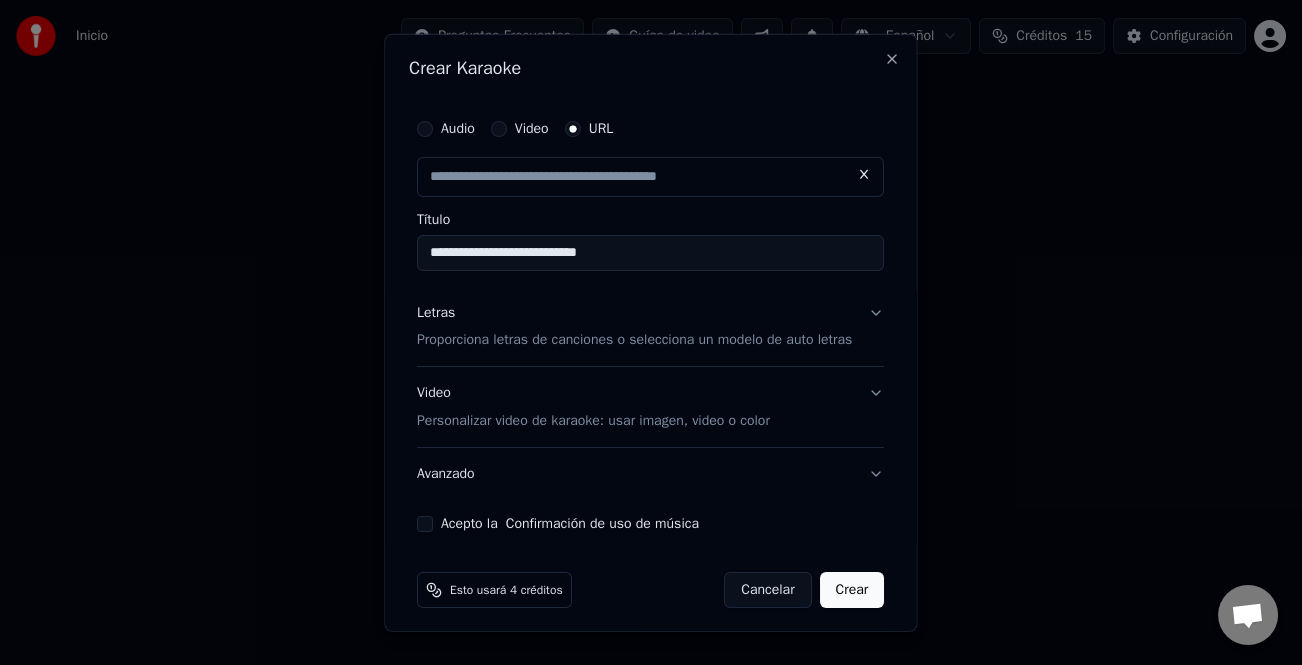 click on "Letras" at bounding box center [436, 312] 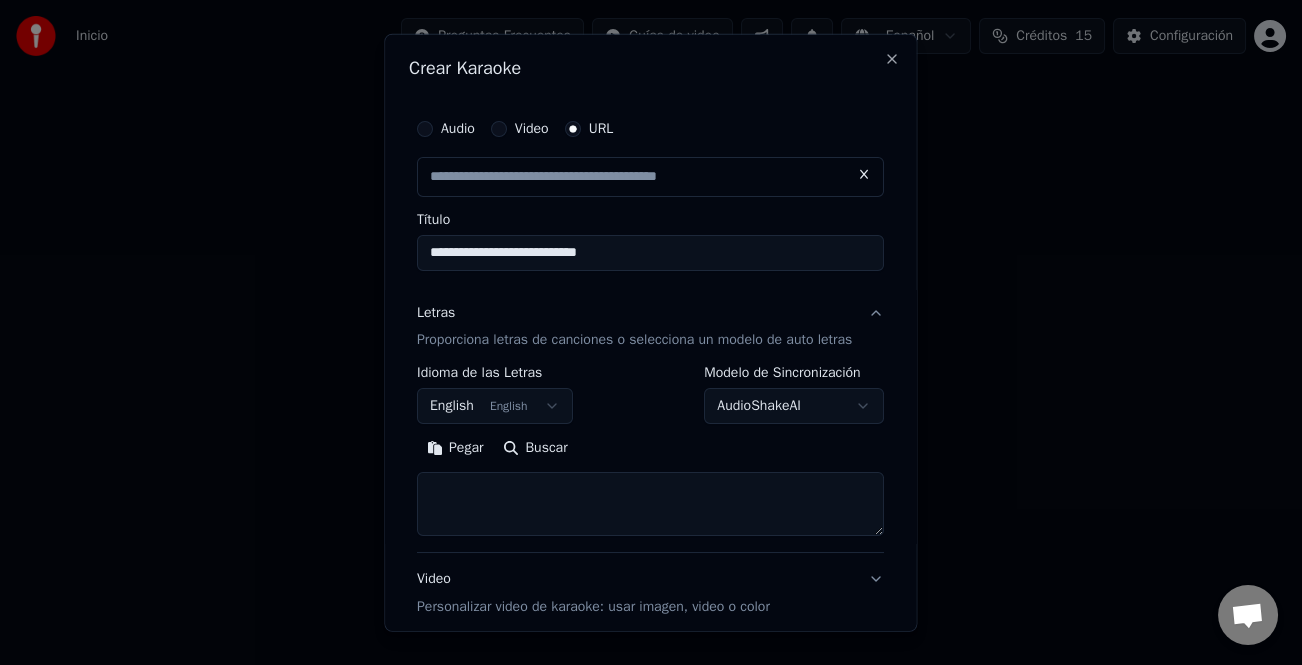 type on "**********" 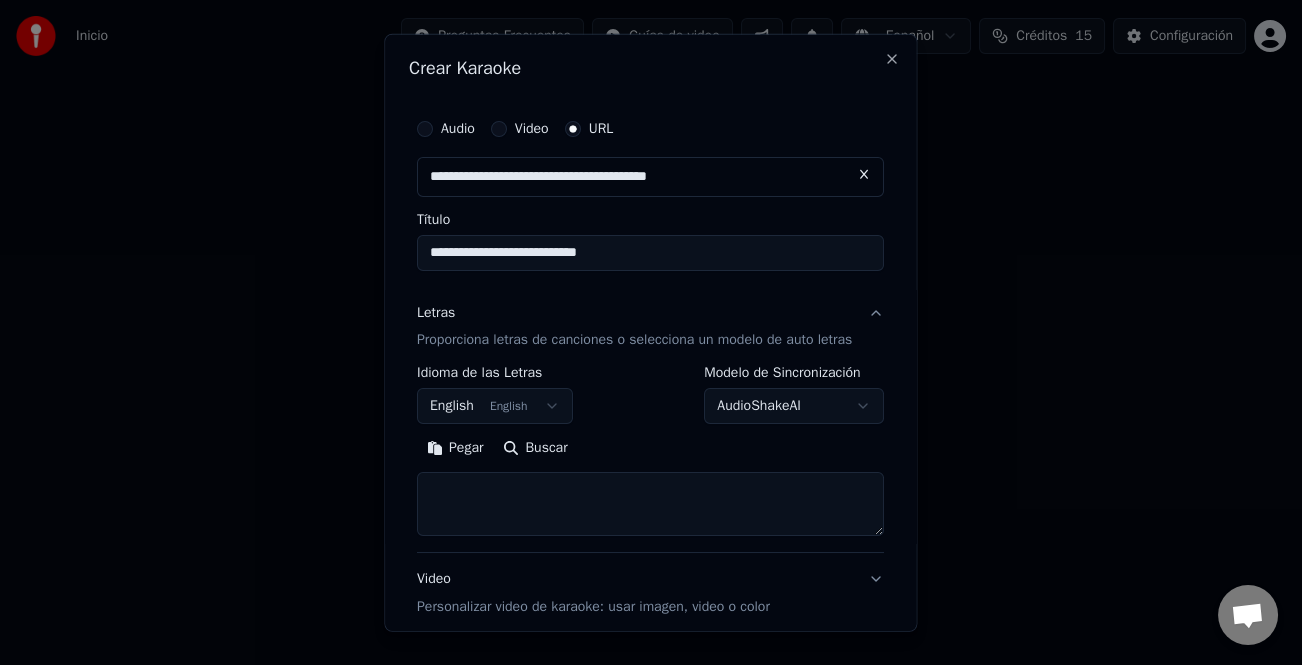 click on "Pegar" at bounding box center (455, 448) 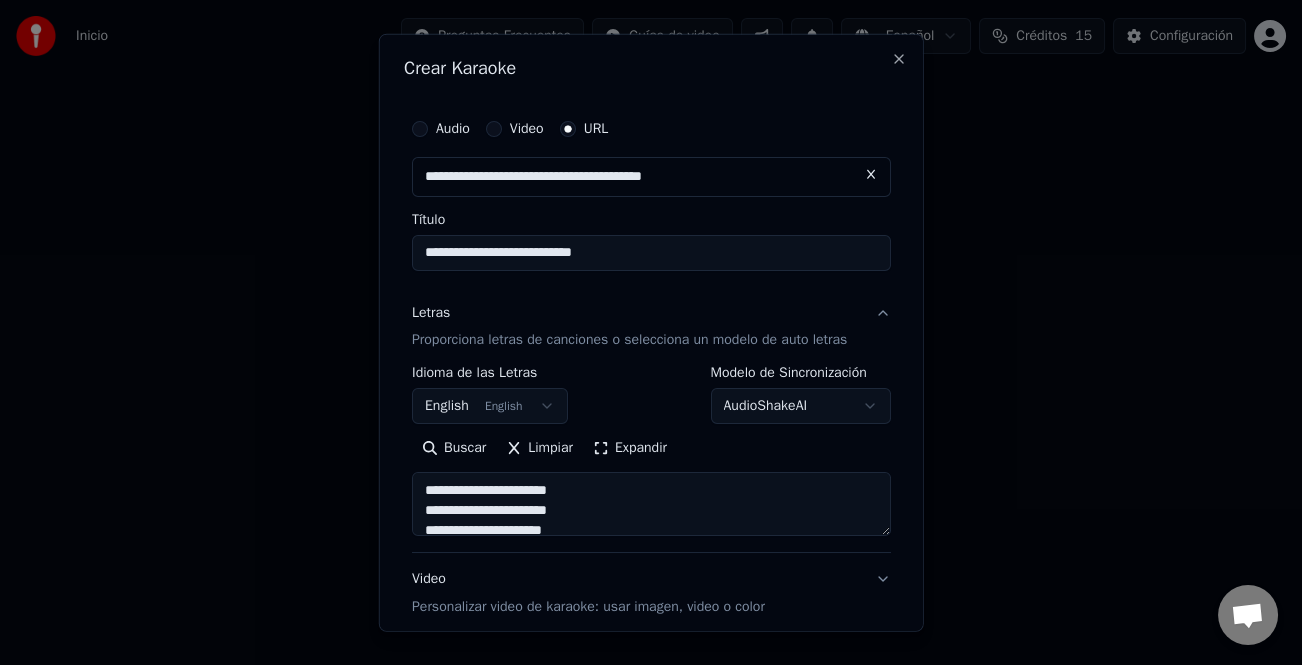 click on "Expandir" at bounding box center (630, 448) 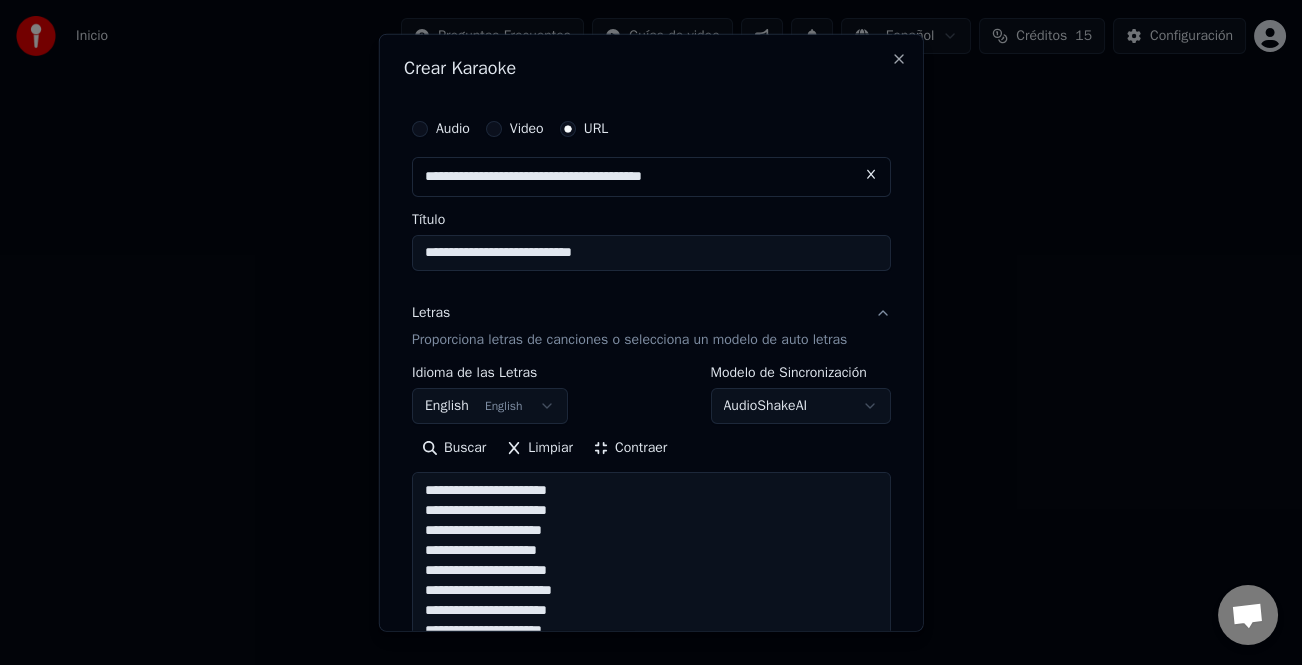 click on "**********" at bounding box center [651, 740] 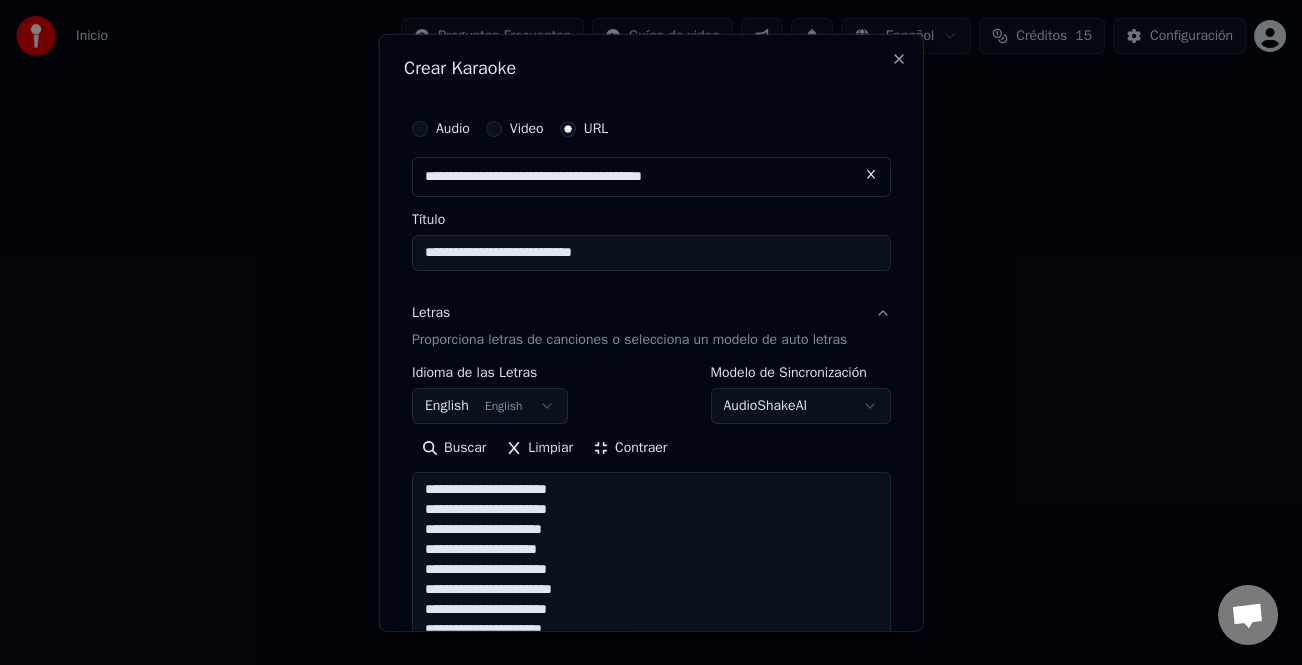 scroll, scrollTop: 200, scrollLeft: 0, axis: vertical 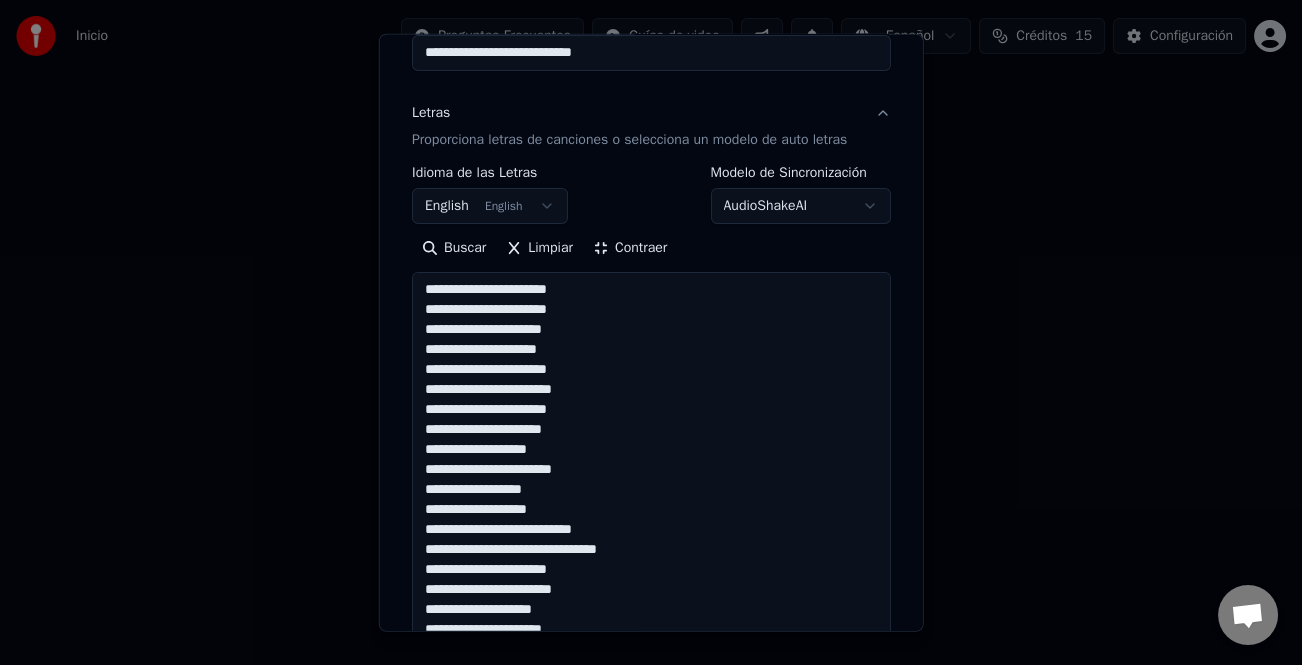 click on "**********" at bounding box center (651, 540) 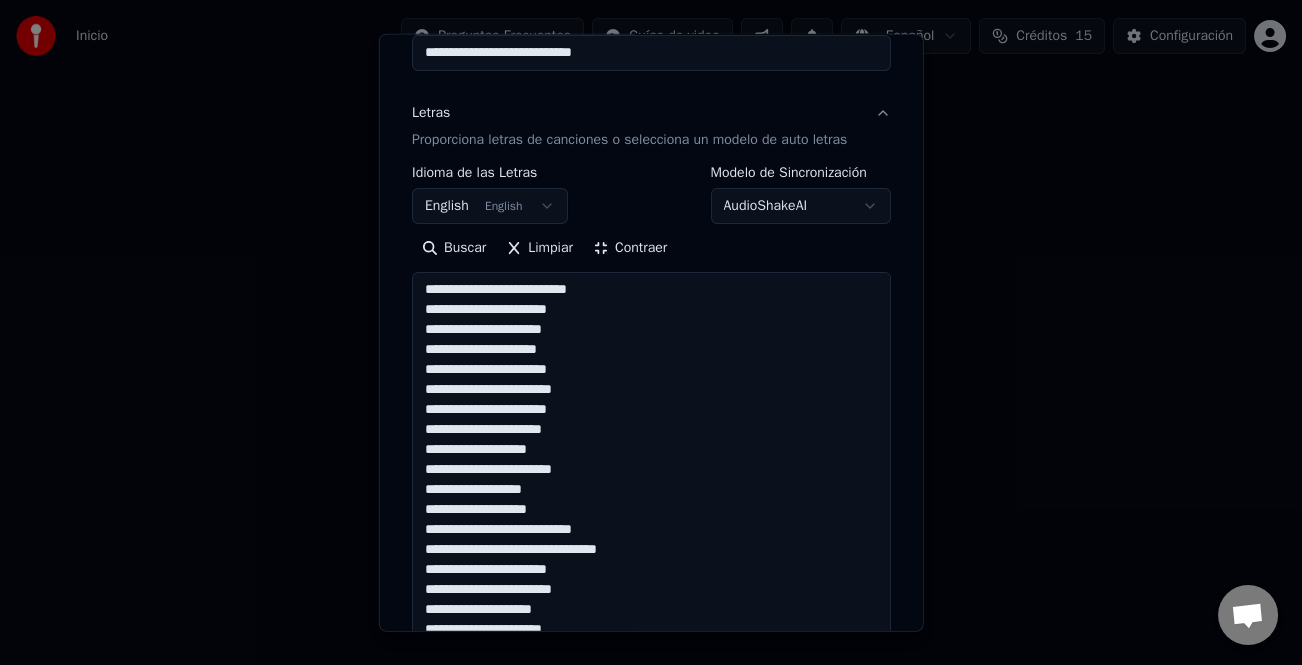 click on "**********" at bounding box center (651, 540) 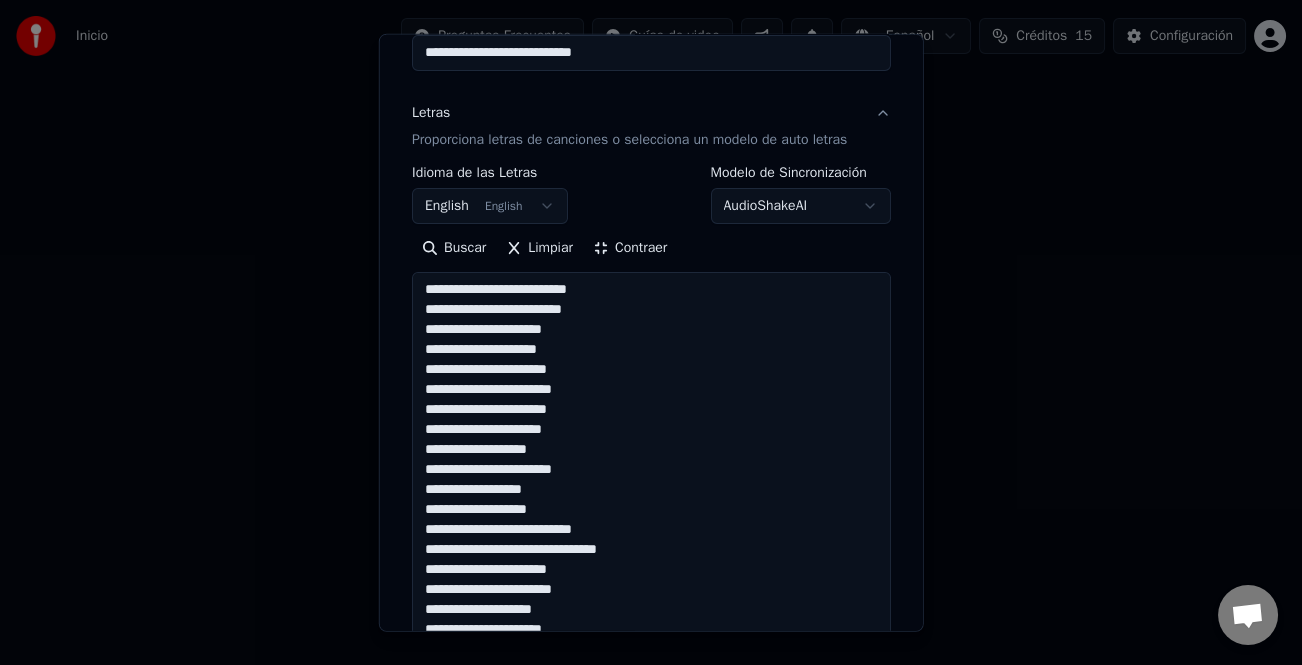 click on "**********" at bounding box center [651, 540] 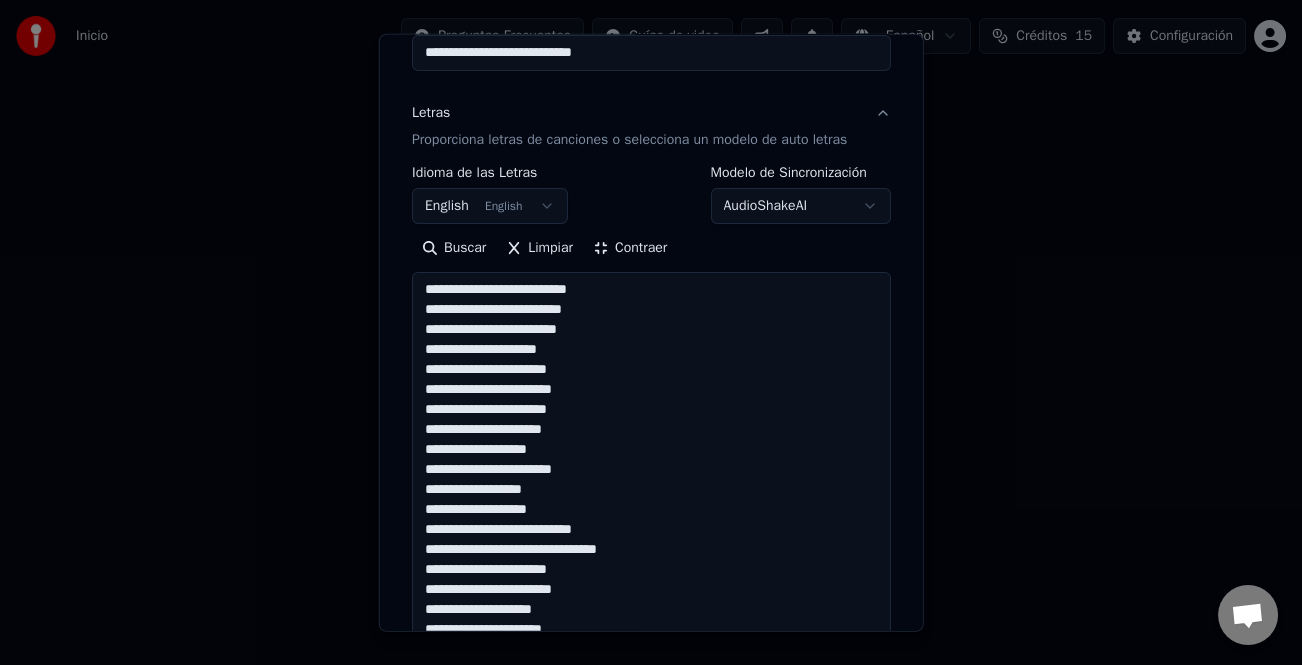 click on "**********" at bounding box center [651, 540] 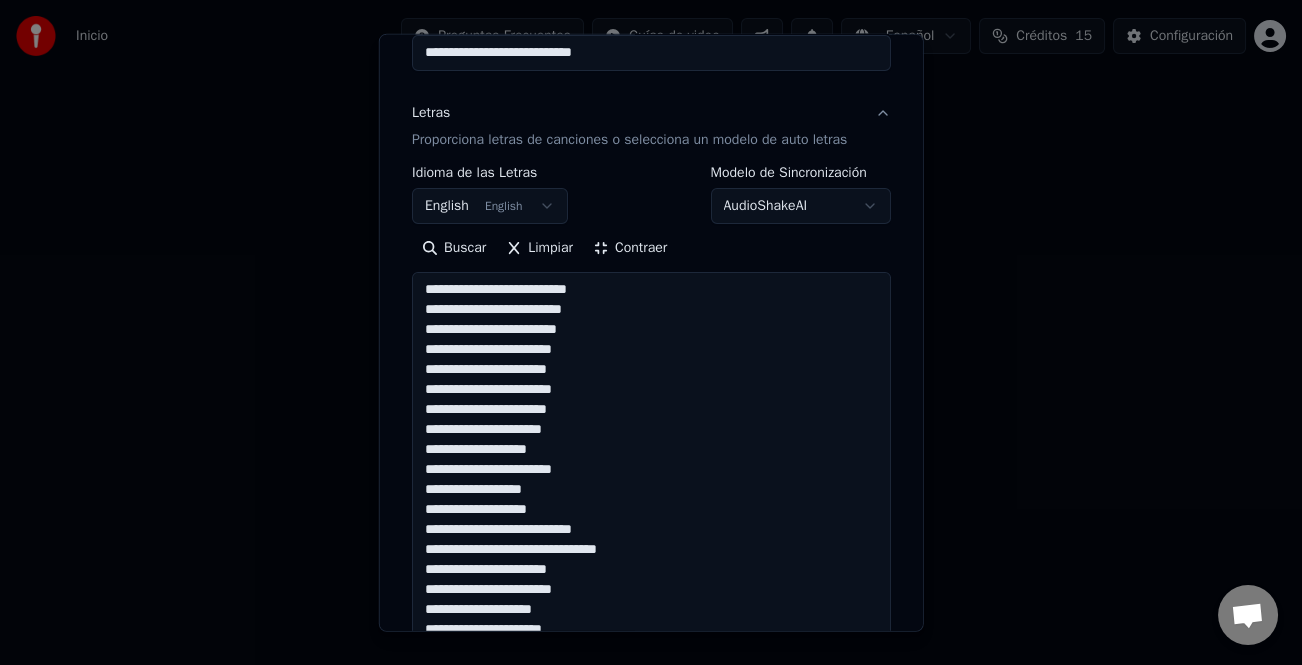 click on "**********" at bounding box center [651, 540] 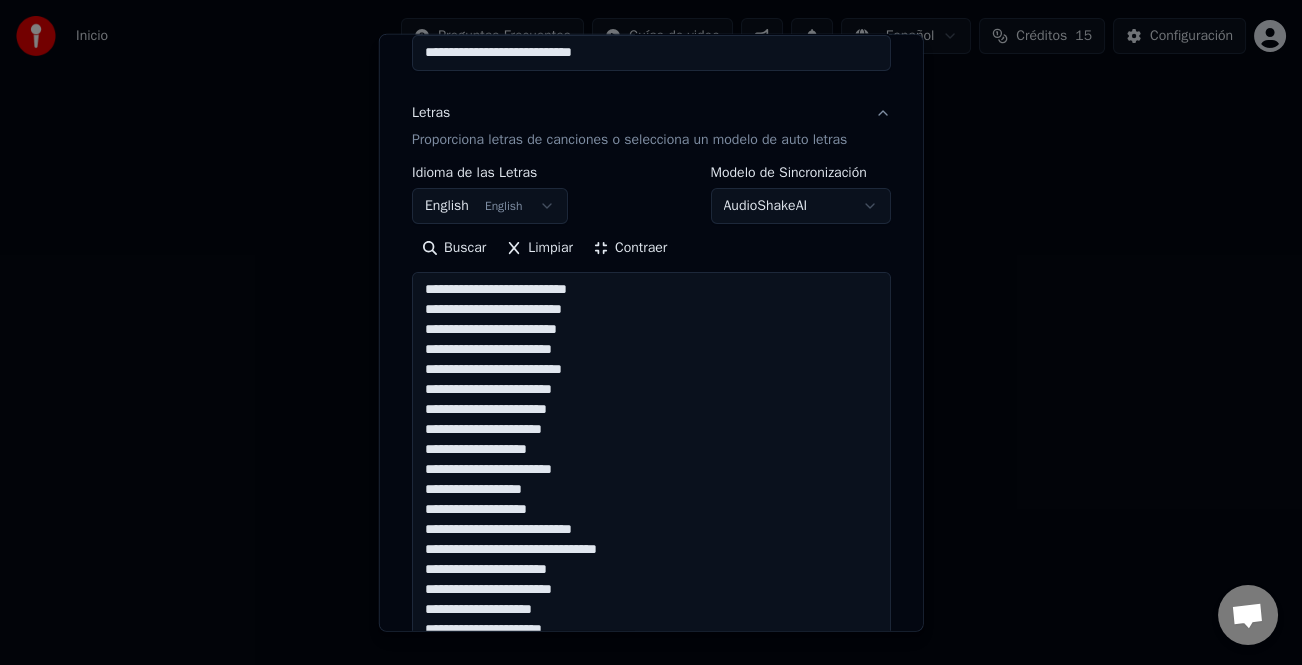 click on "**********" at bounding box center (651, 540) 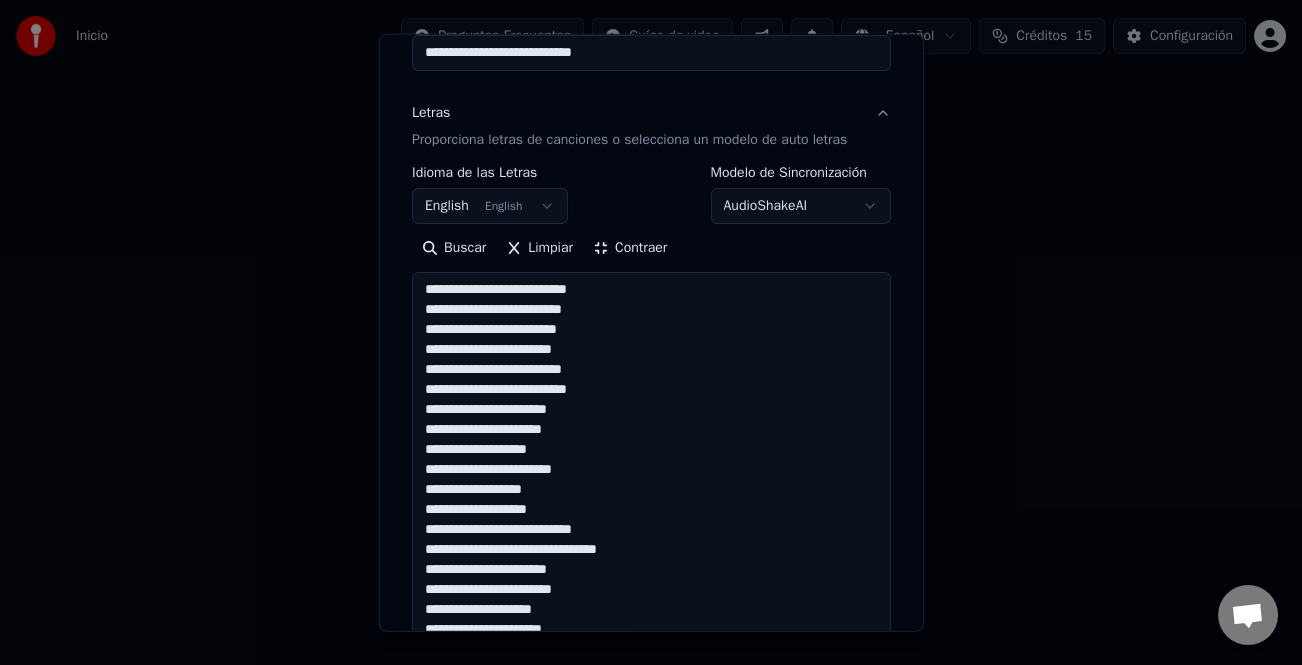 click on "**********" at bounding box center (651, 540) 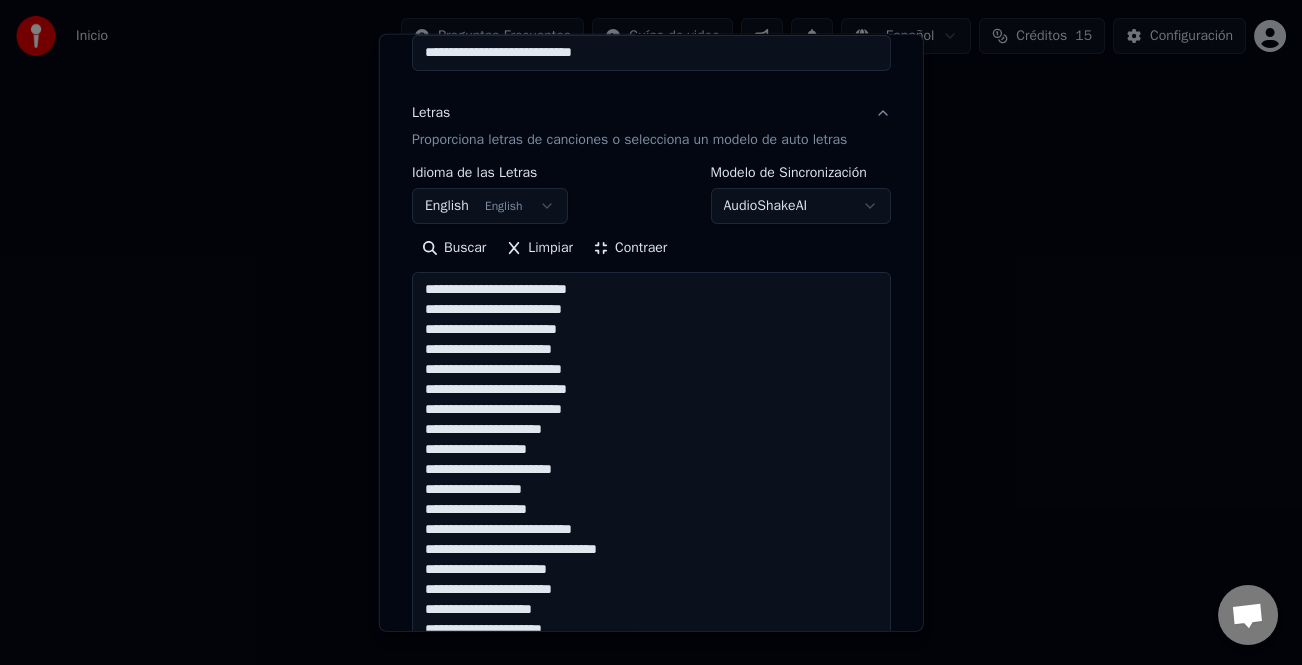 click on "**********" at bounding box center (651, 540) 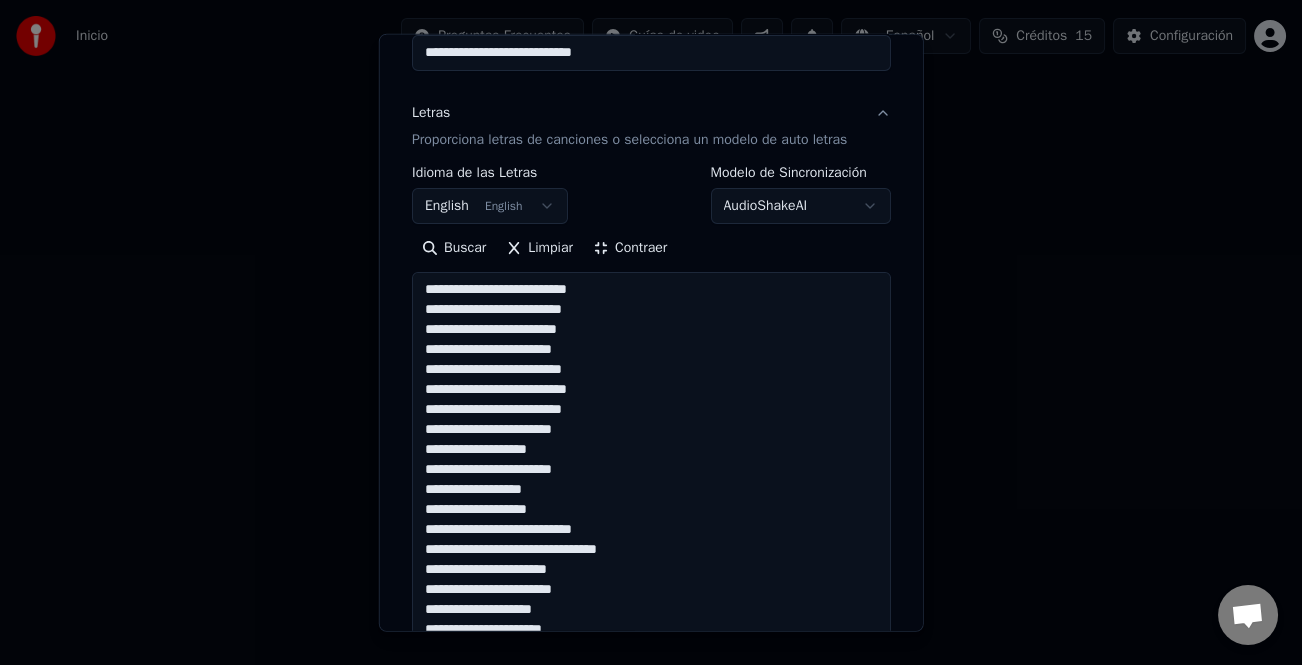 click on "**********" at bounding box center [651, 540] 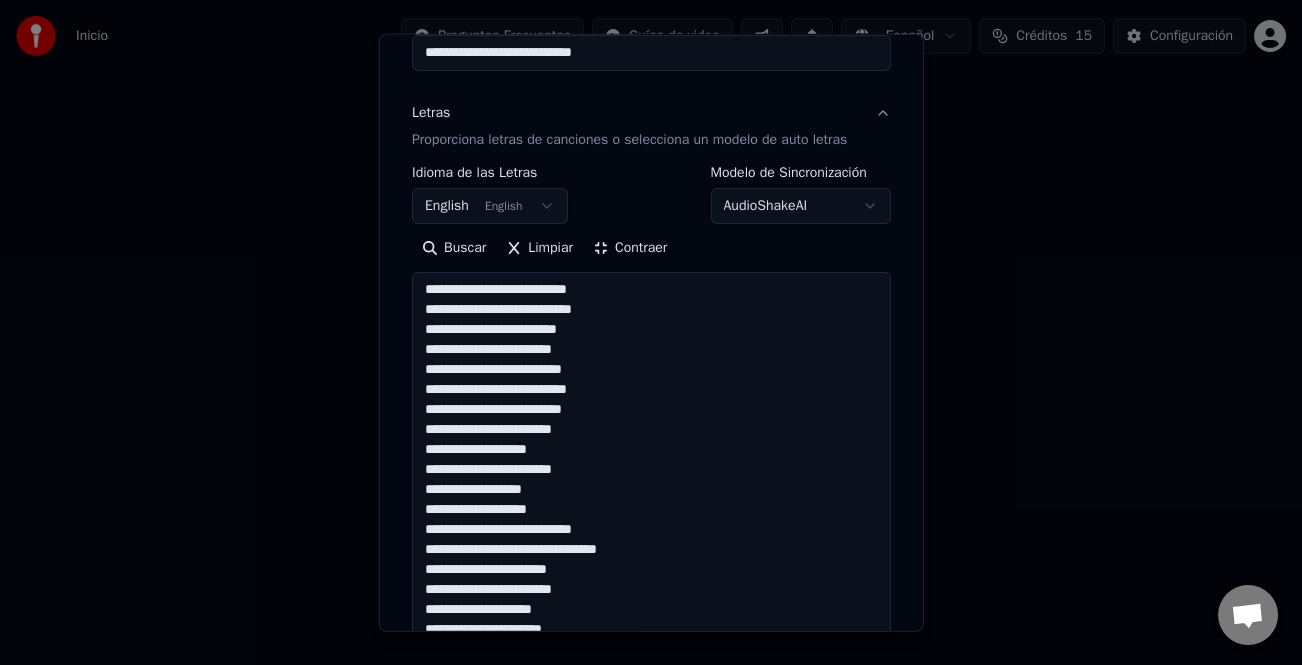 click on "**********" at bounding box center [651, 540] 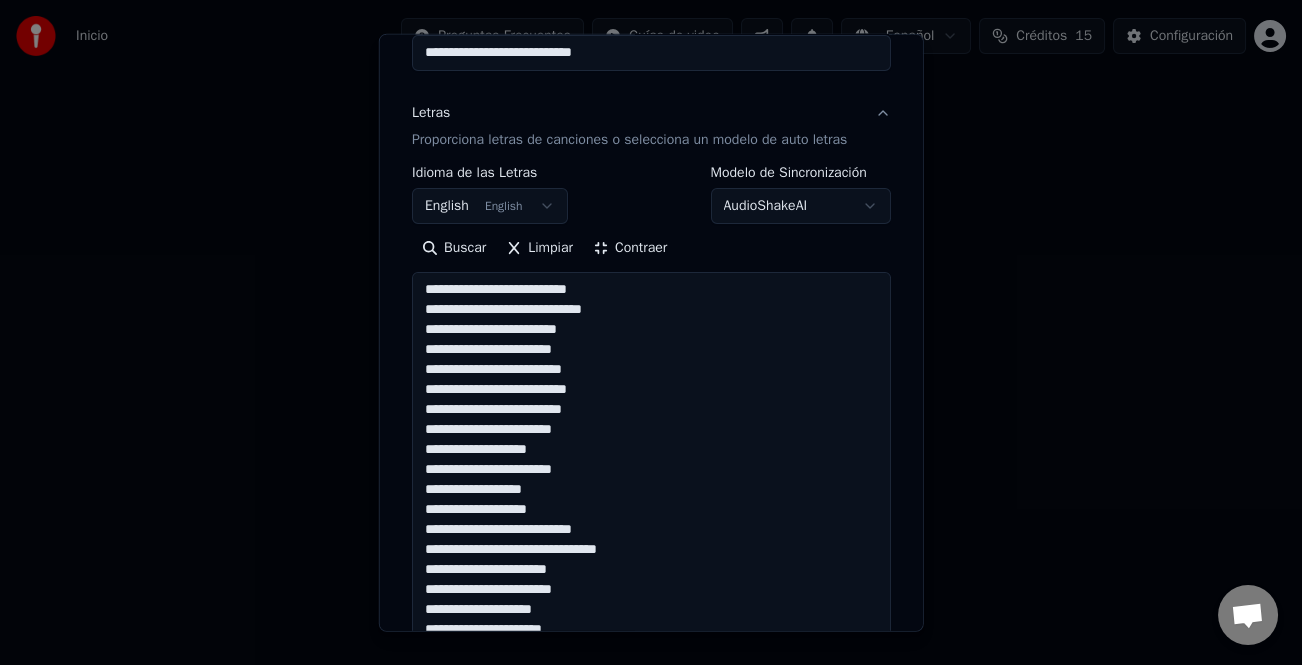 click on "**********" at bounding box center (651, 540) 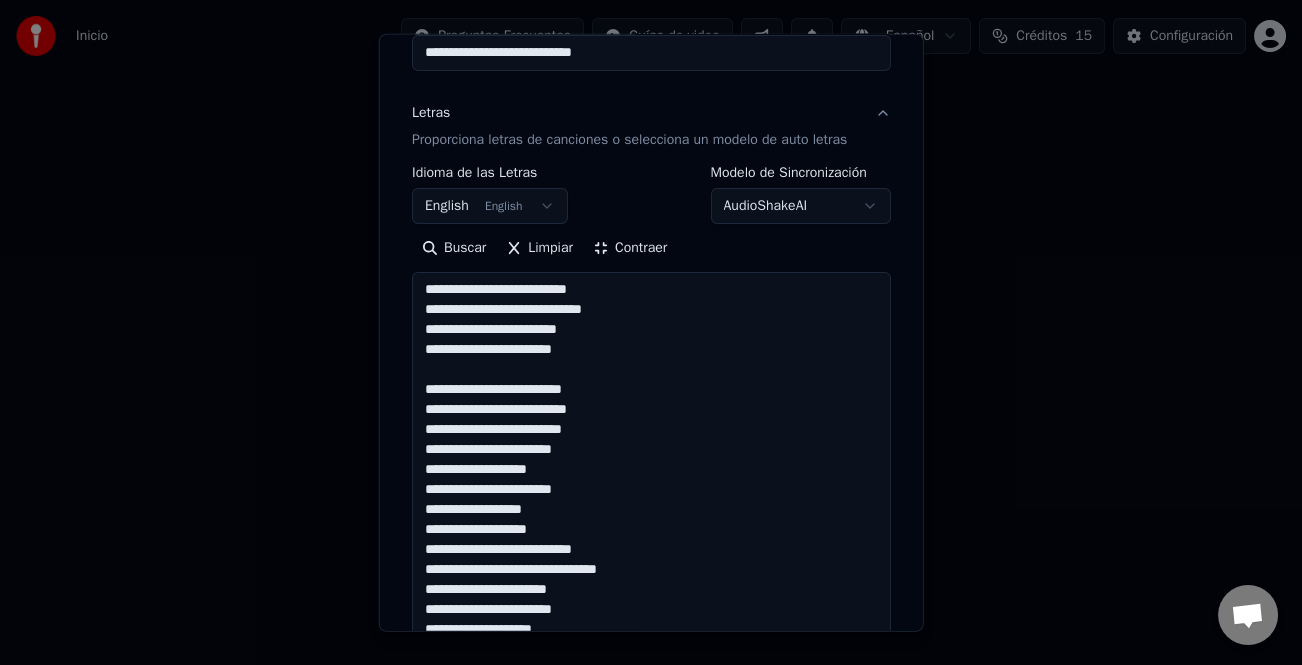 click on "**********" at bounding box center [651, 540] 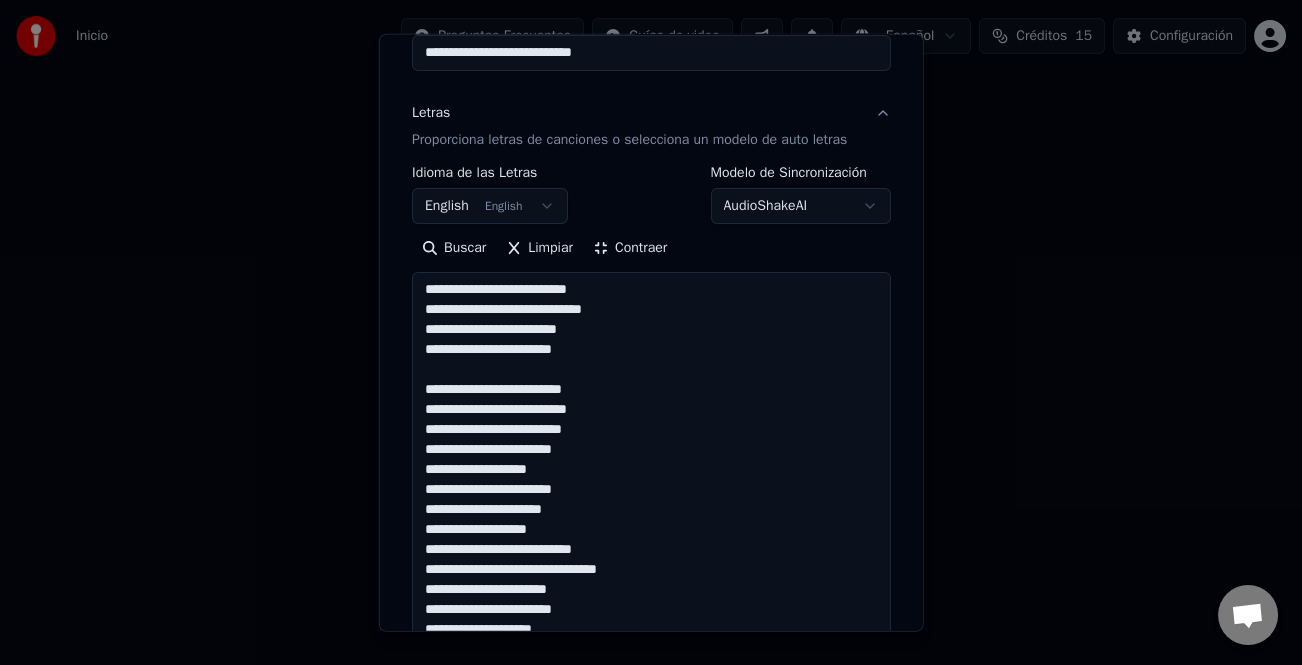 click on "**********" at bounding box center [651, 540] 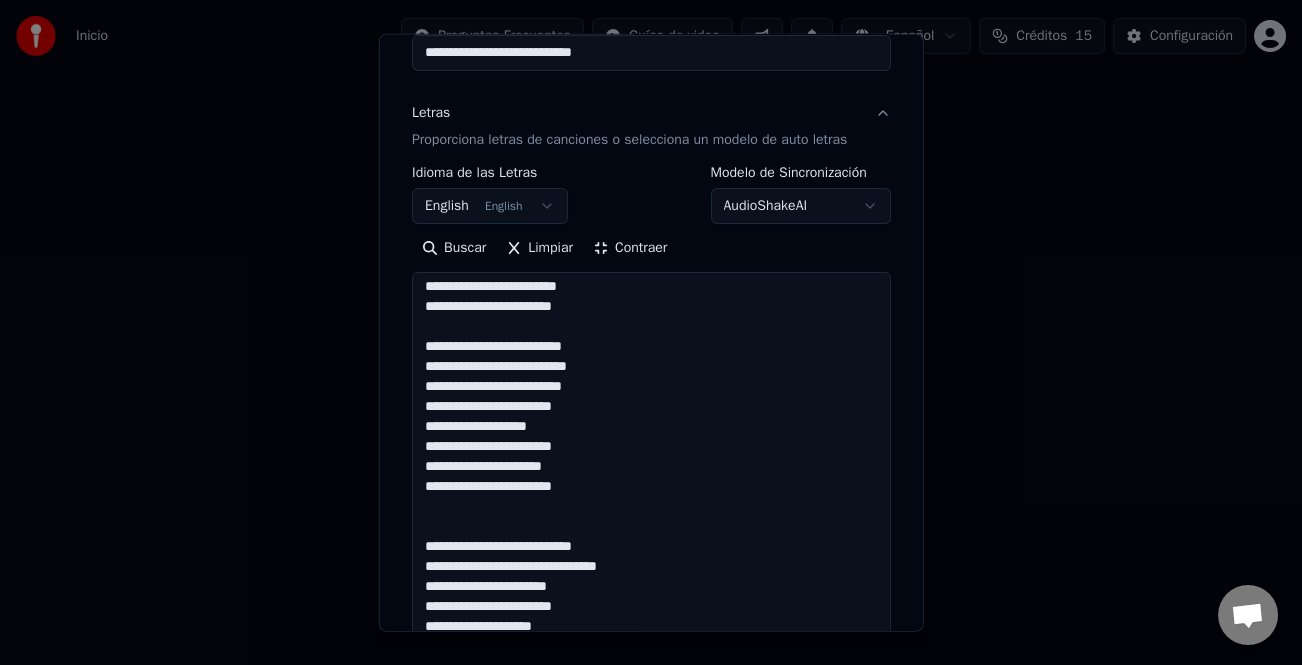 scroll, scrollTop: 61, scrollLeft: 0, axis: vertical 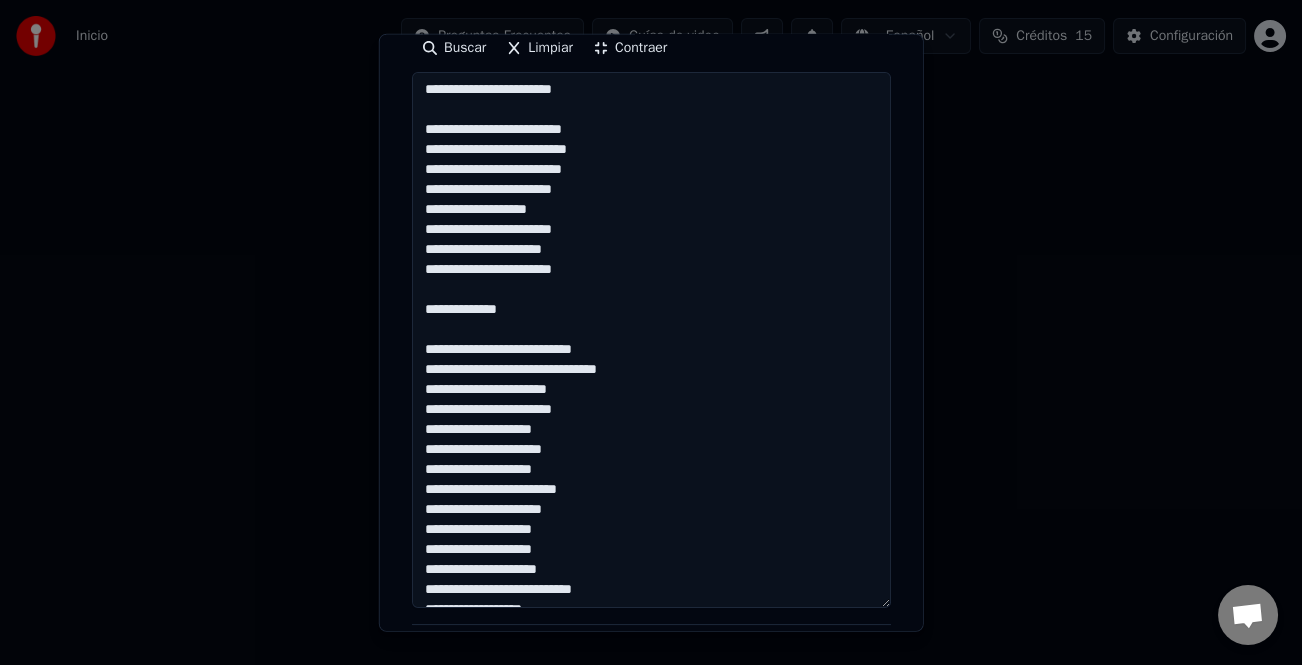 click on "**********" at bounding box center (651, 340) 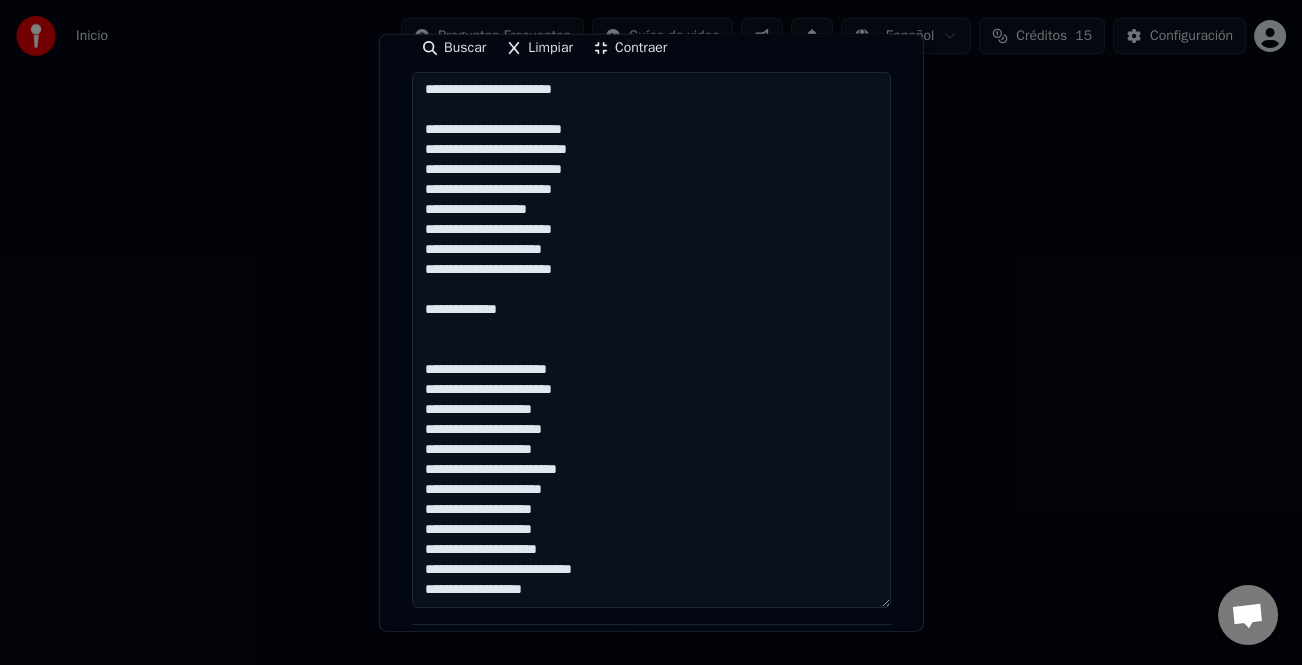 click on "**********" at bounding box center [651, 340] 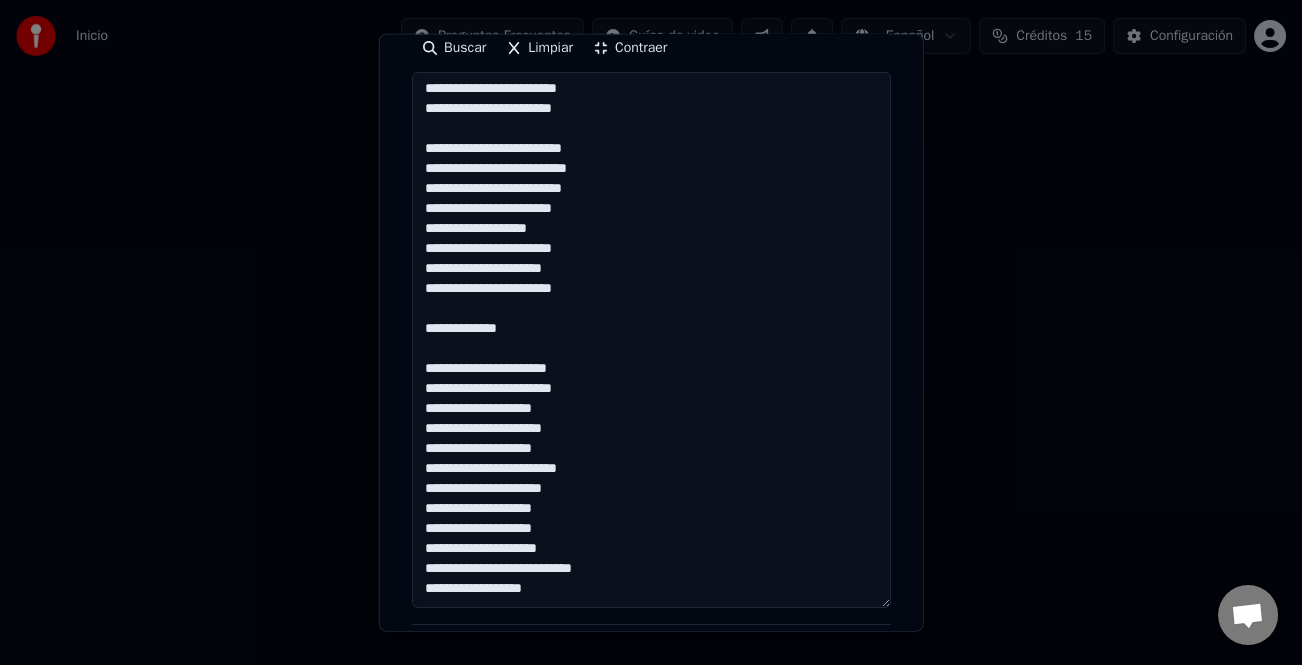 scroll, scrollTop: 41, scrollLeft: 0, axis: vertical 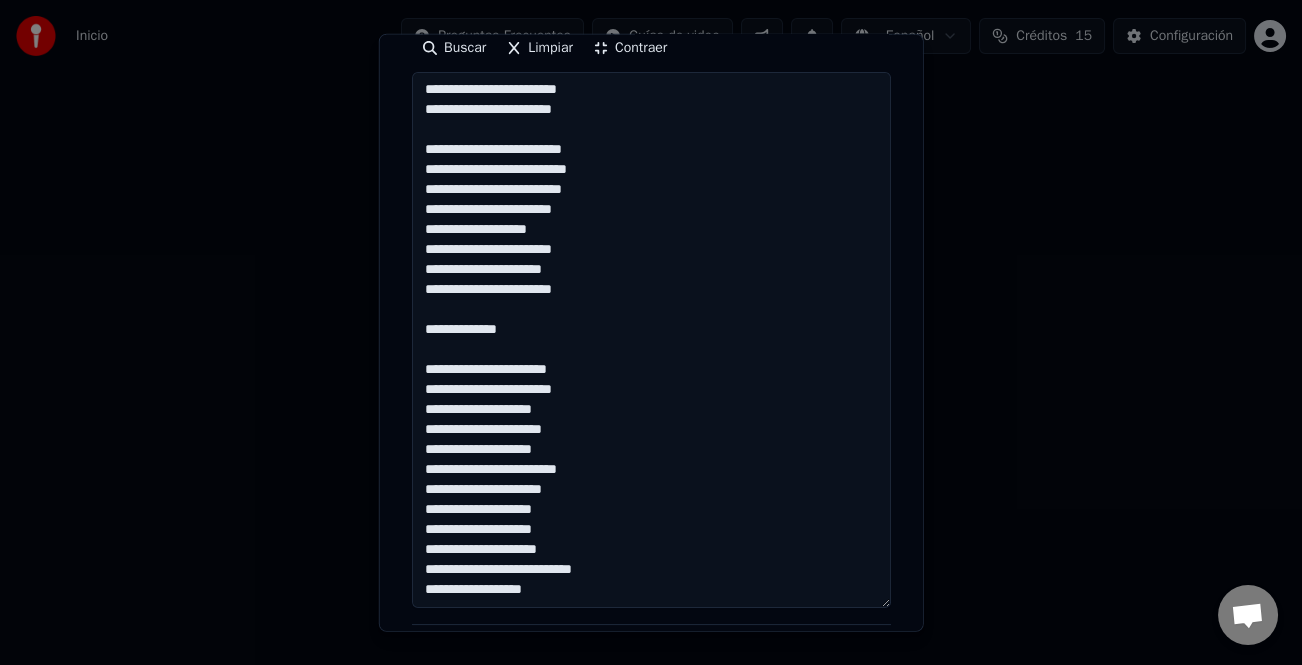 drag, startPoint x: 580, startPoint y: 365, endPoint x: 600, endPoint y: 390, distance: 32.01562 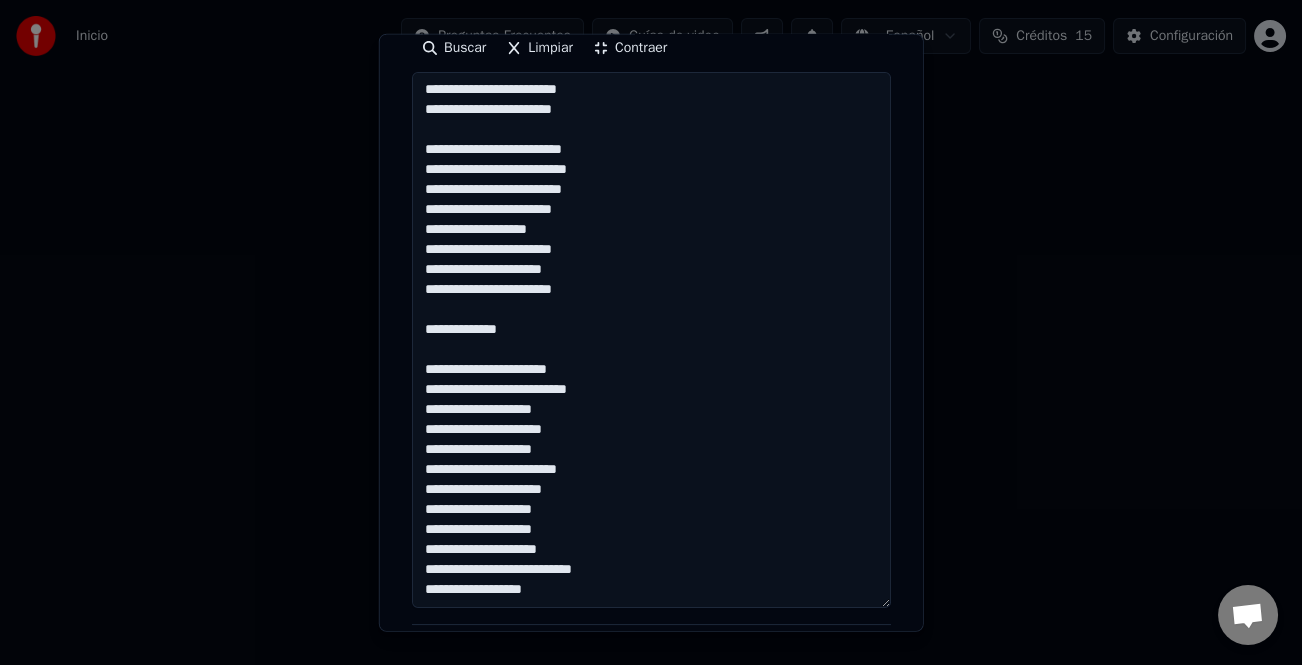 click on "**********" at bounding box center (651, 340) 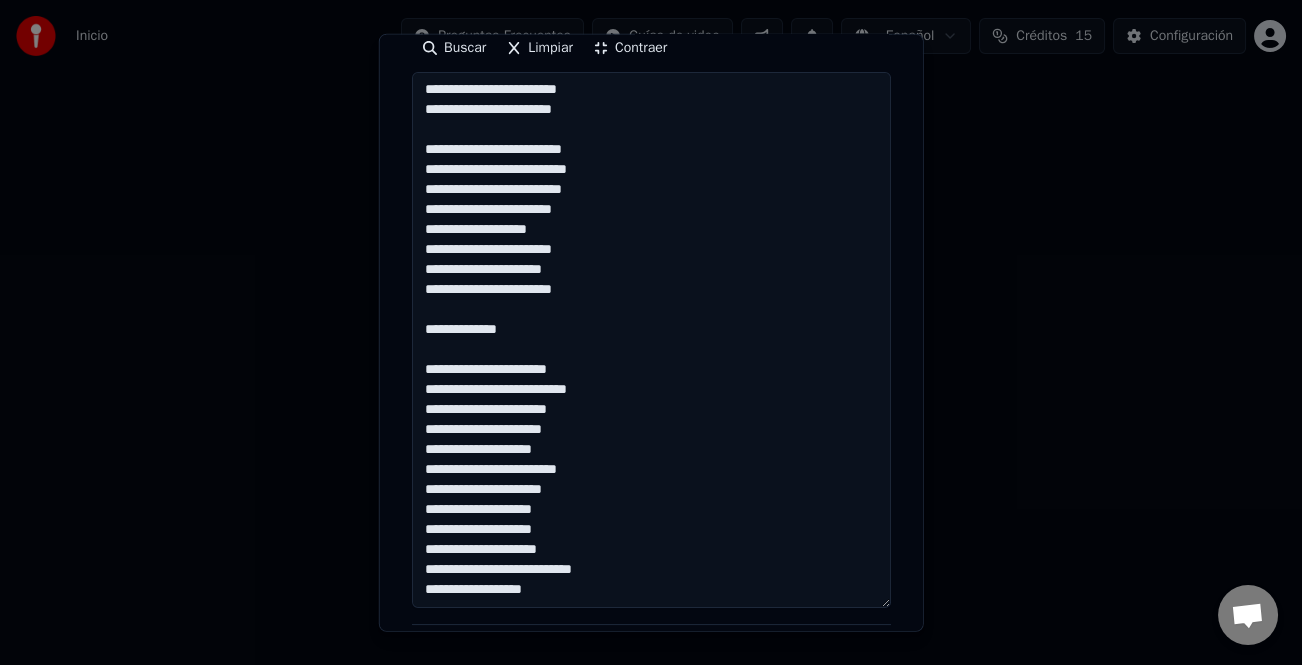 click on "**********" at bounding box center [651, 340] 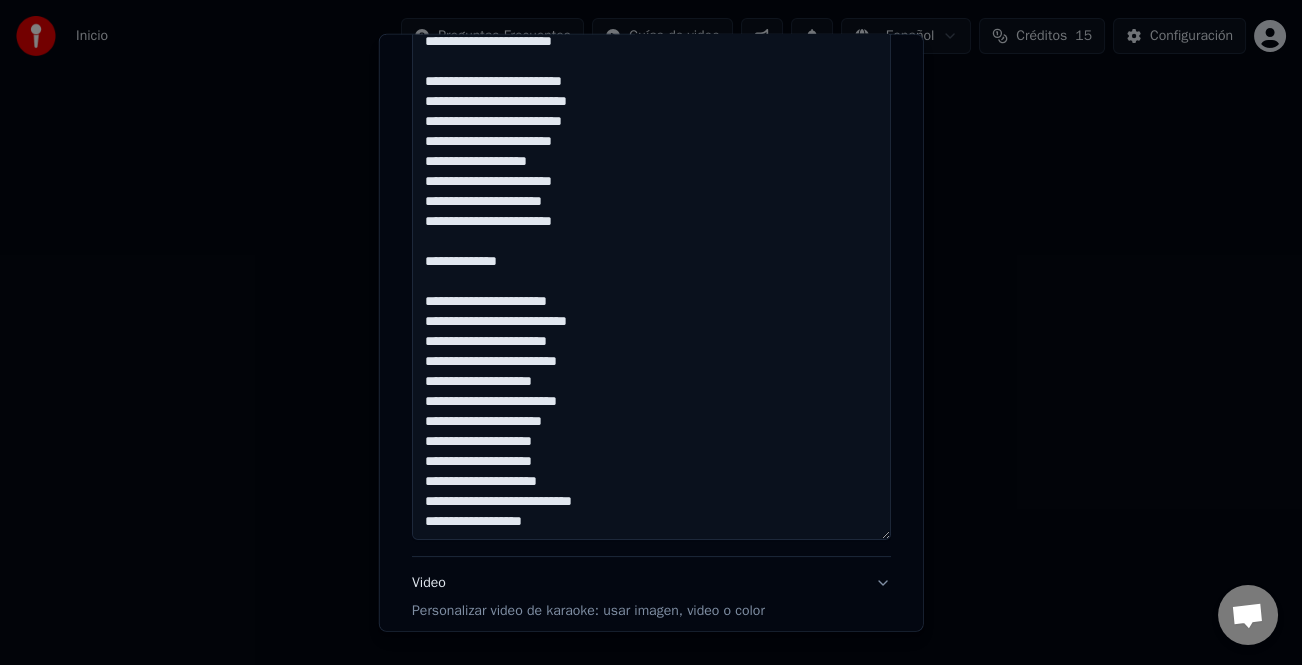 scroll, scrollTop: 600, scrollLeft: 0, axis: vertical 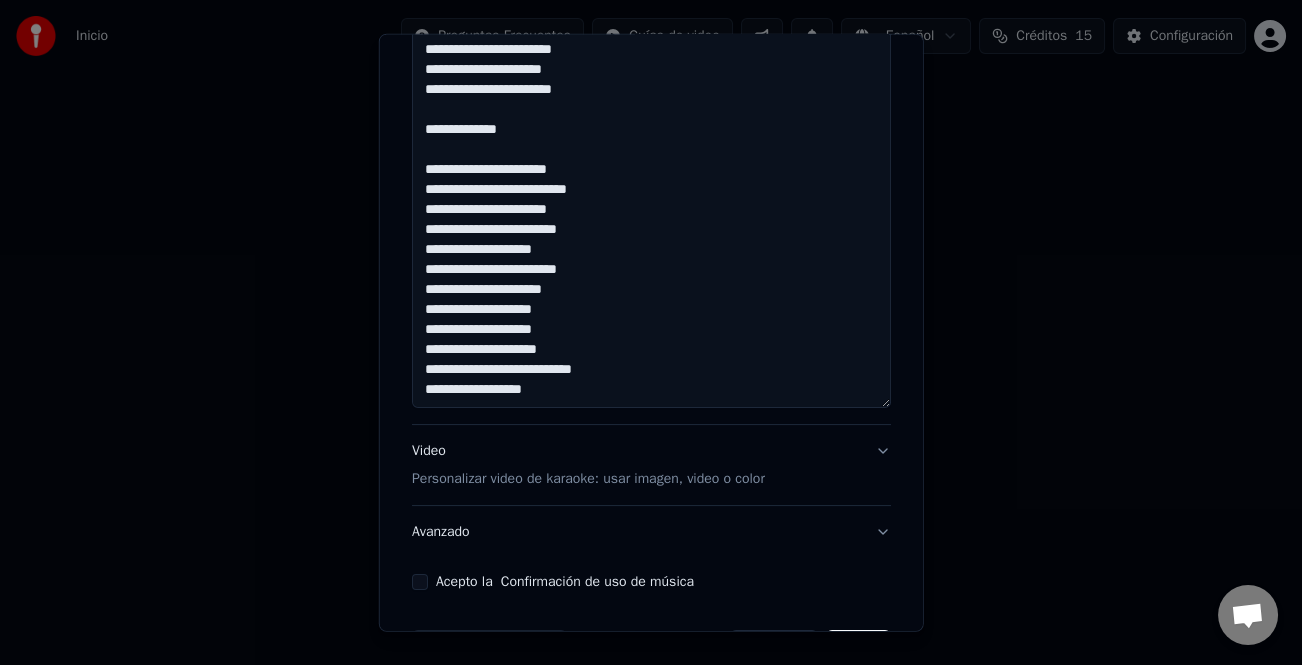 click on "**********" at bounding box center [651, 140] 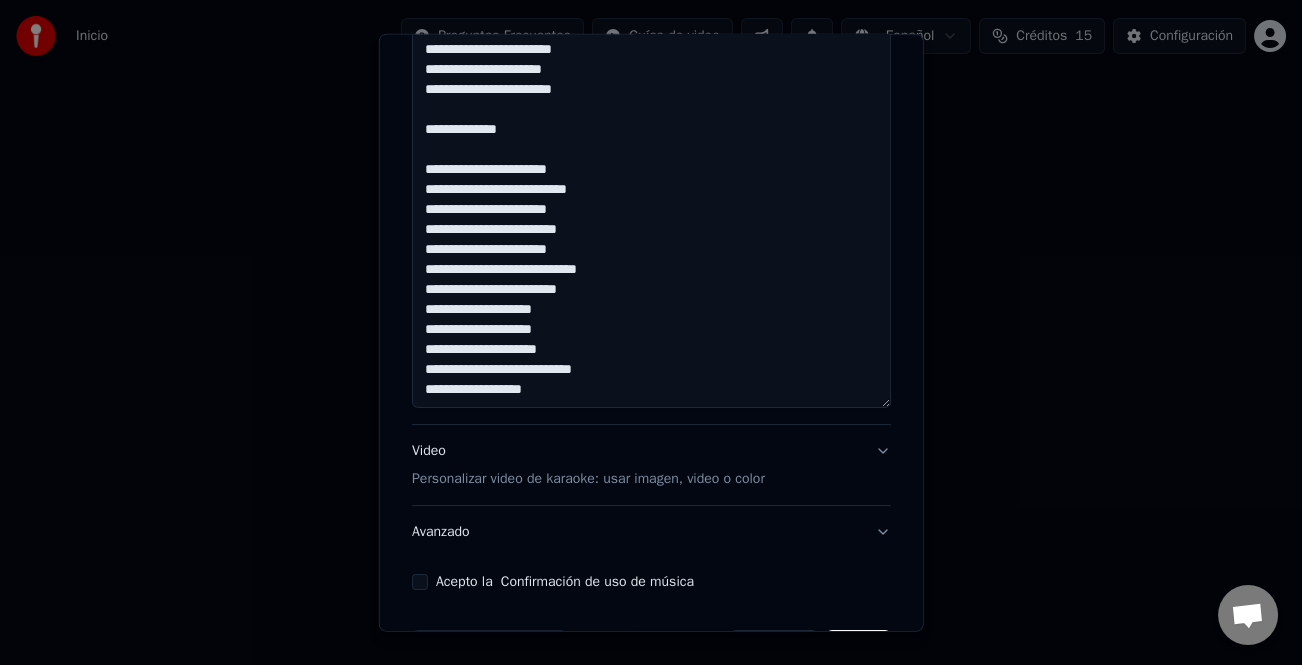 click on "**********" at bounding box center (651, 140) 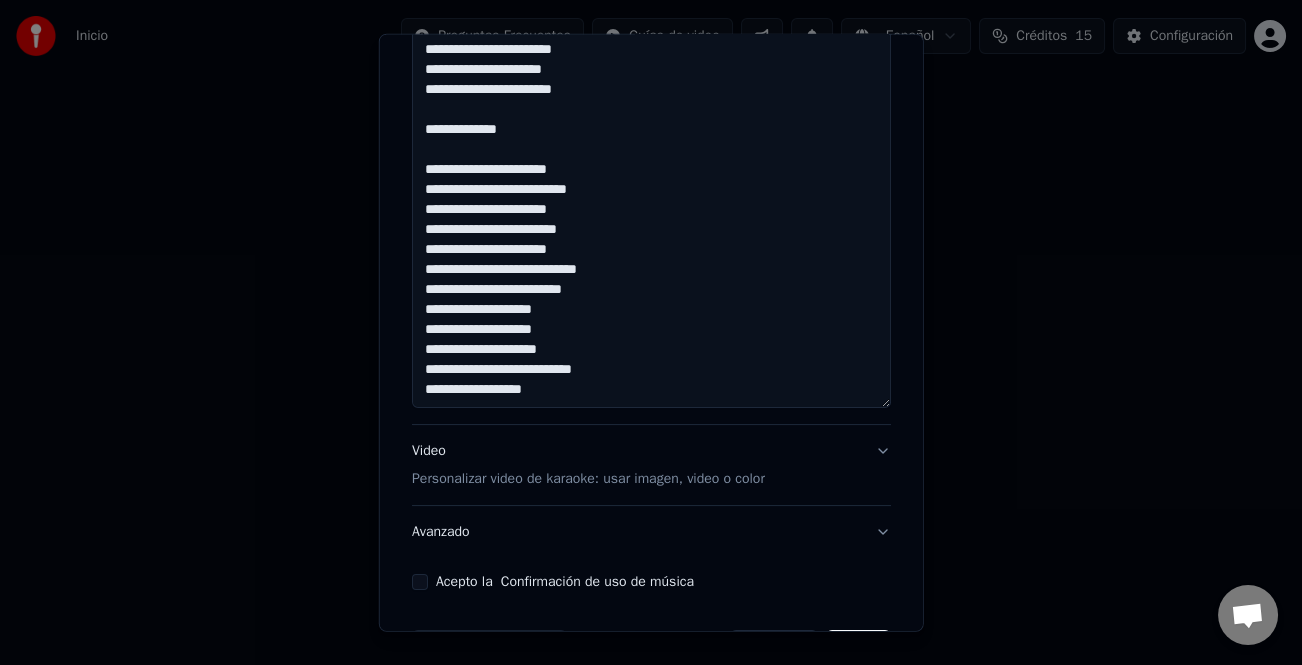 click on "**********" at bounding box center [651, 140] 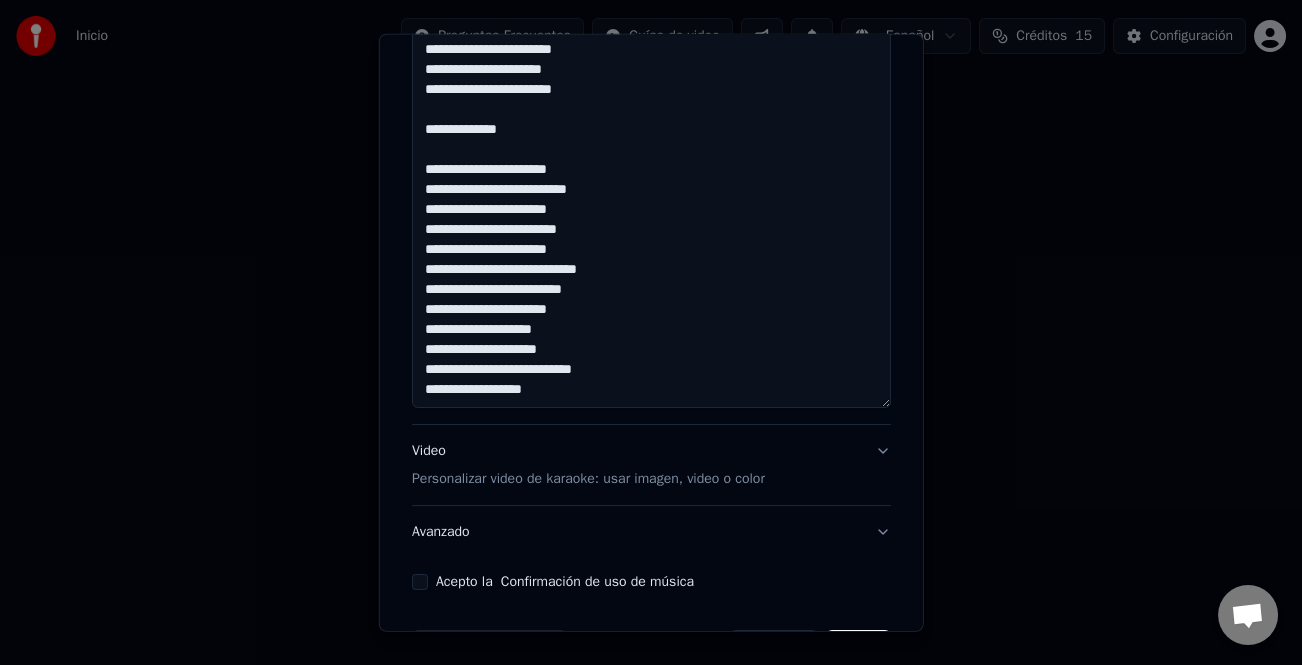 click on "**********" at bounding box center (651, 140) 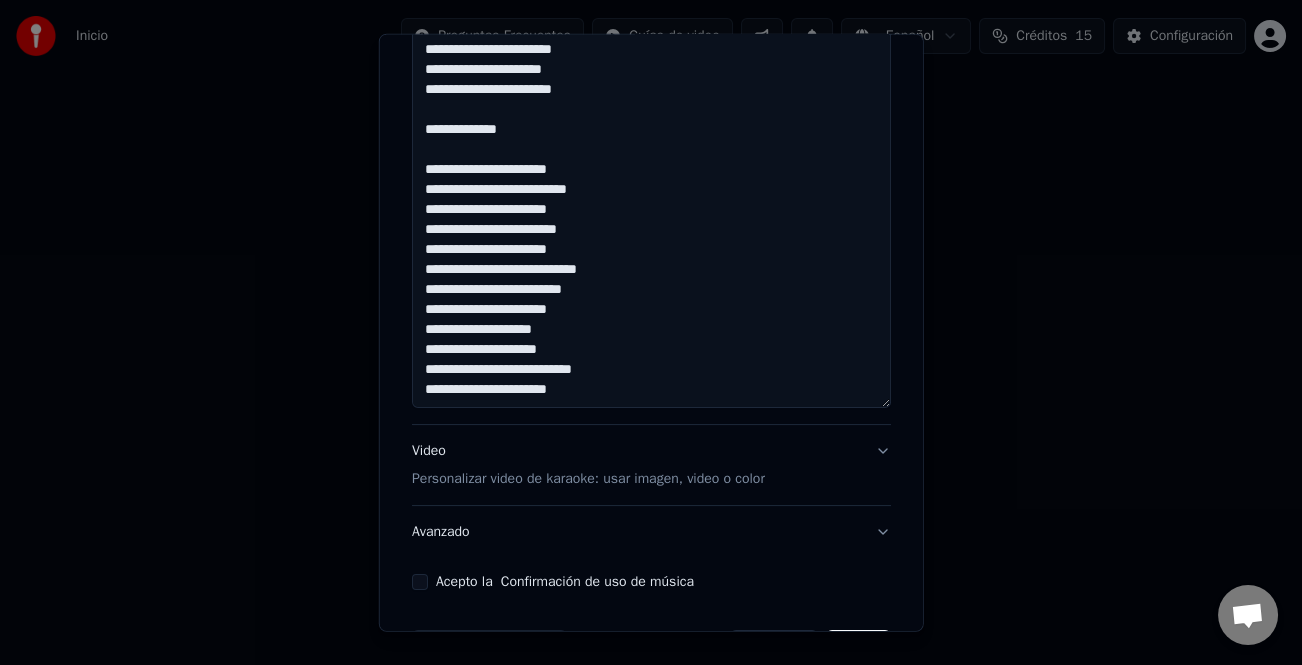 click on "**********" at bounding box center [651, 140] 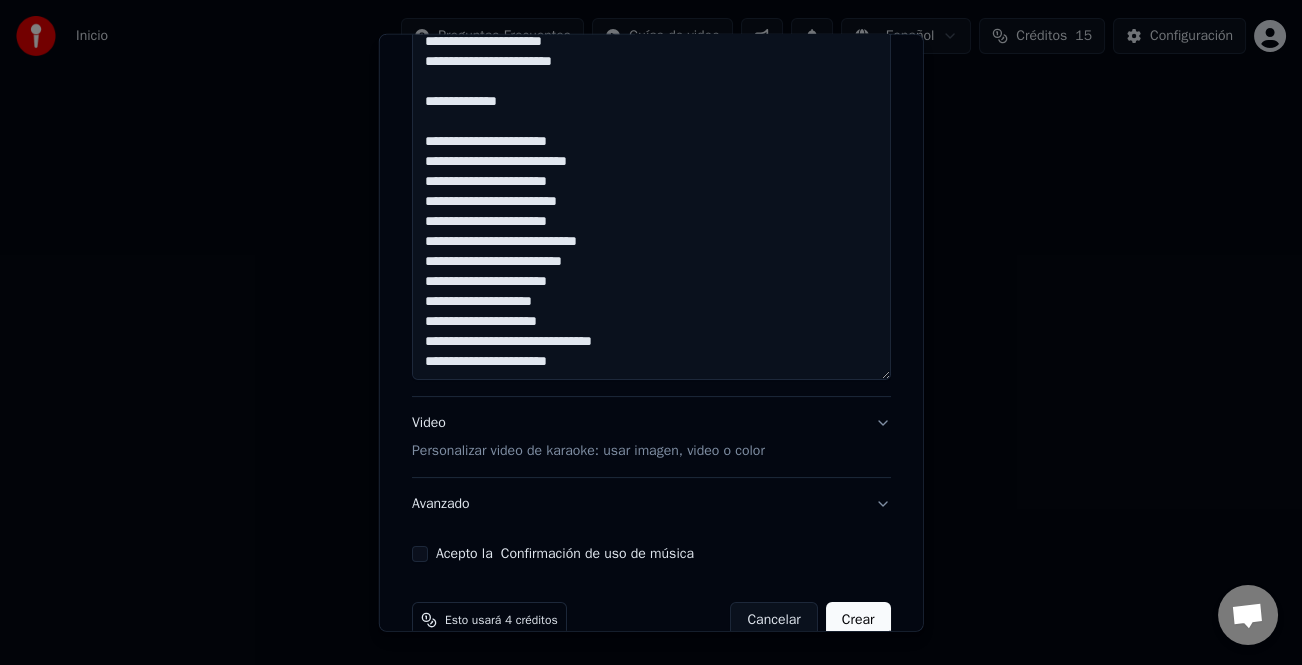 scroll, scrollTop: 667, scrollLeft: 0, axis: vertical 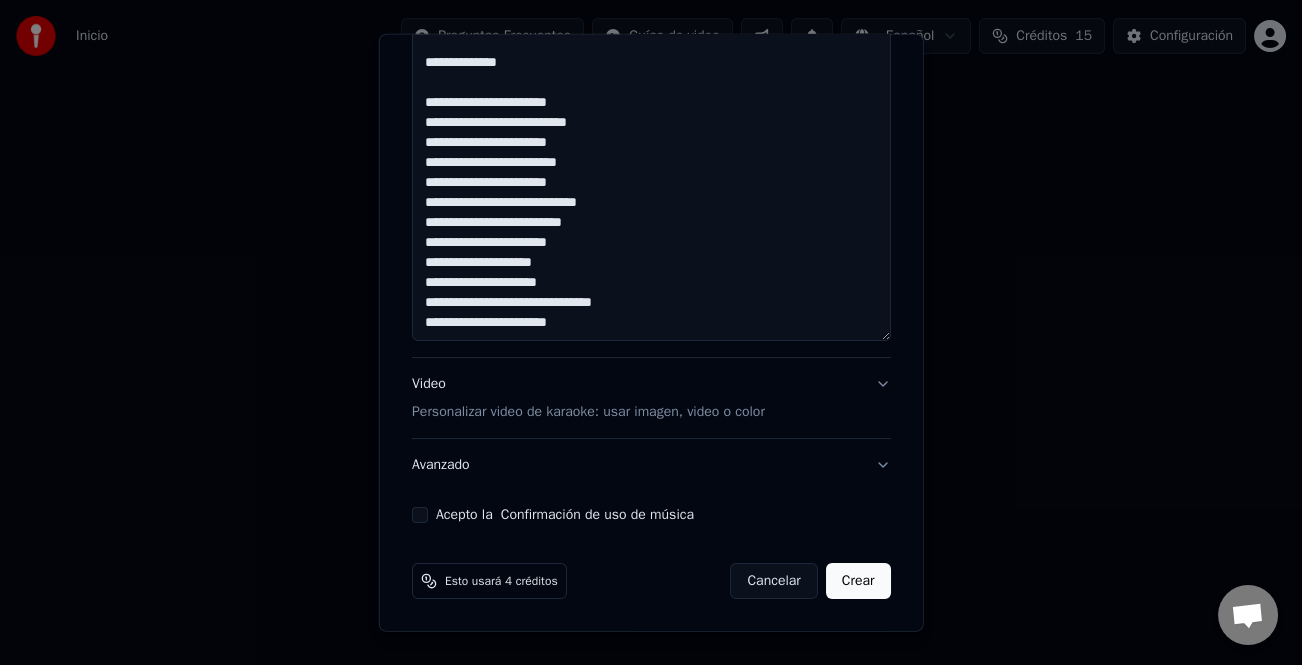 type on "**********" 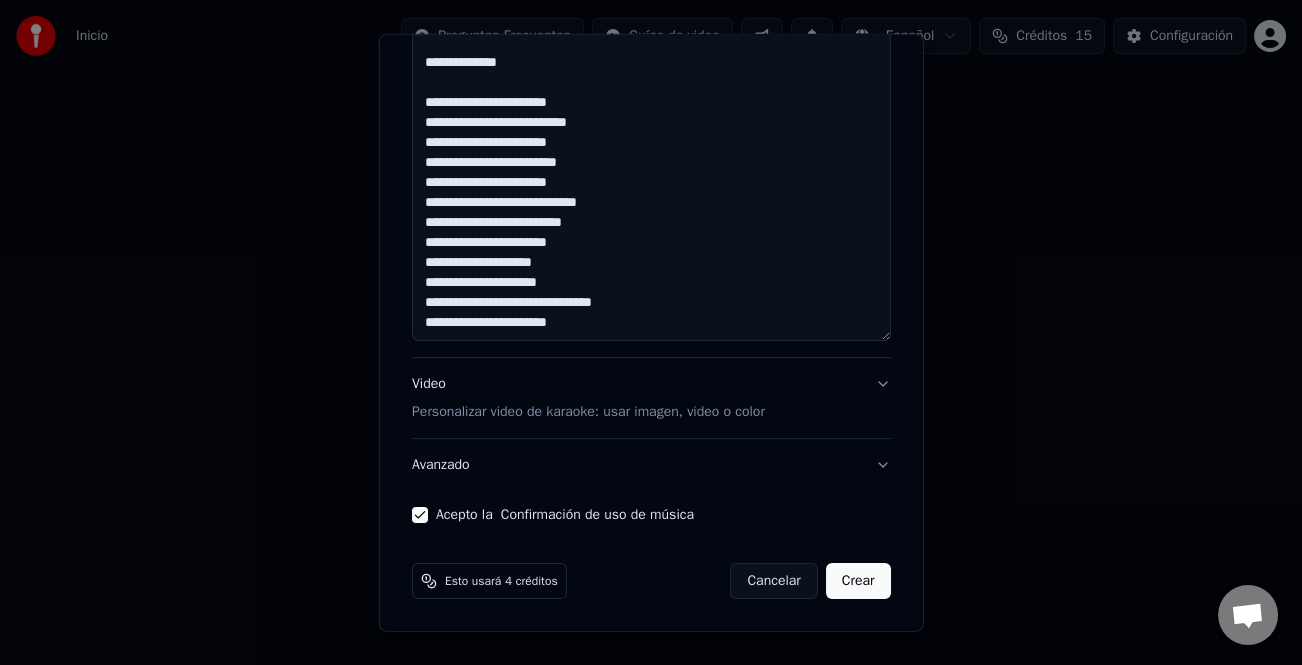 click on "Esto usará 4 créditos Cancelar Crear" at bounding box center (651, 581) 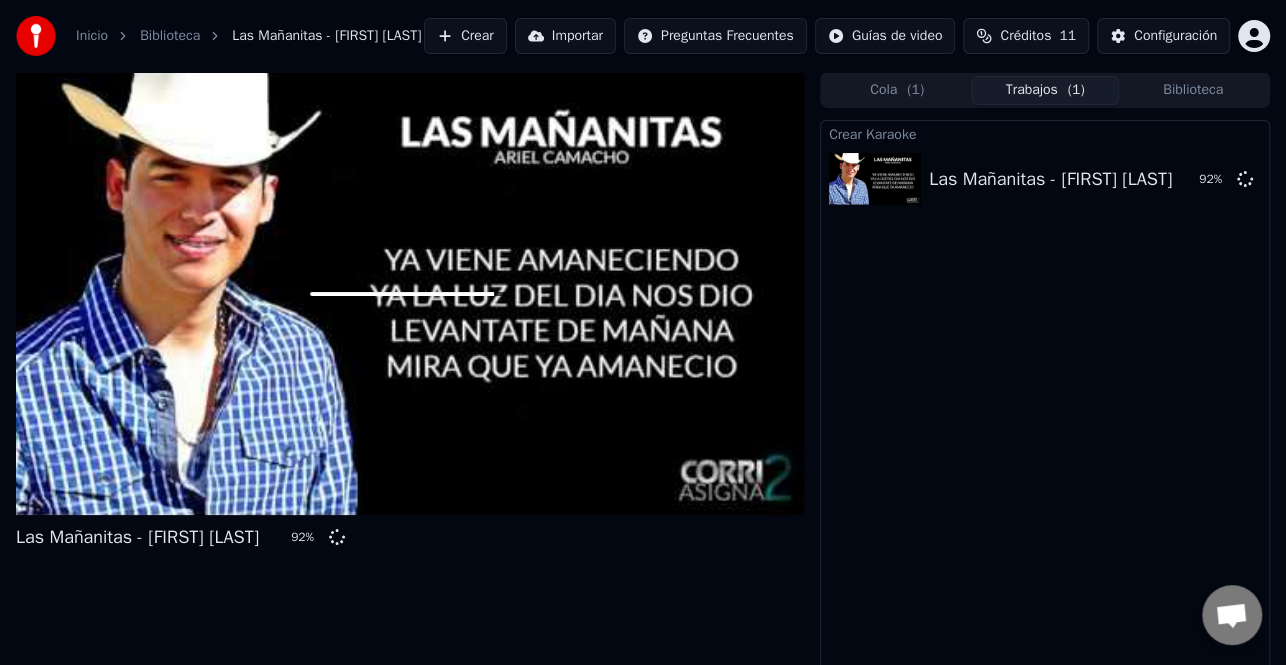 drag, startPoint x: 1118, startPoint y: 370, endPoint x: 979, endPoint y: 312, distance: 150.6154 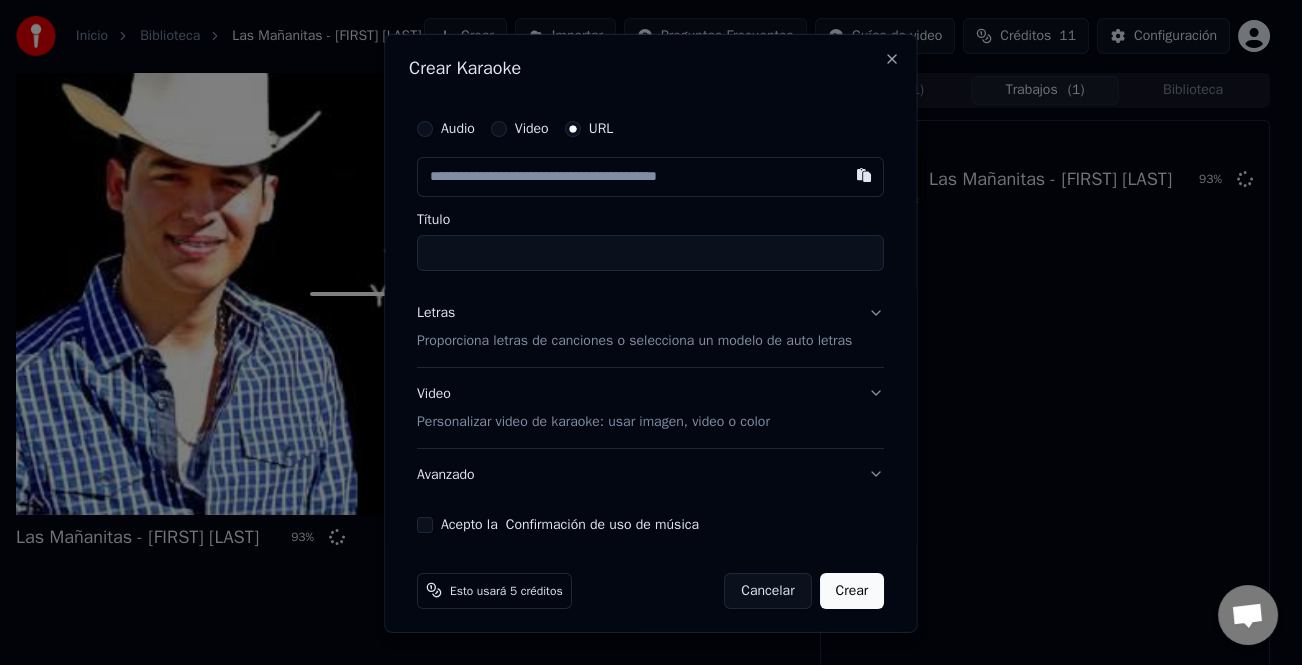 click at bounding box center [650, 176] 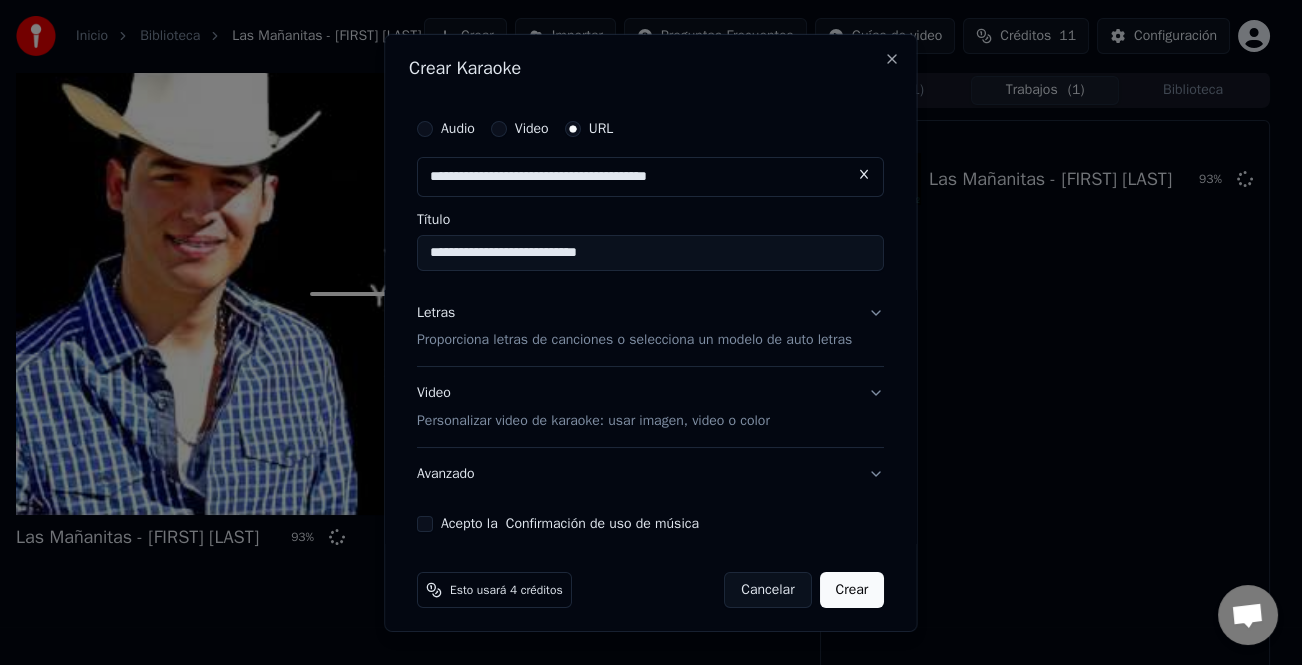 type on "**********" 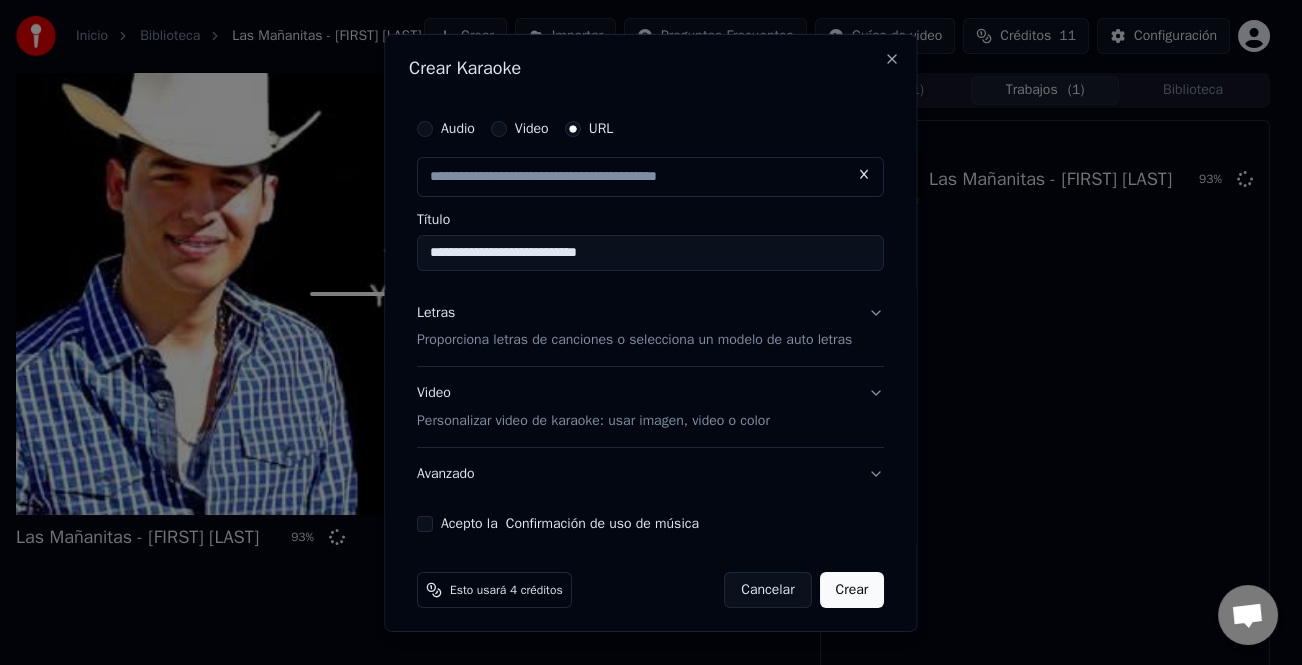 type on "**********" 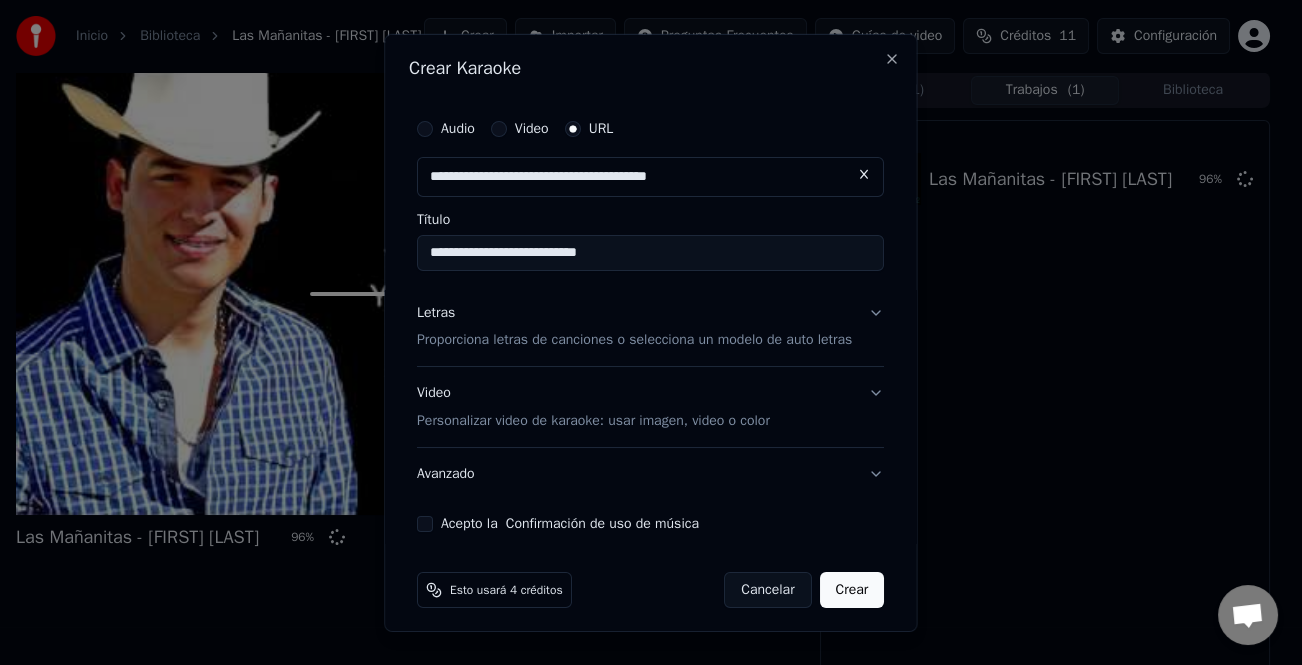 click on "Letras" at bounding box center [436, 312] 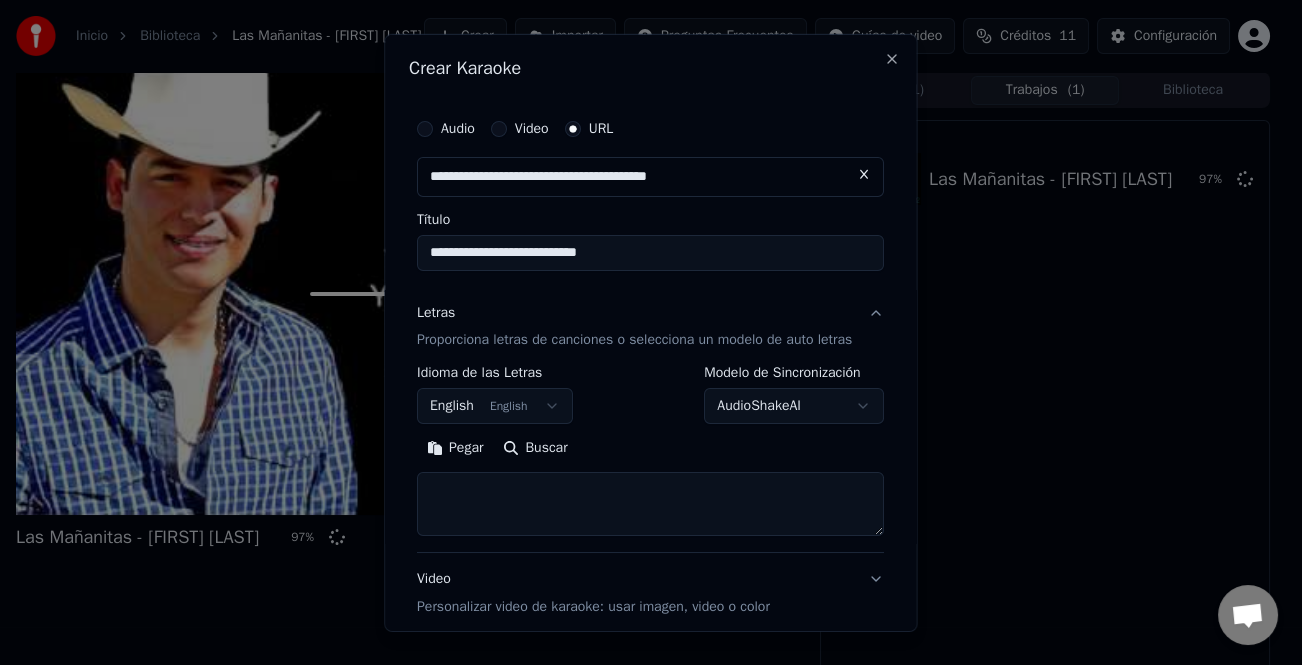 click on "Pegar" at bounding box center [455, 448] 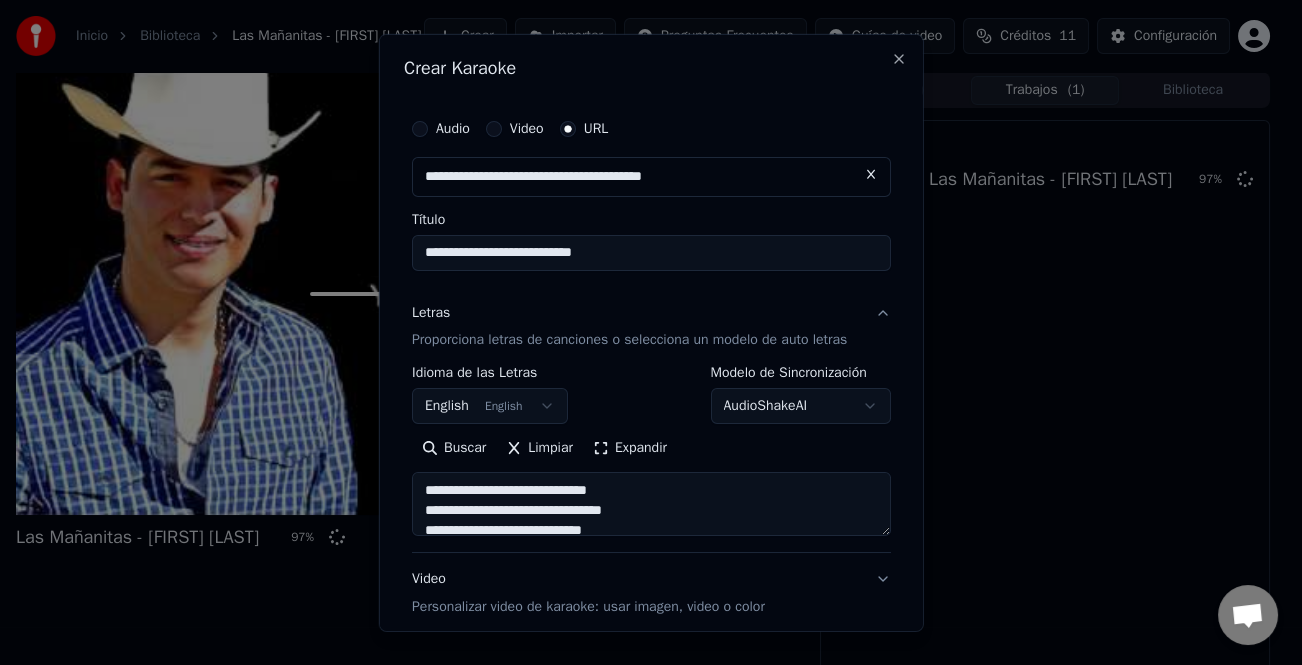 drag, startPoint x: 644, startPoint y: 445, endPoint x: 701, endPoint y: 477, distance: 65.36819 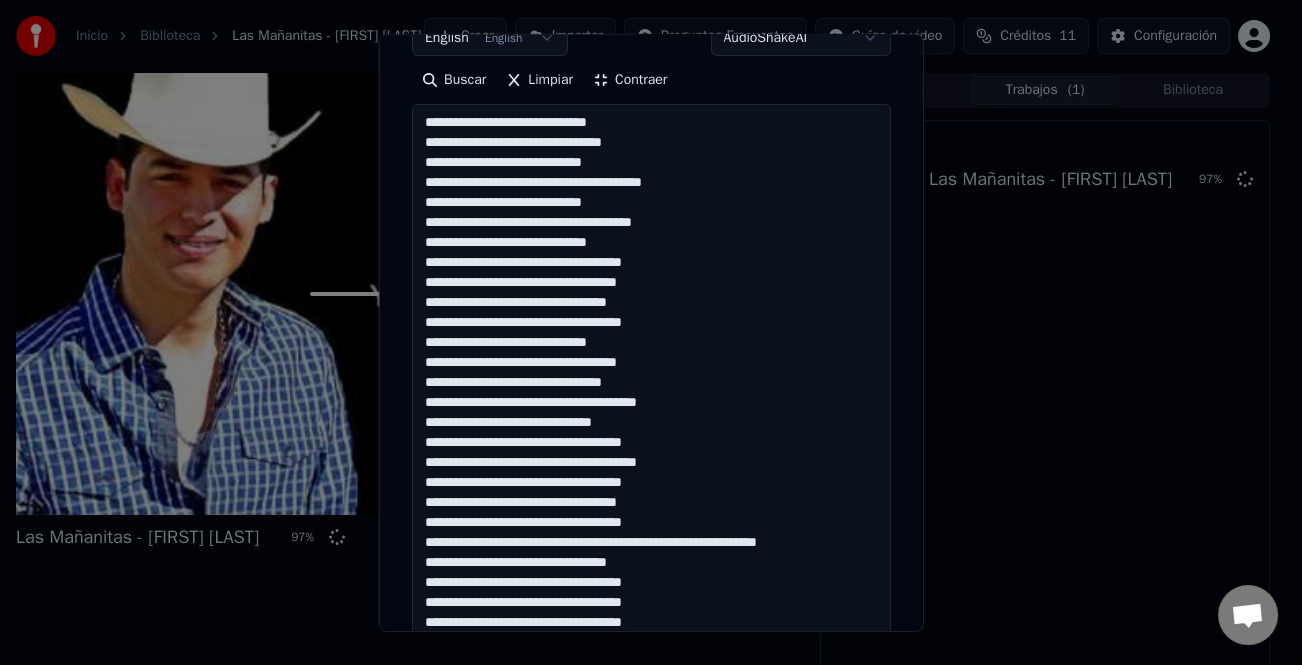 scroll, scrollTop: 400, scrollLeft: 0, axis: vertical 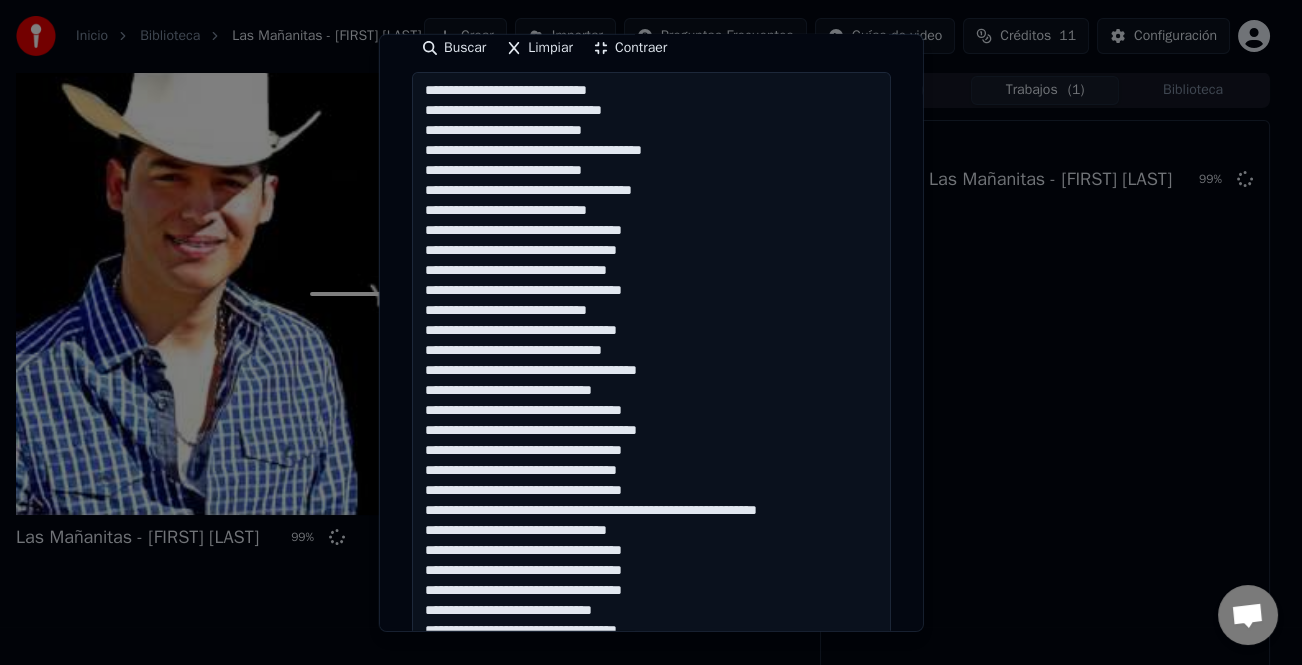 click at bounding box center [651, 440] 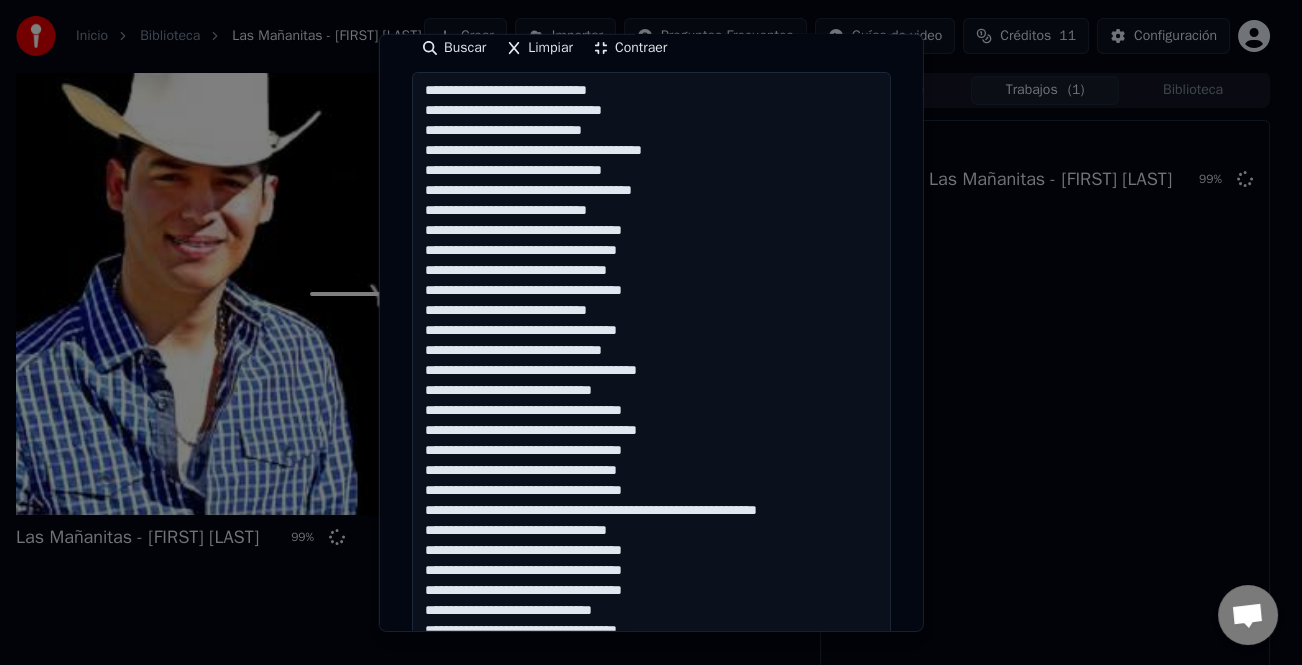 click at bounding box center (651, 440) 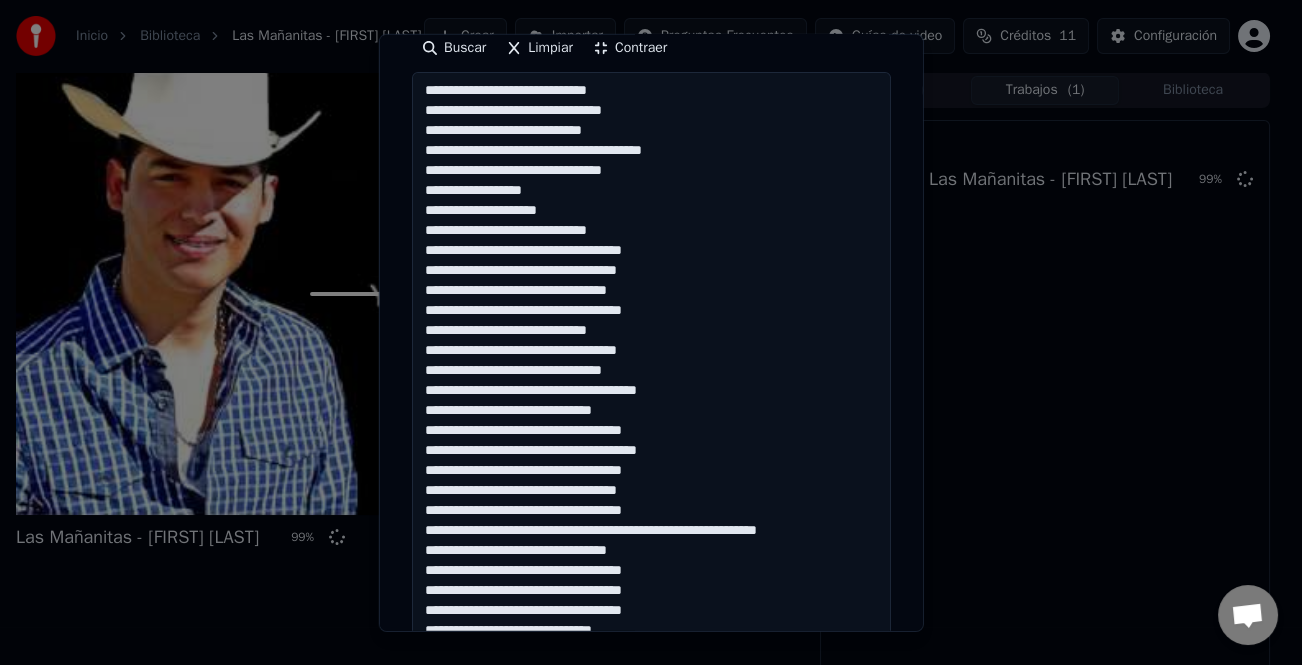 click at bounding box center [651, 440] 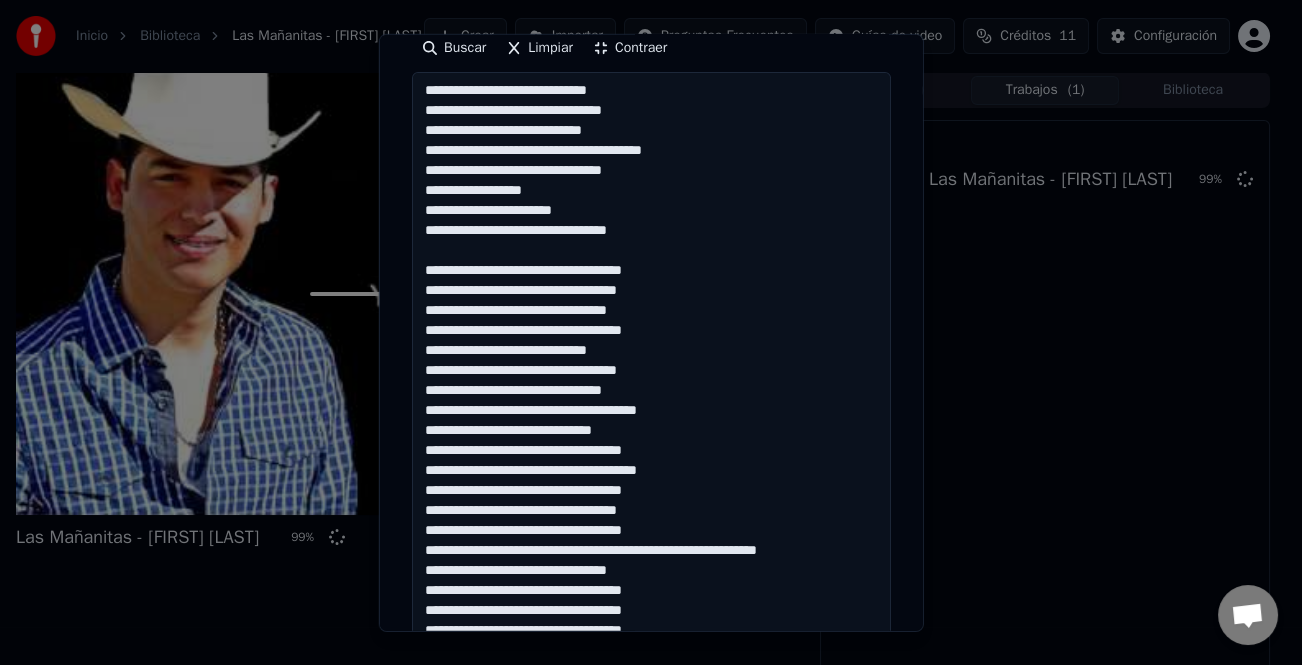 click at bounding box center [651, 440] 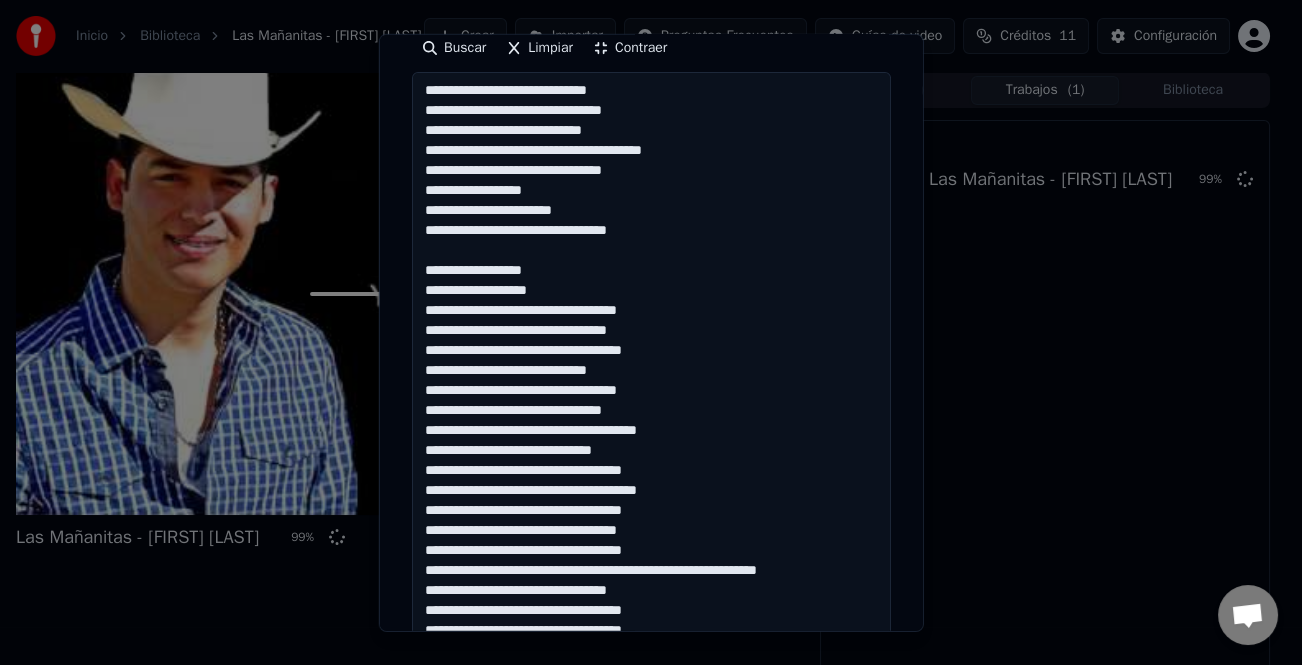 click at bounding box center (651, 440) 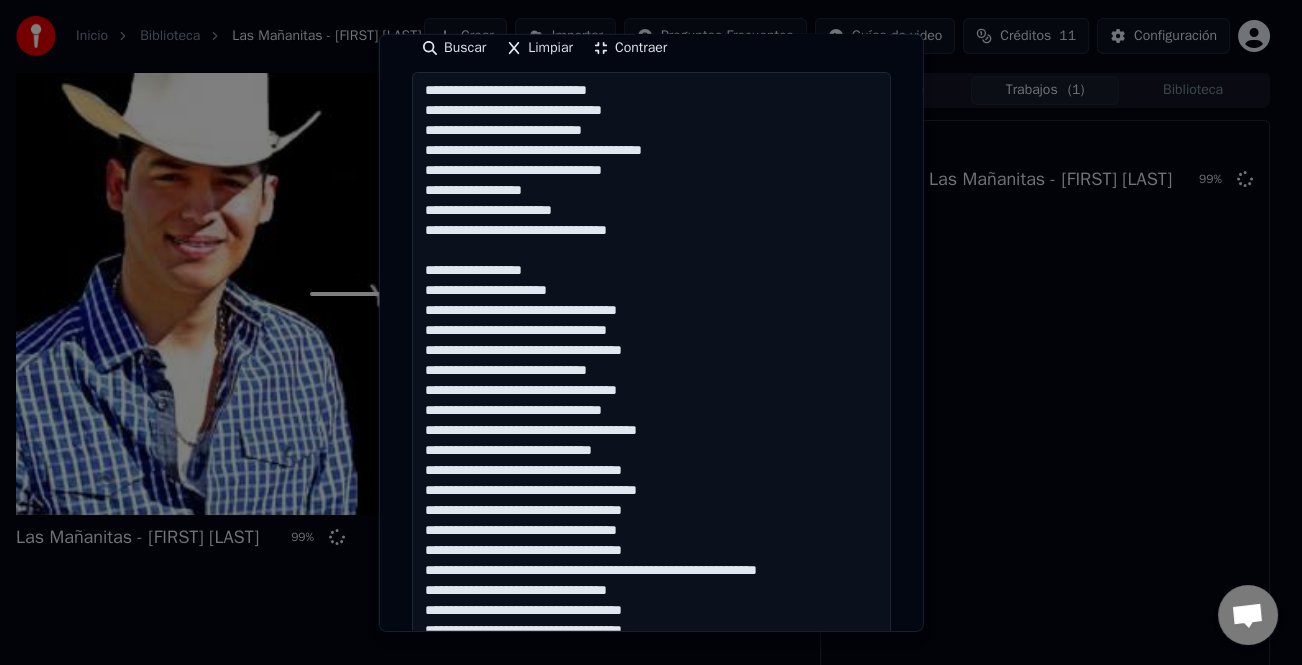 click at bounding box center (651, 440) 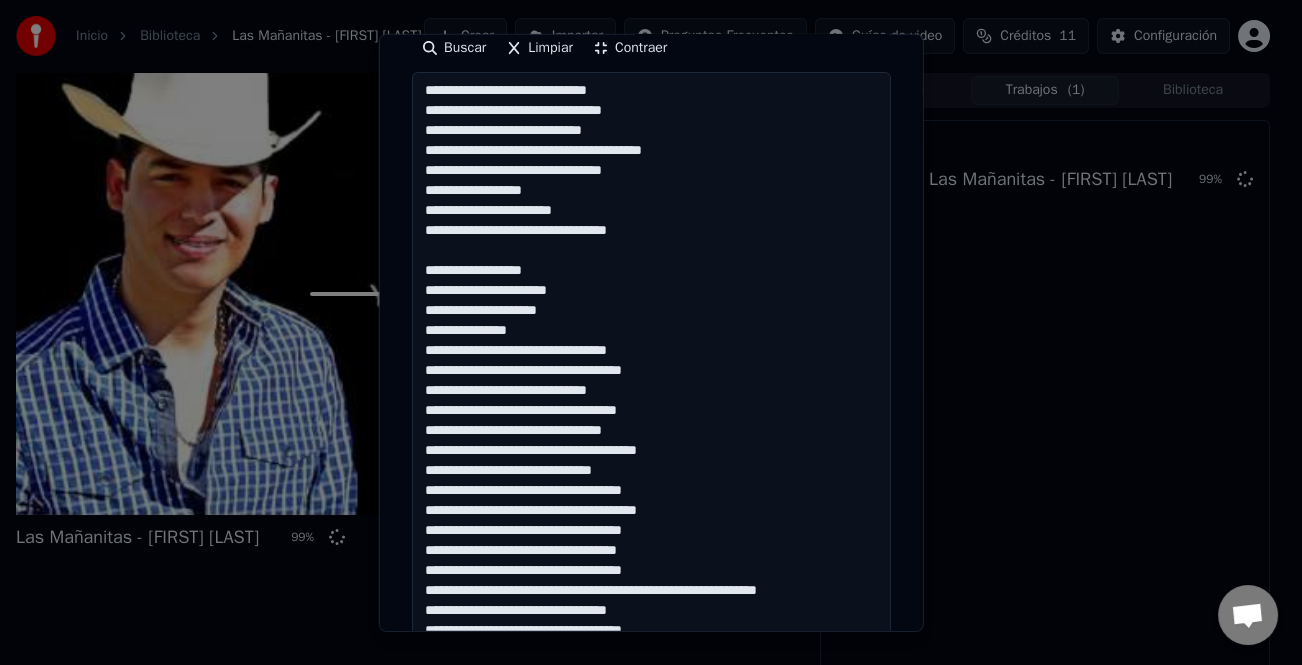 click at bounding box center (651, 440) 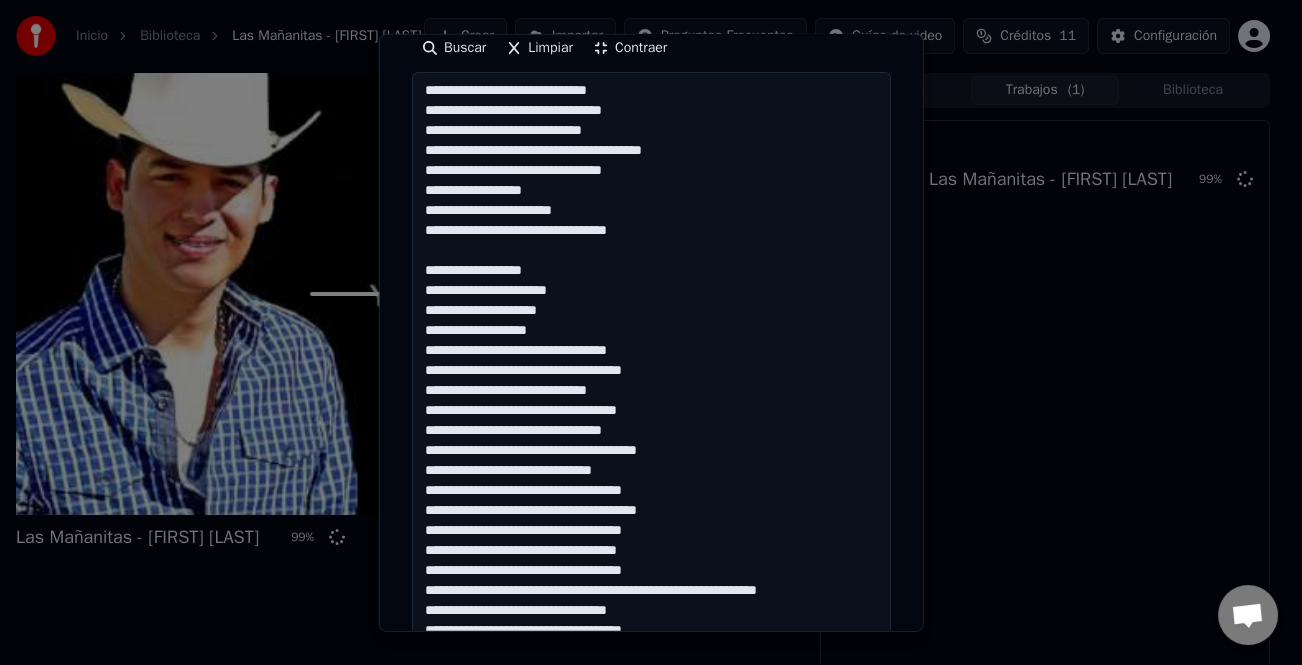 click at bounding box center [651, 440] 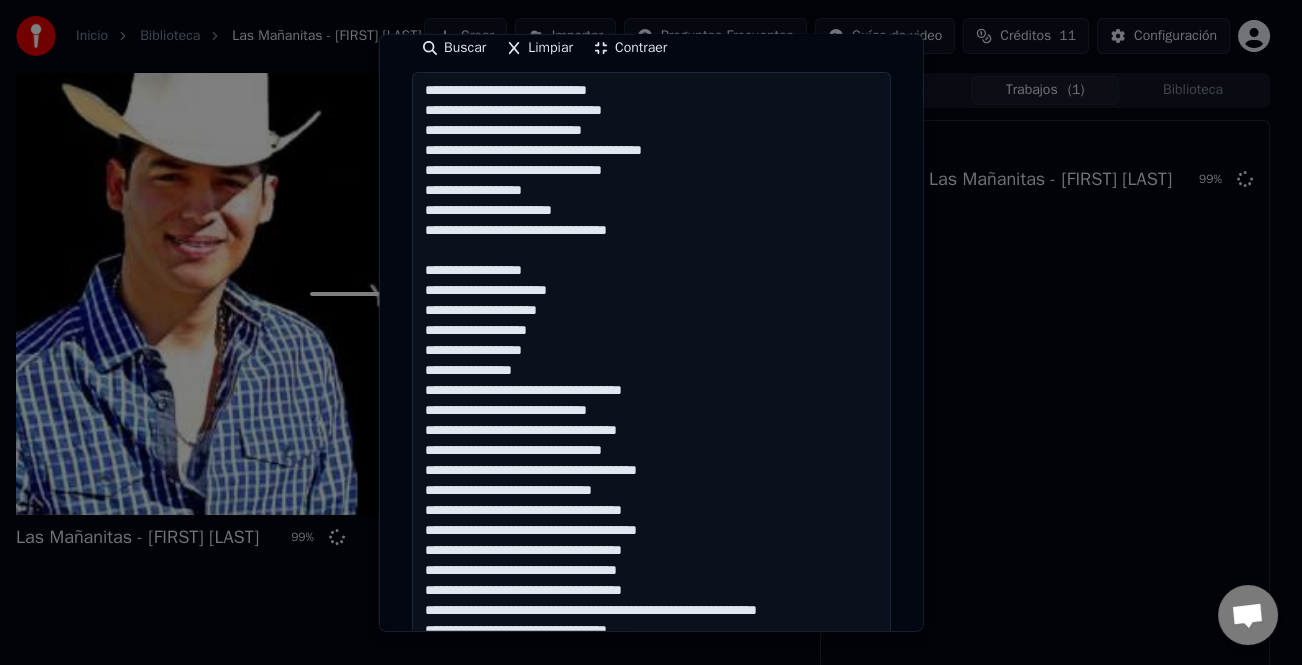 click at bounding box center (651, 440) 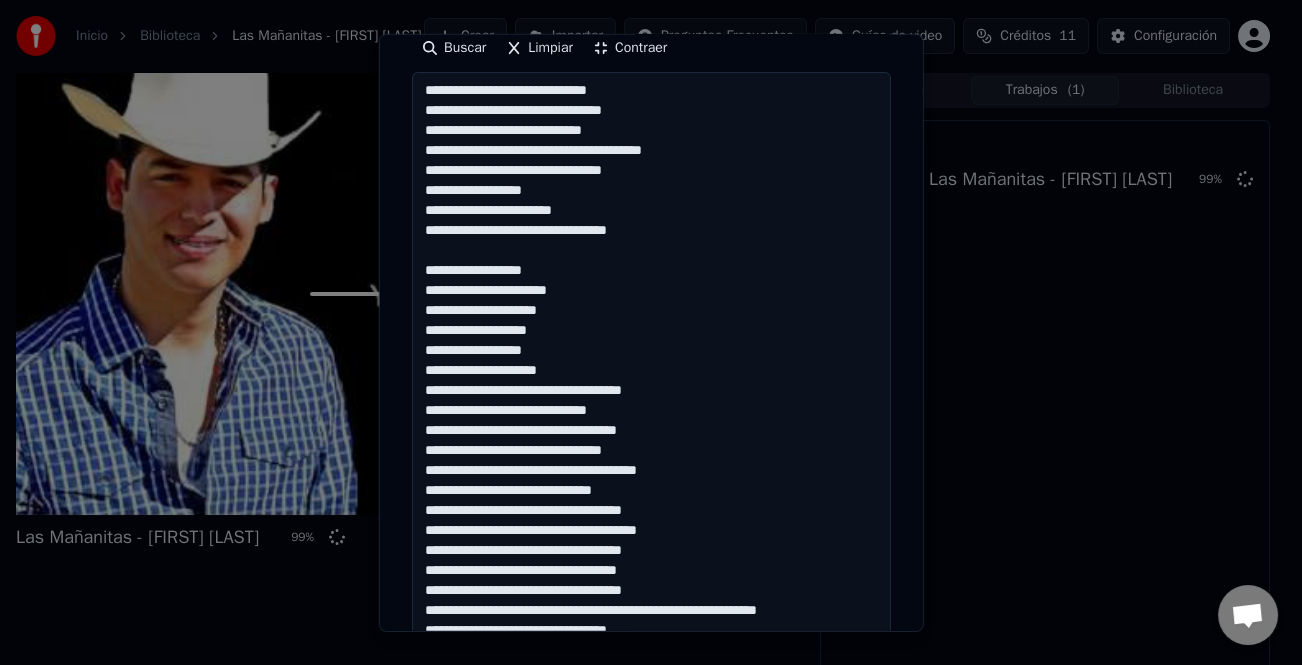 click at bounding box center (651, 440) 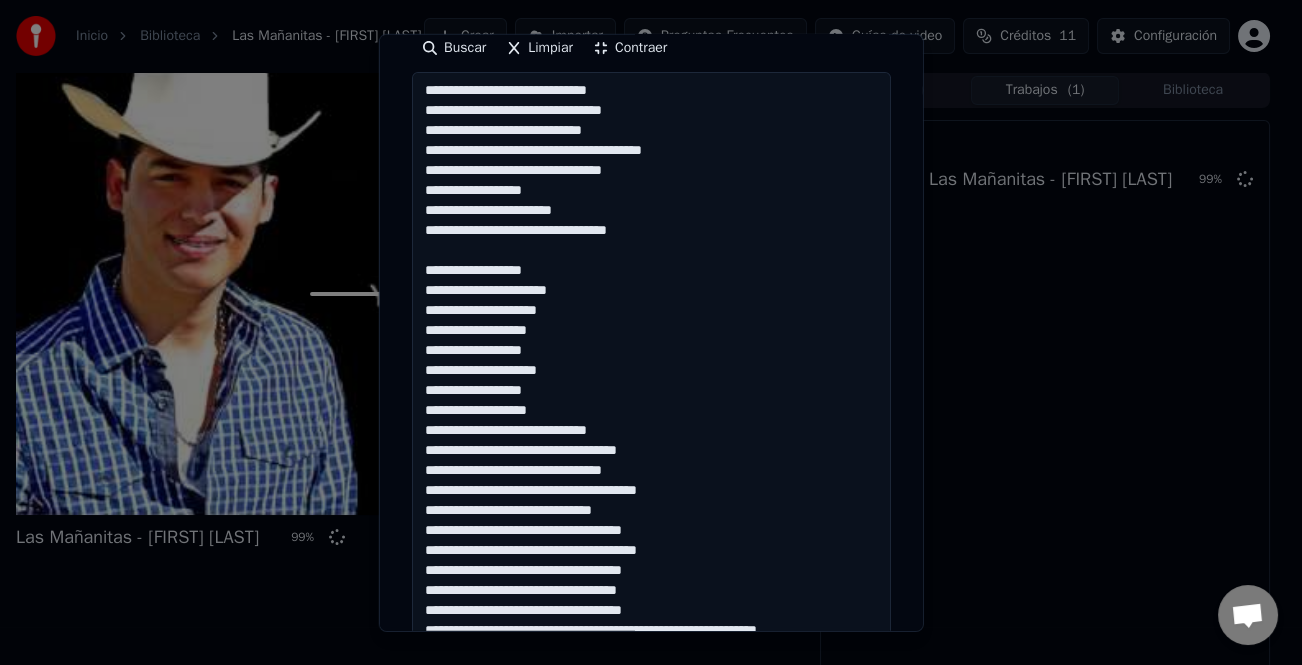 click at bounding box center [651, 440] 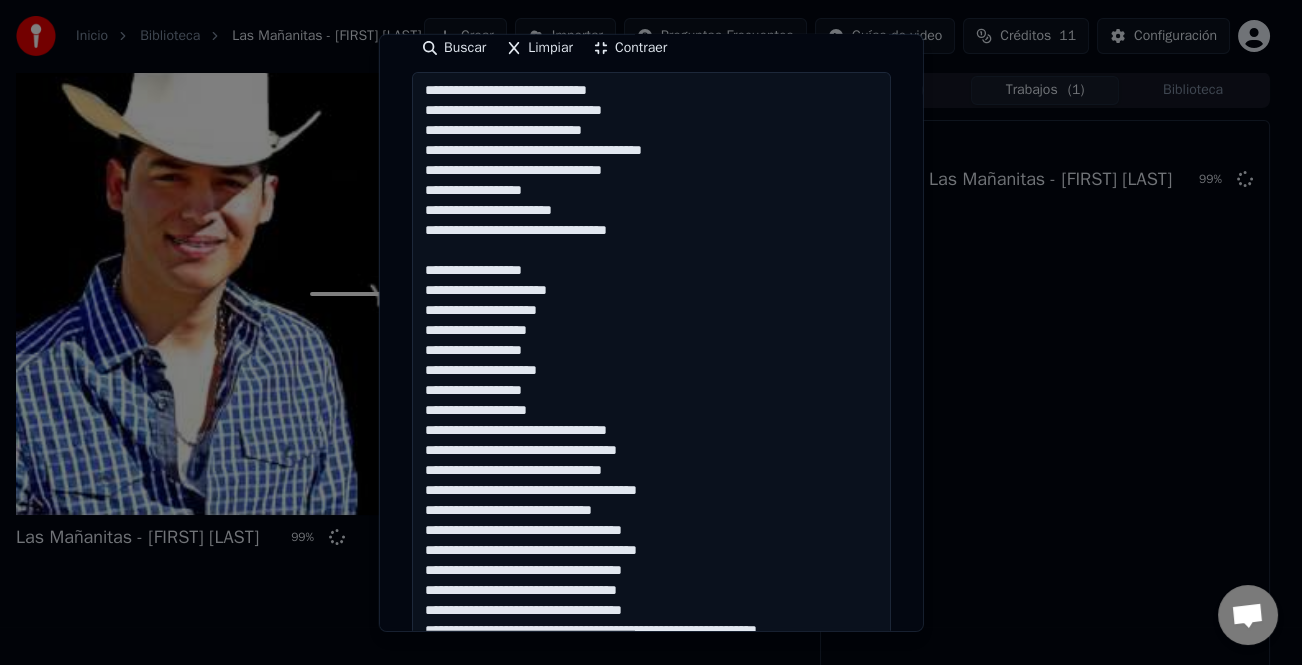 click at bounding box center [651, 440] 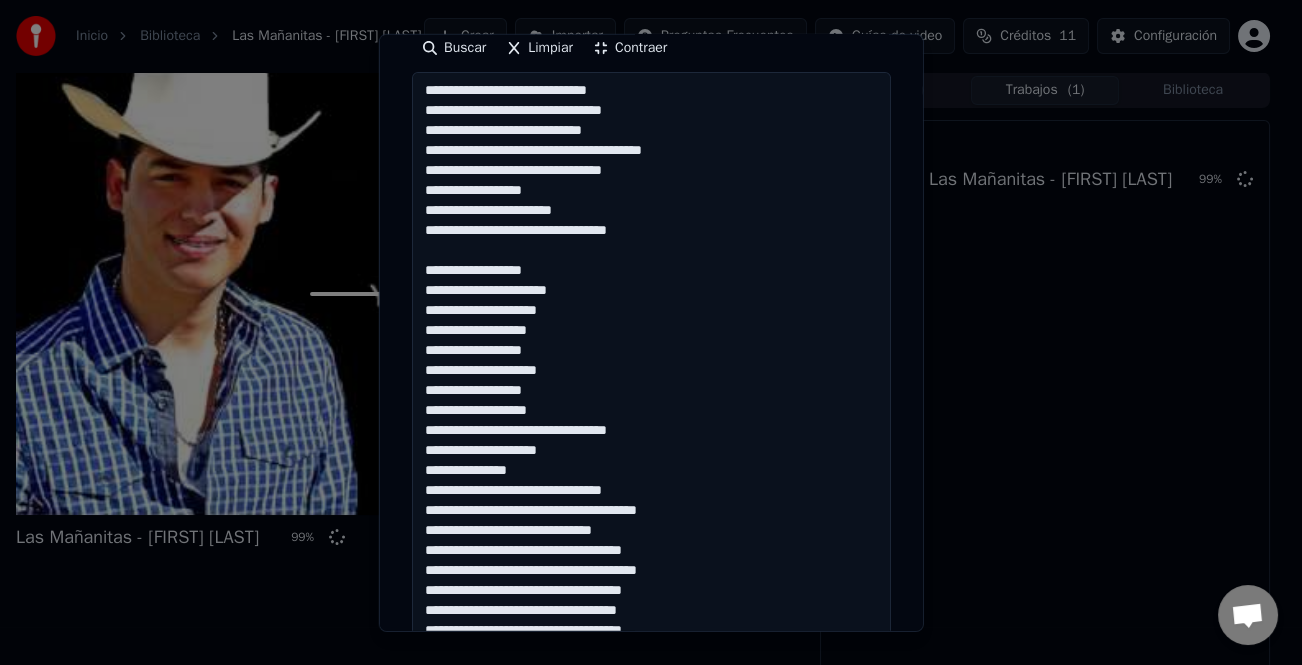 click at bounding box center (651, 440) 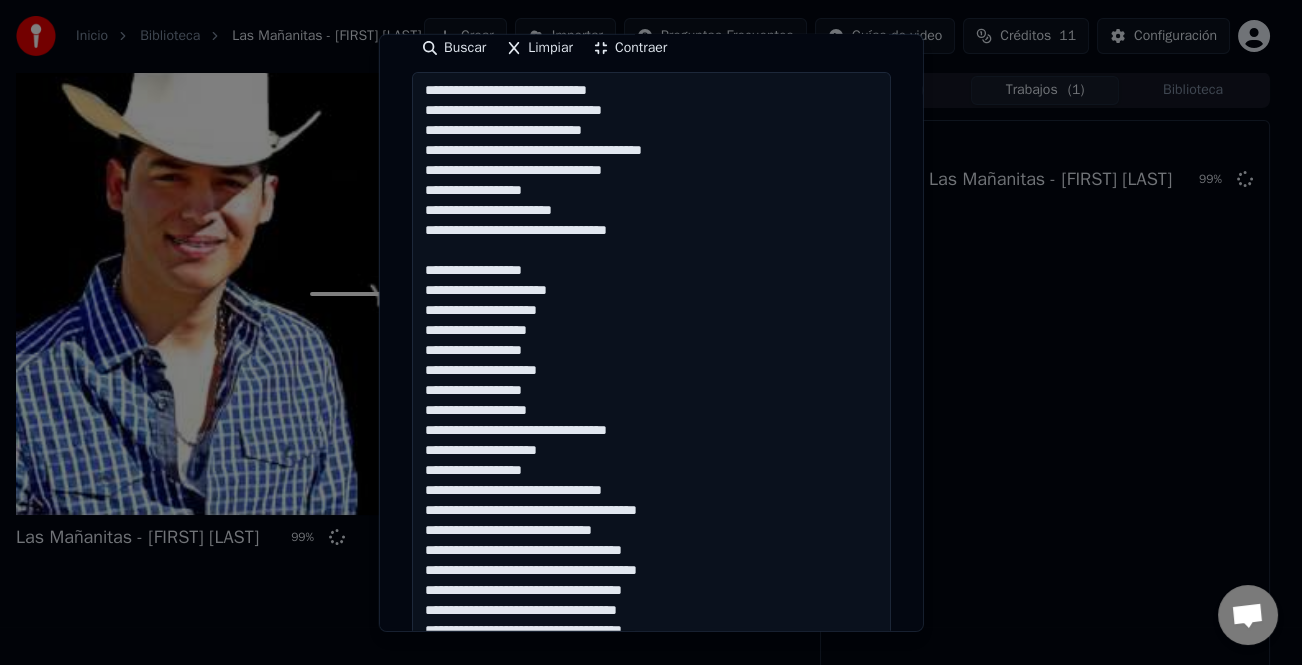 click at bounding box center (651, 440) 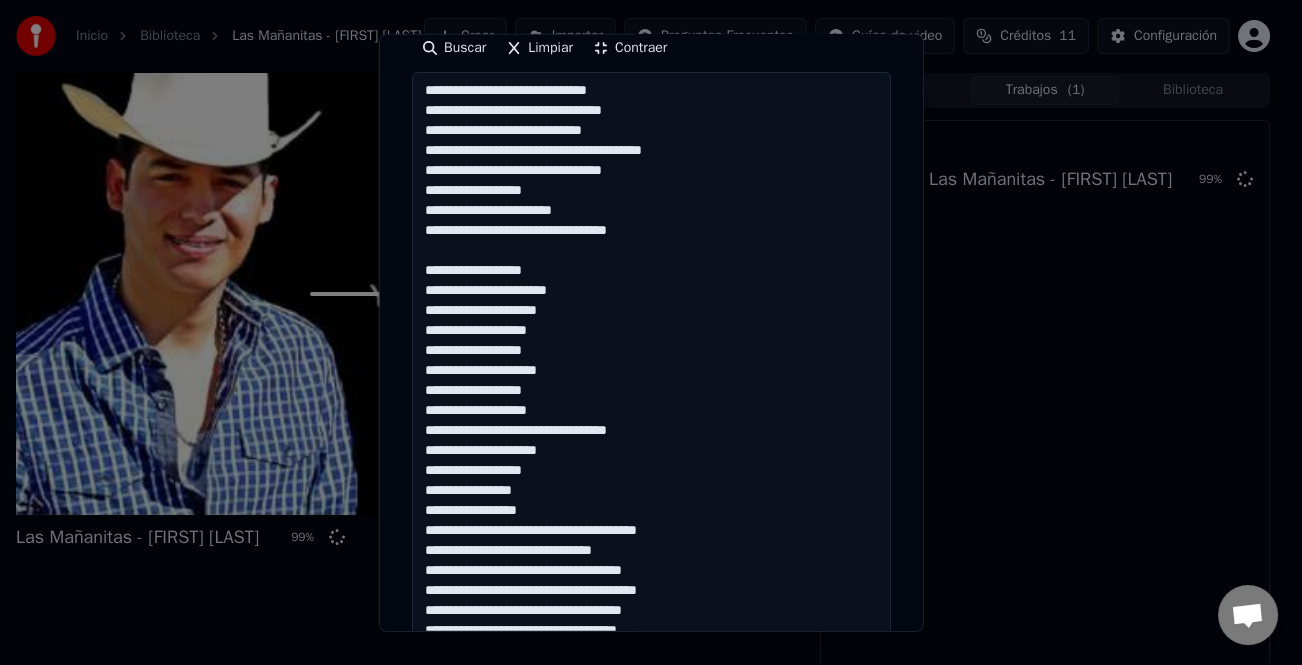 click at bounding box center [651, 440] 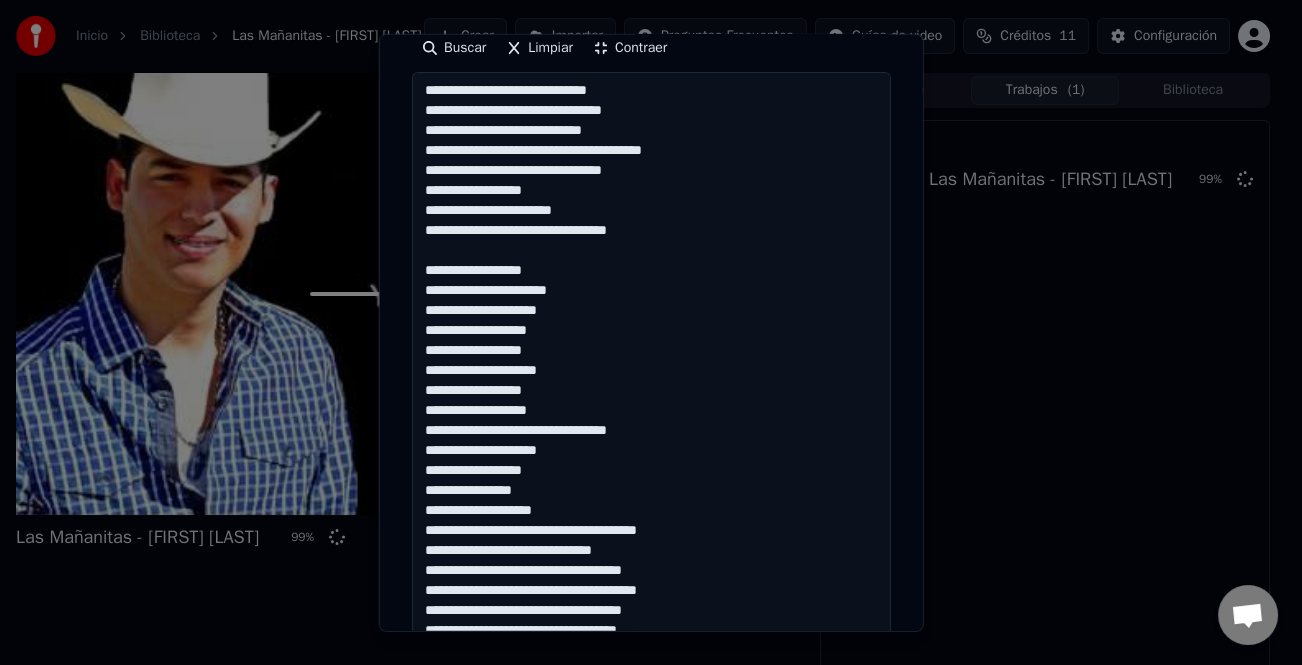 click at bounding box center (651, 440) 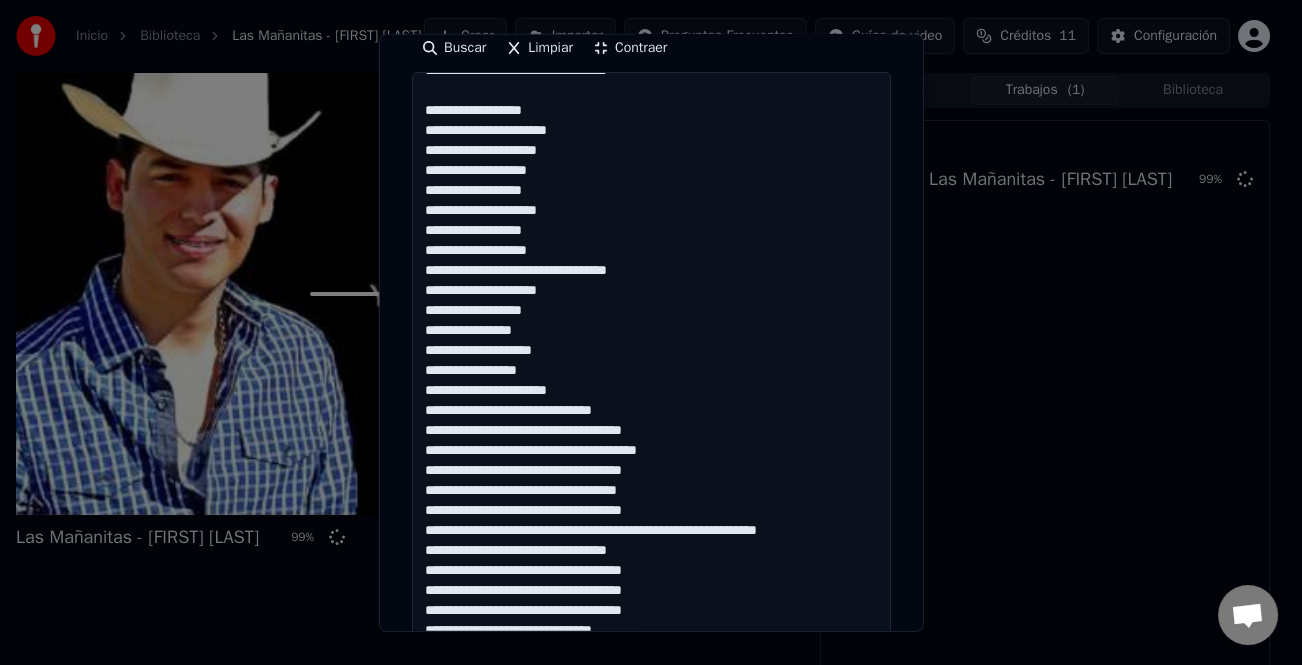 scroll, scrollTop: 181, scrollLeft: 0, axis: vertical 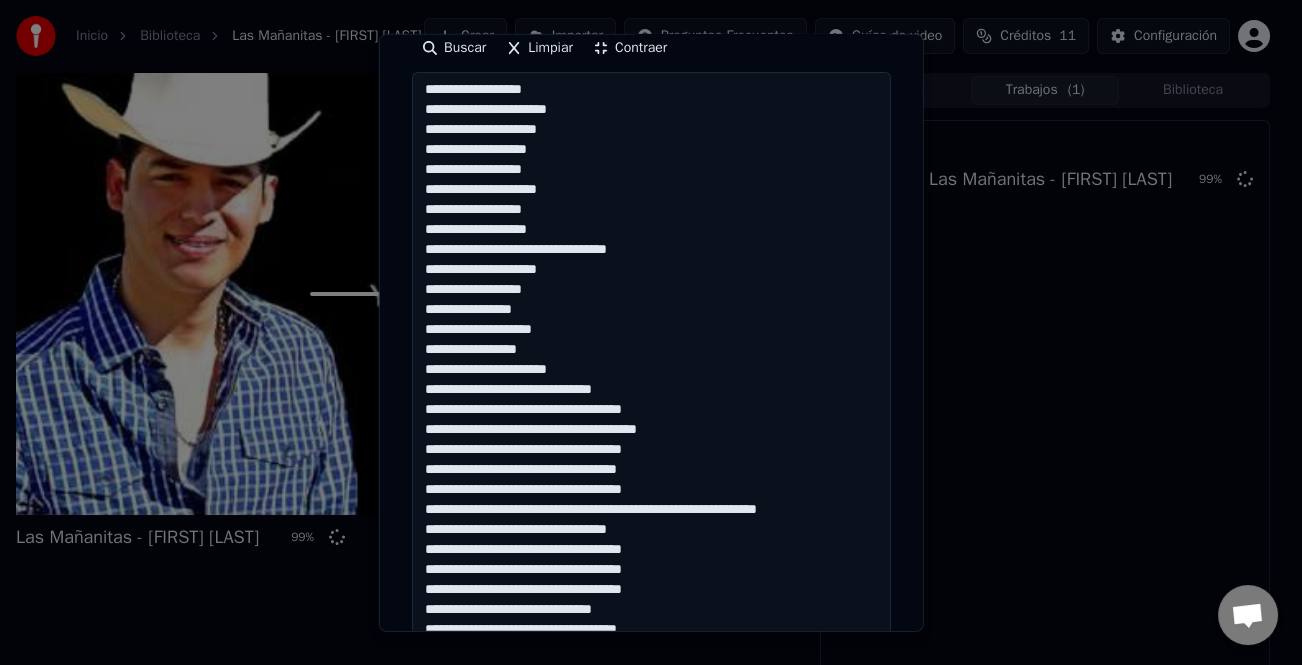 click at bounding box center [651, 440] 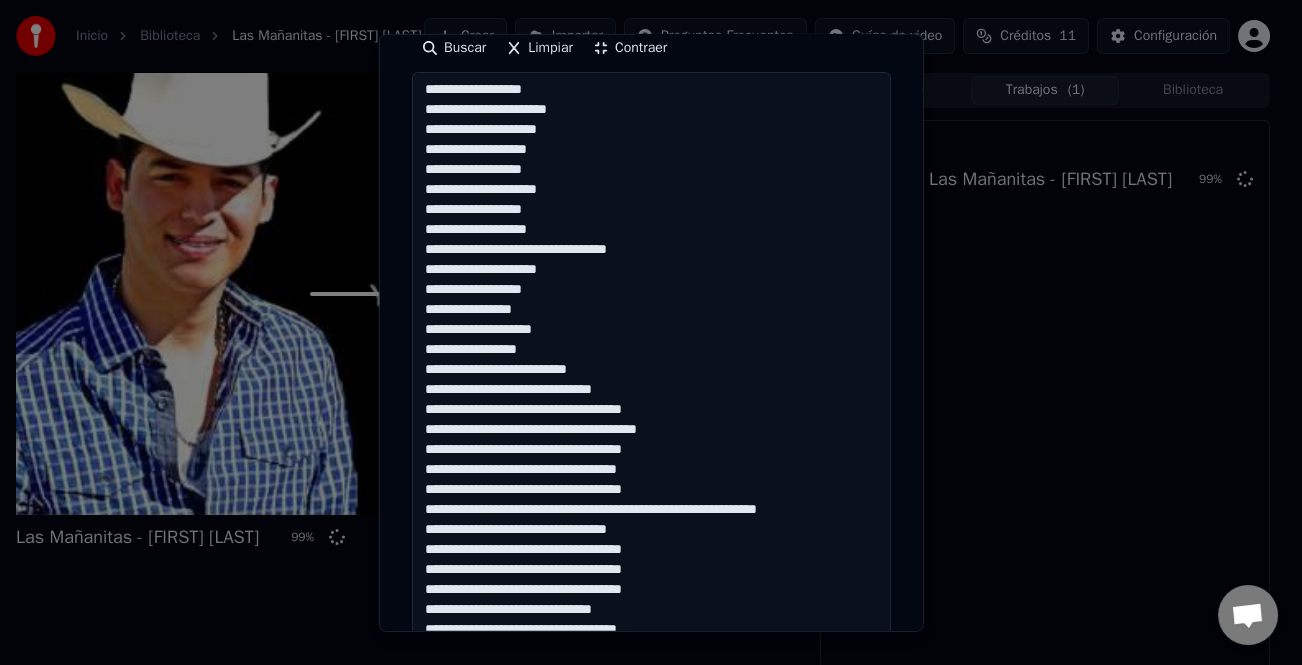 click at bounding box center [651, 440] 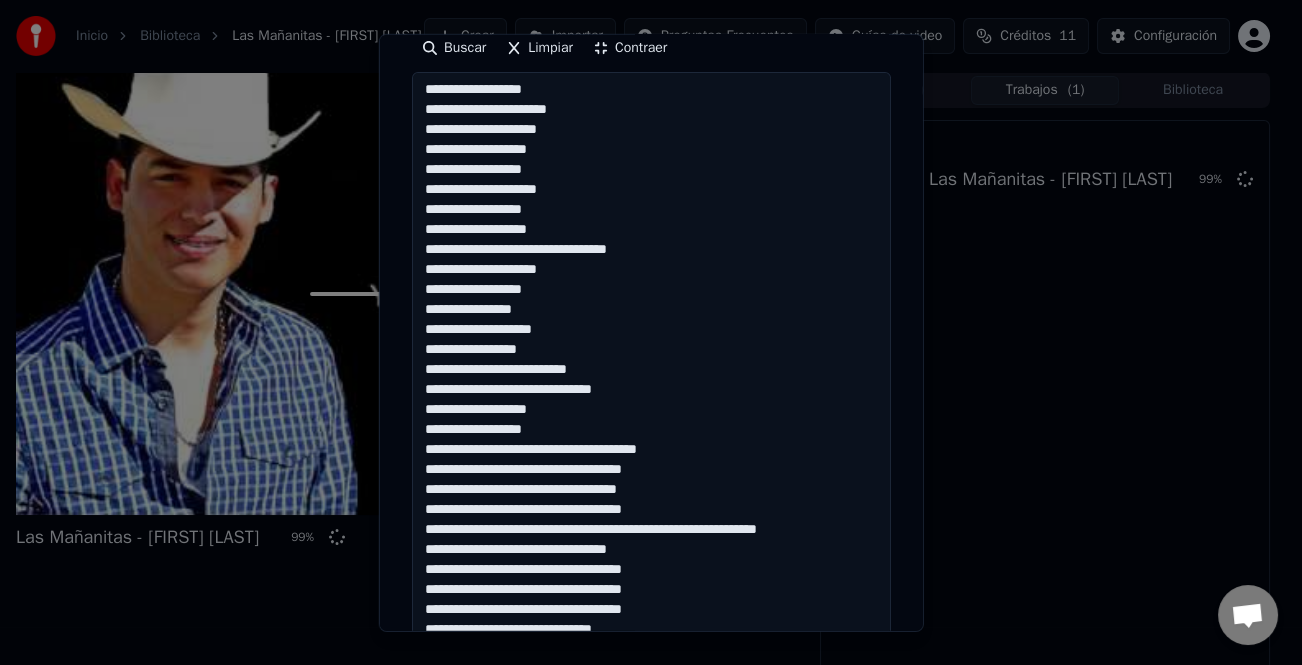 click at bounding box center [651, 440] 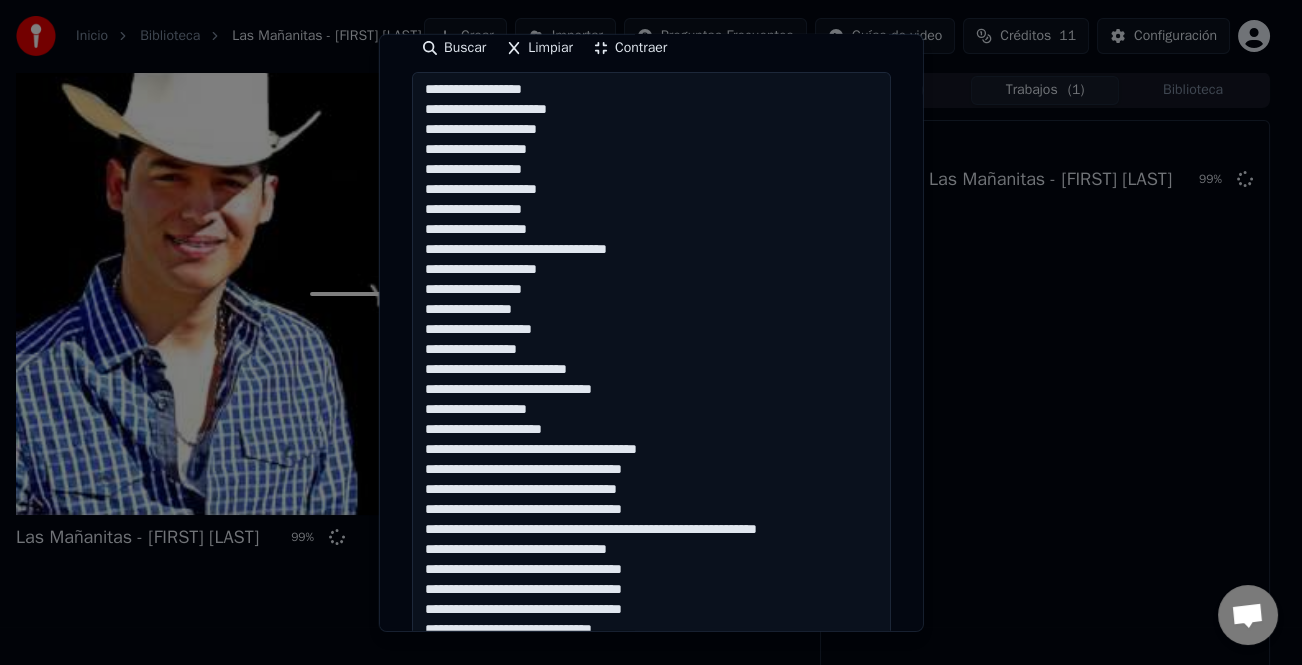 drag, startPoint x: 549, startPoint y: 446, endPoint x: 536, endPoint y: 448, distance: 13.152946 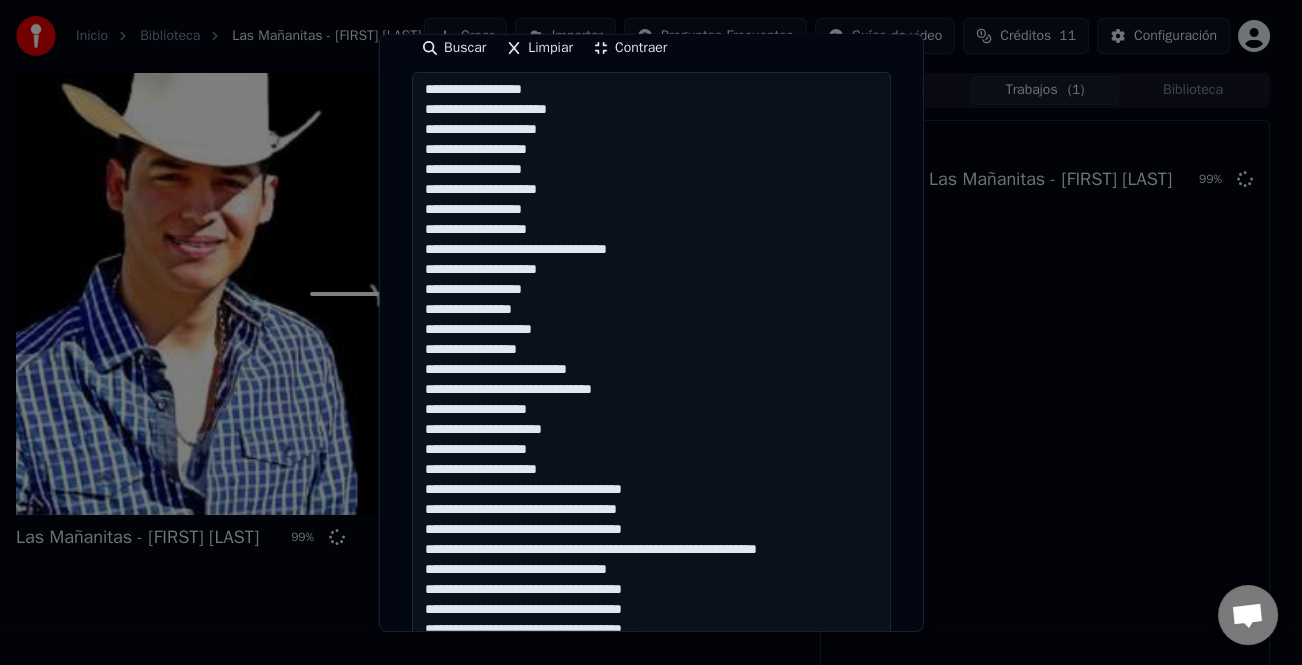 click at bounding box center [651, 440] 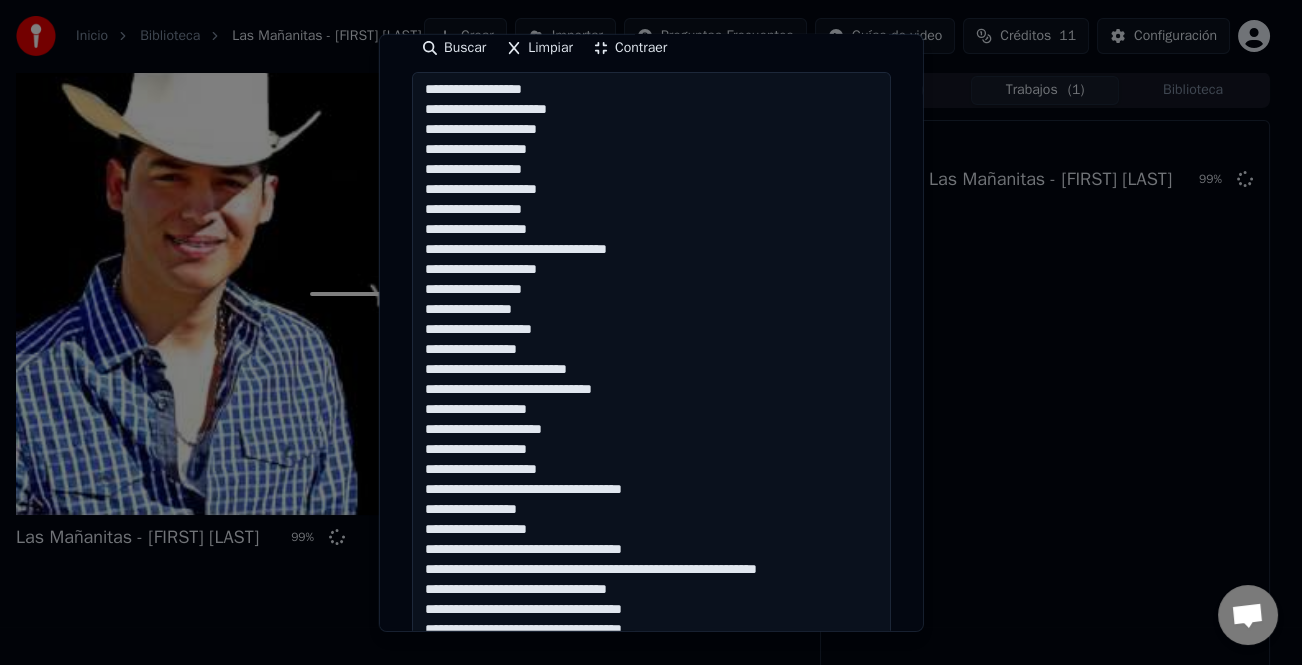 click at bounding box center [651, 440] 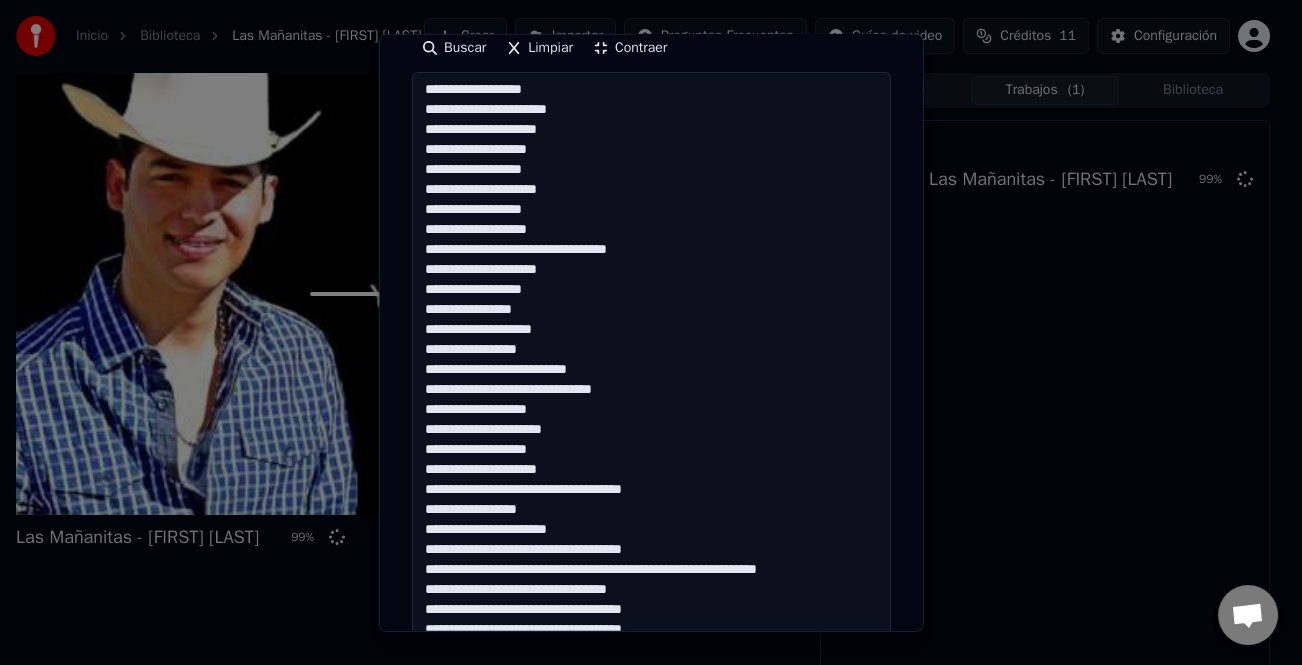 click at bounding box center [651, 440] 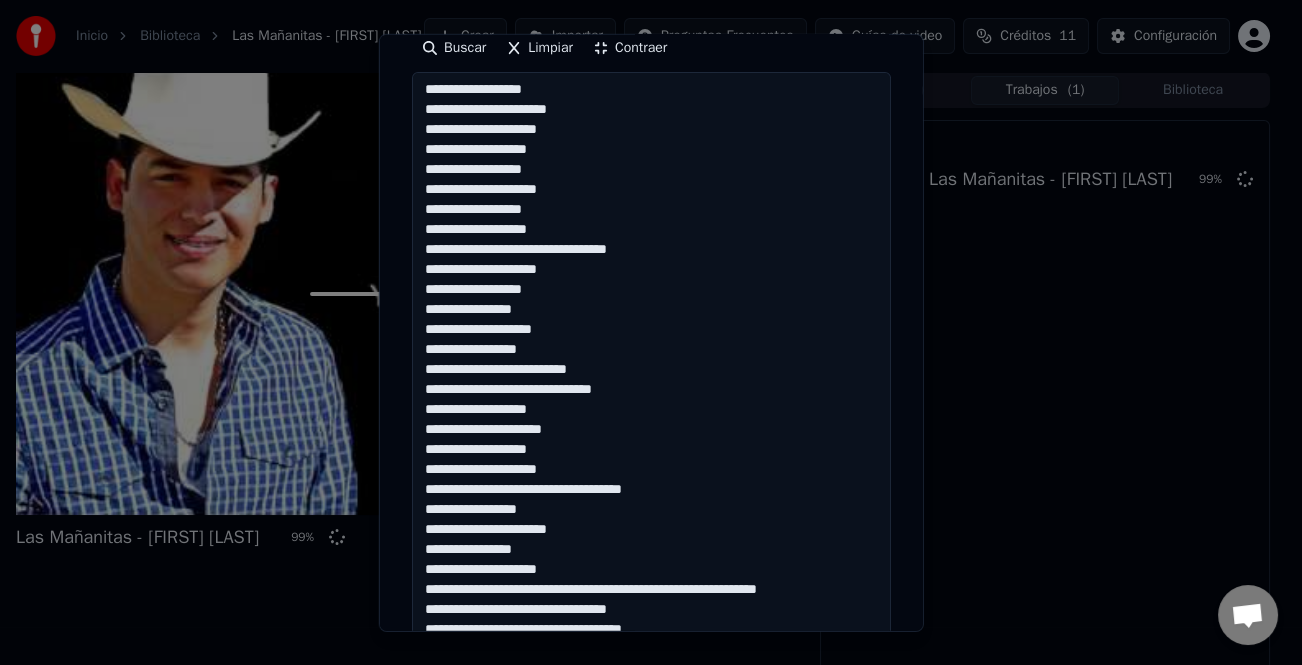 click at bounding box center (651, 440) 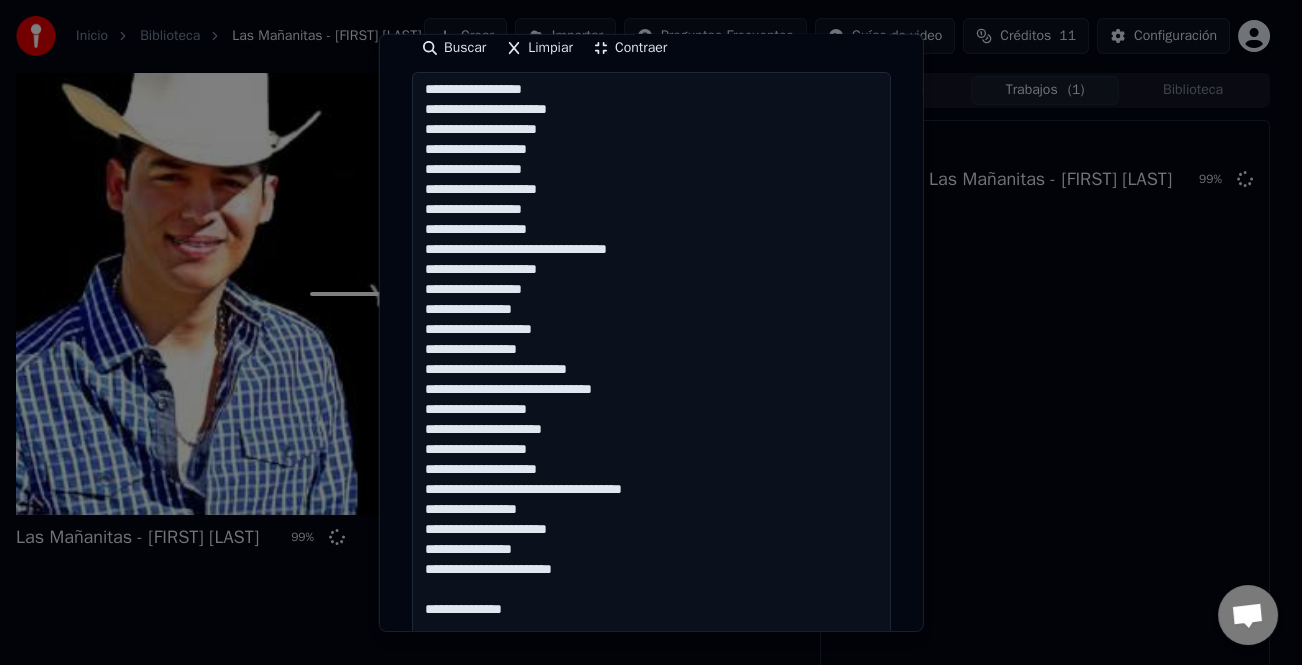 scroll, scrollTop: 408, scrollLeft: 0, axis: vertical 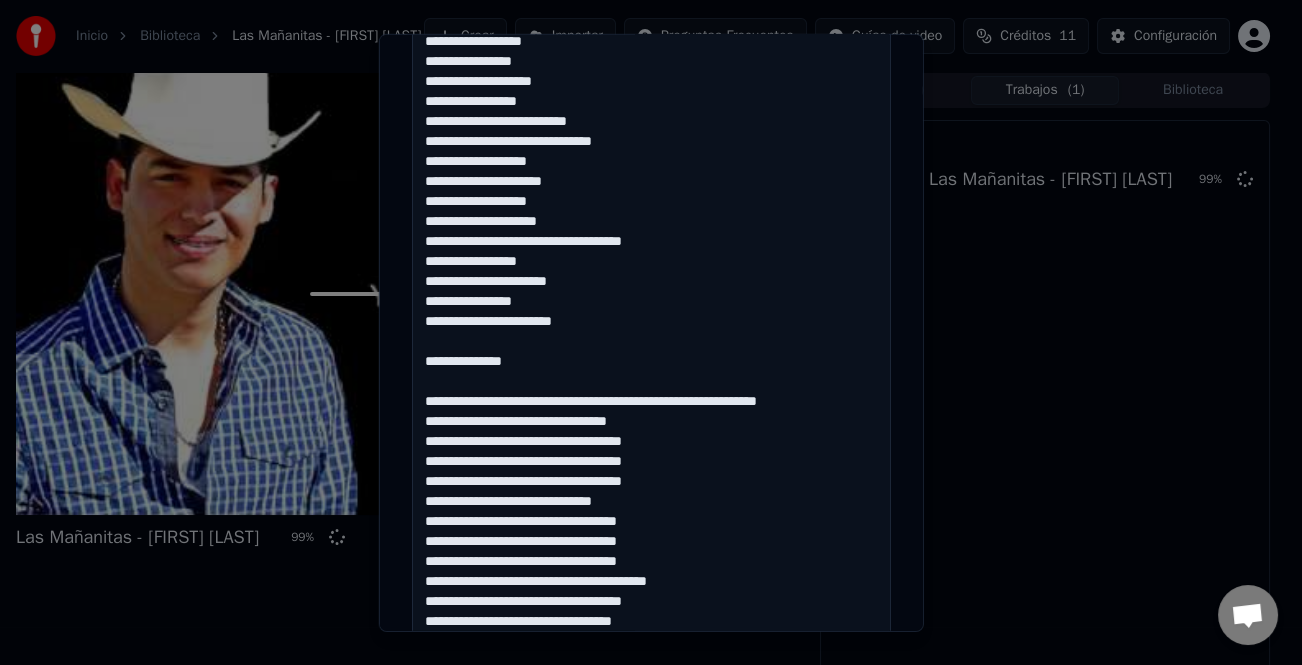 drag, startPoint x: 840, startPoint y: 400, endPoint x: 390, endPoint y: 395, distance: 450.02777 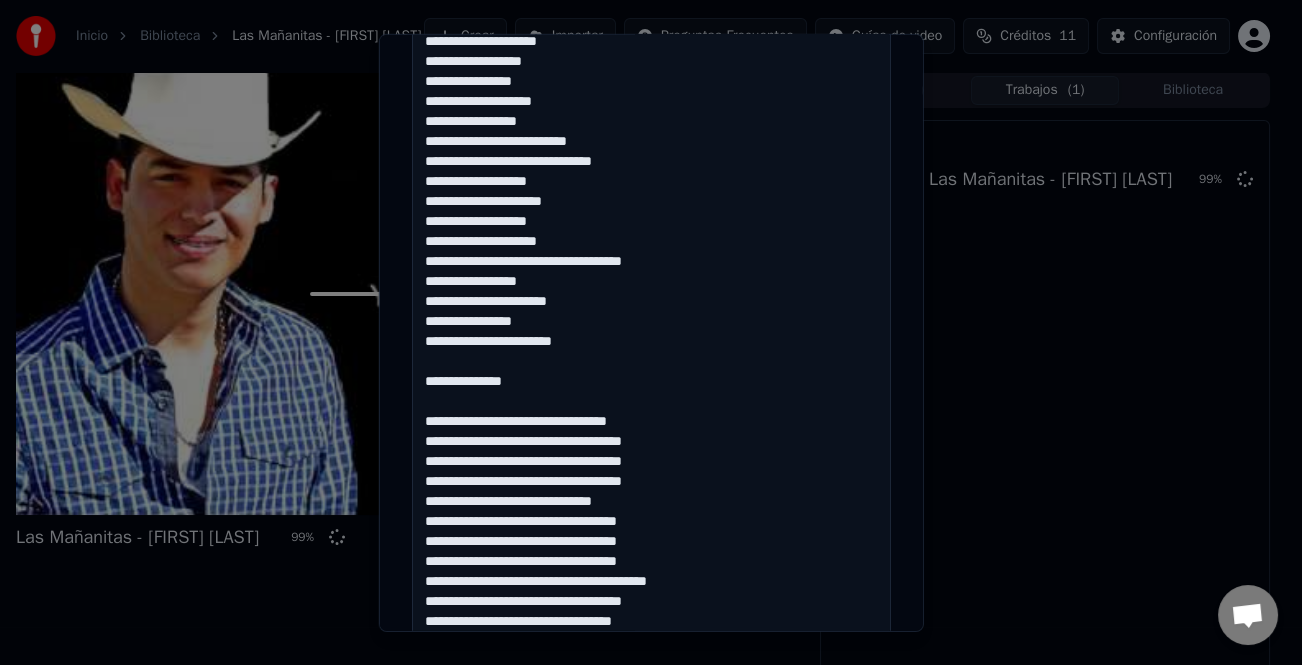 scroll, scrollTop: 301, scrollLeft: 0, axis: vertical 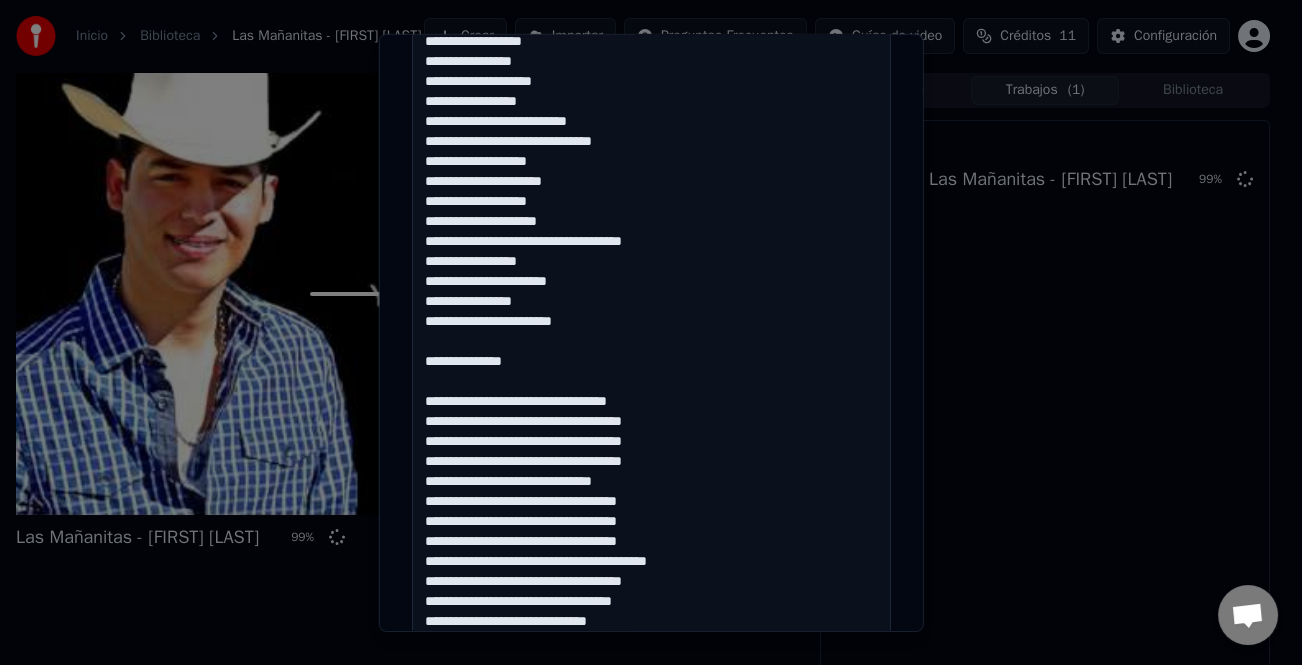 click at bounding box center [651, 312] 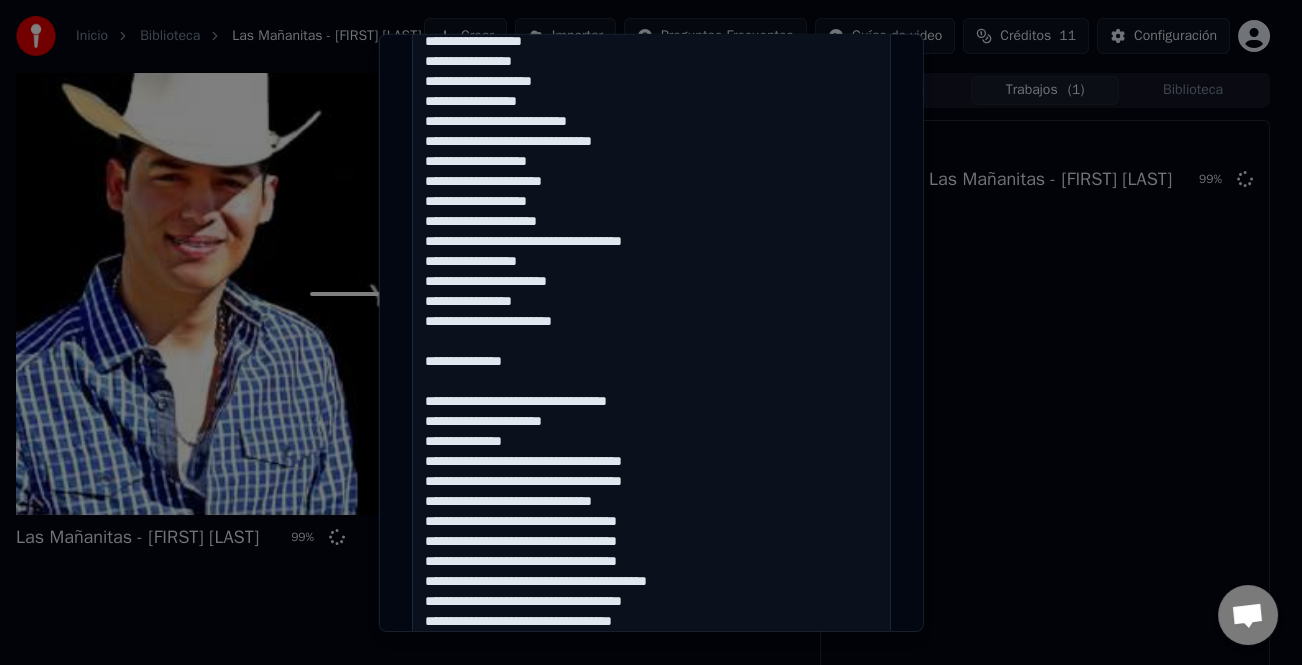 scroll, scrollTop: 321, scrollLeft: 0, axis: vertical 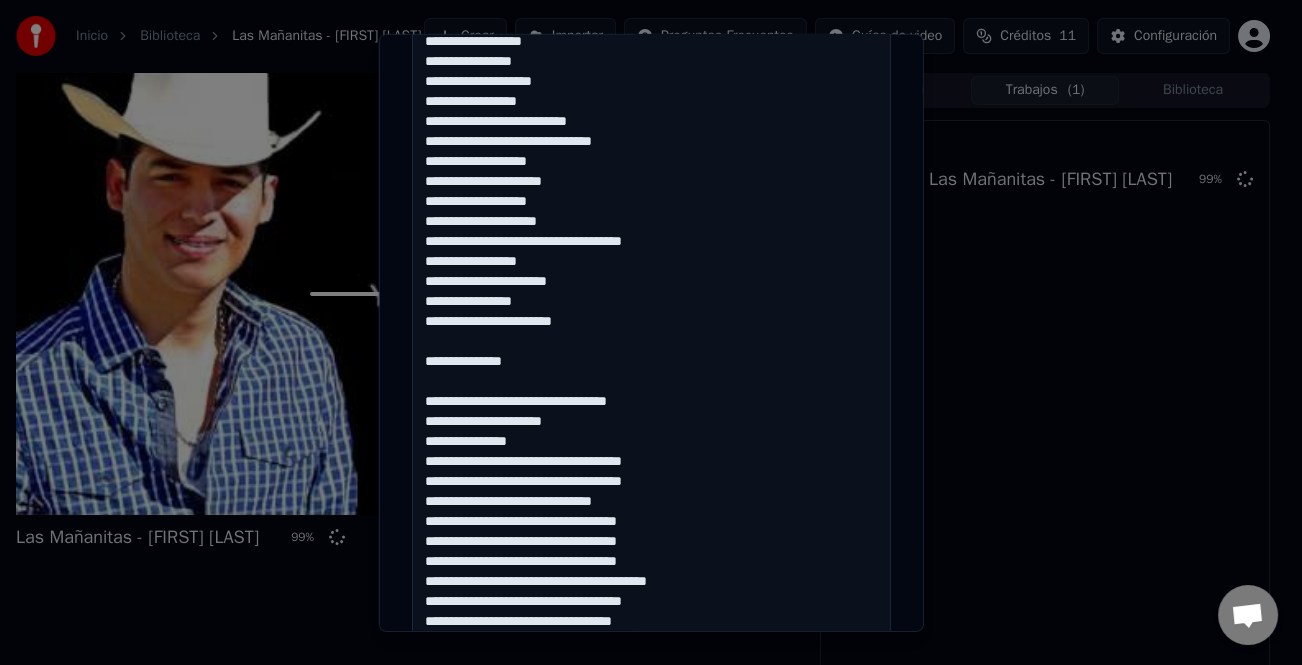 click at bounding box center [651, 332] 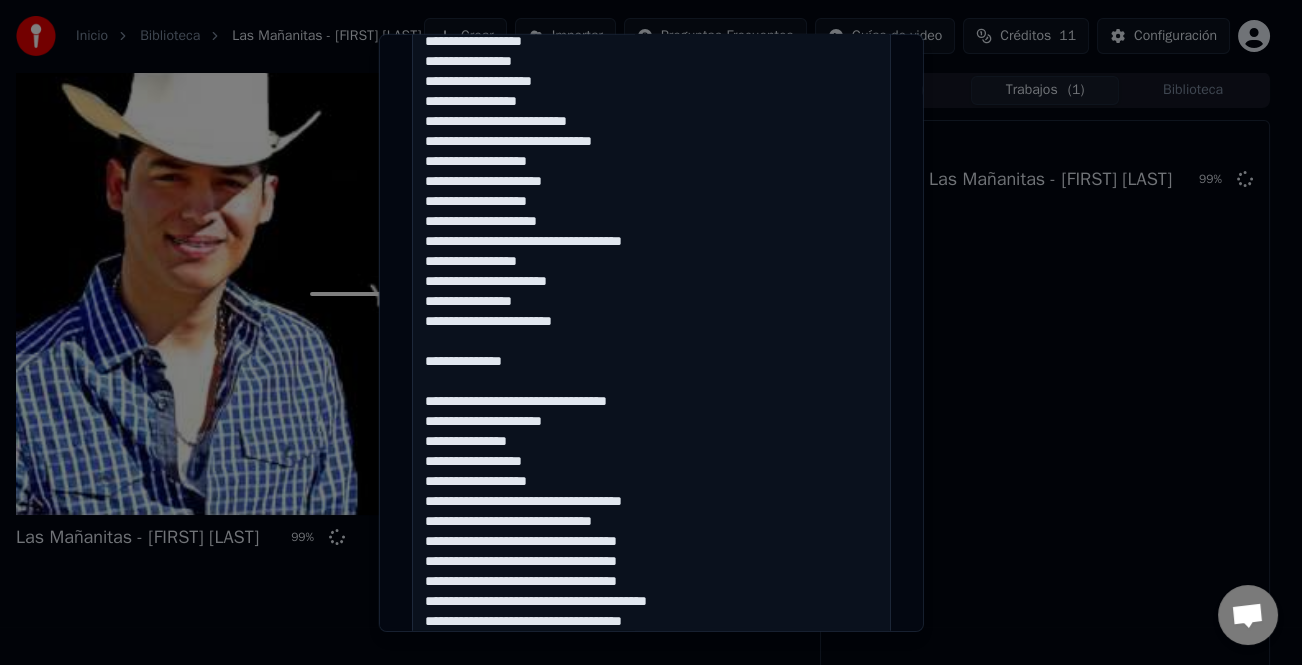 click at bounding box center [651, 332] 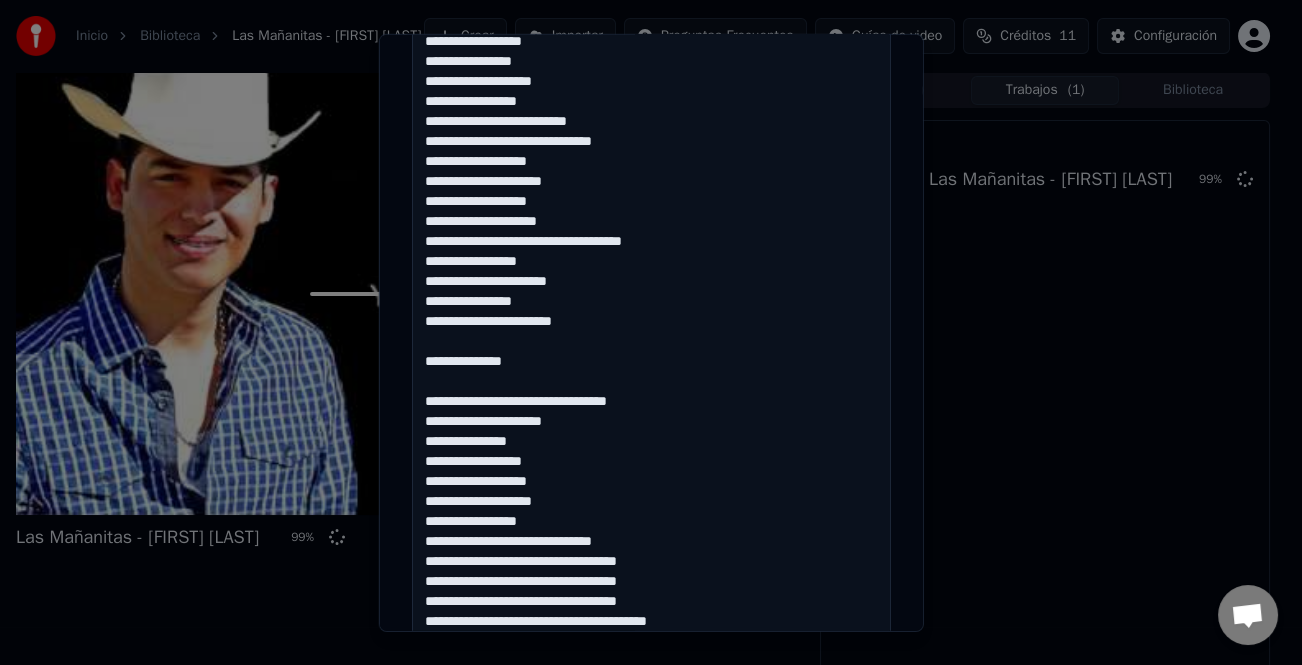 click at bounding box center [651, 332] 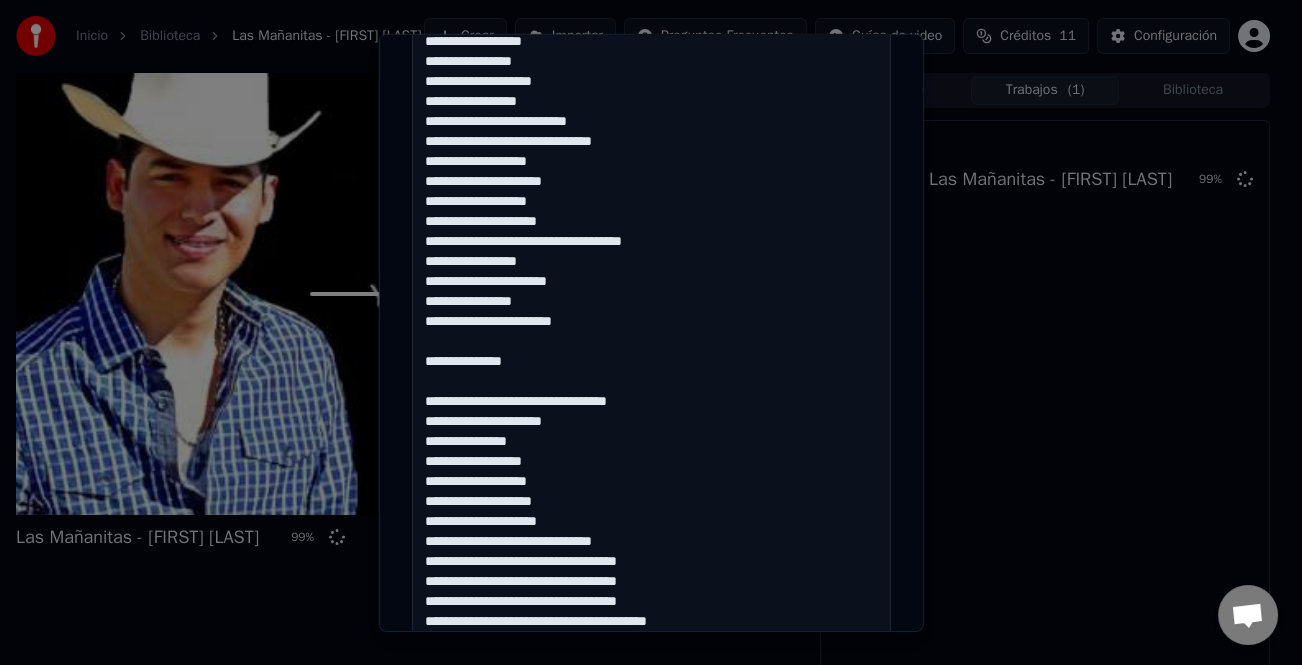 click at bounding box center [651, 332] 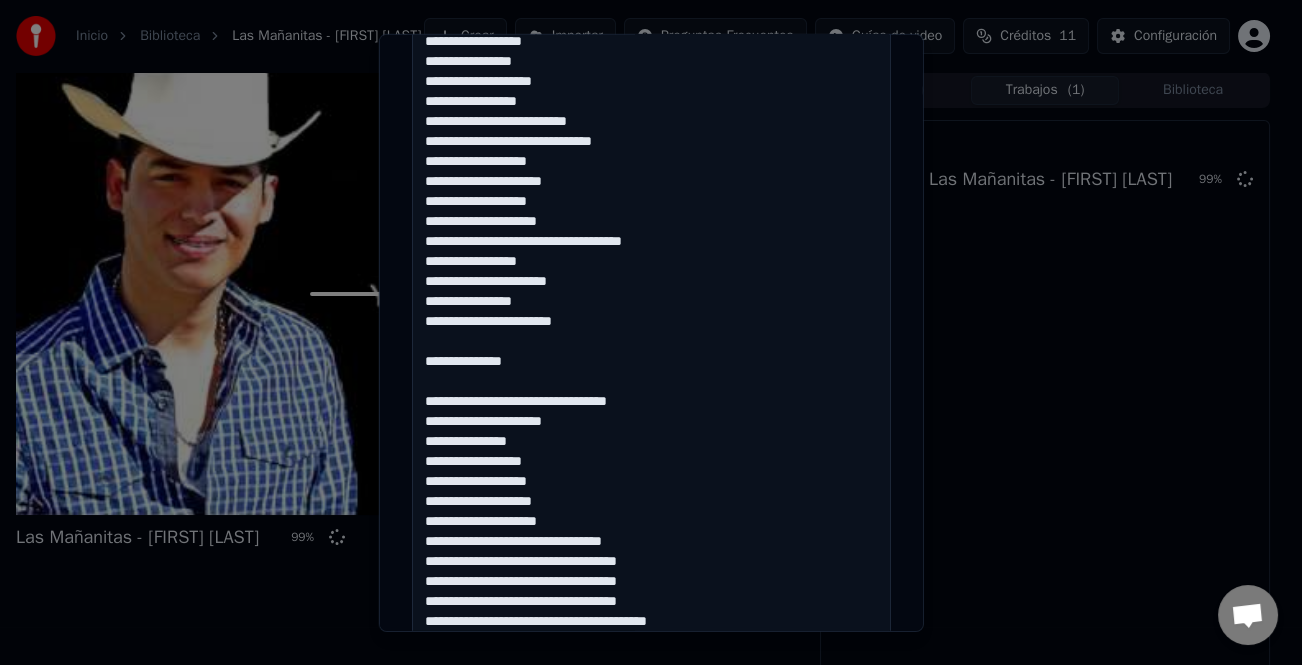 click at bounding box center [651, 332] 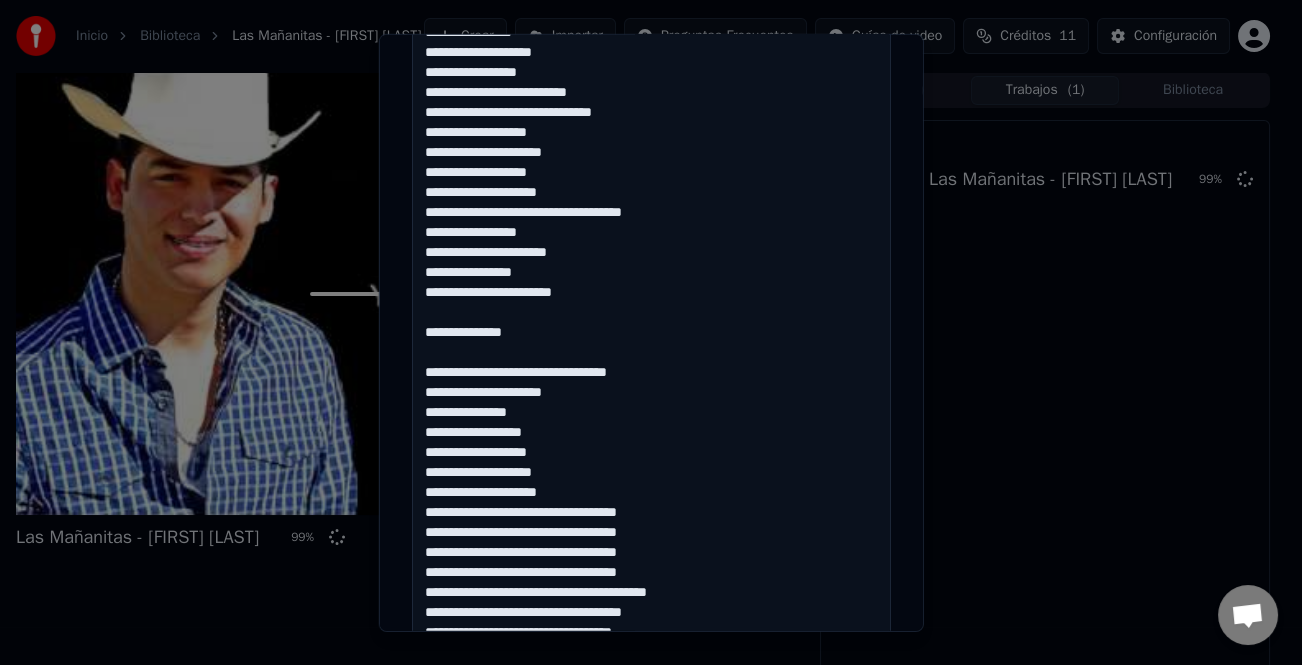 scroll, scrollTop: 361, scrollLeft: 0, axis: vertical 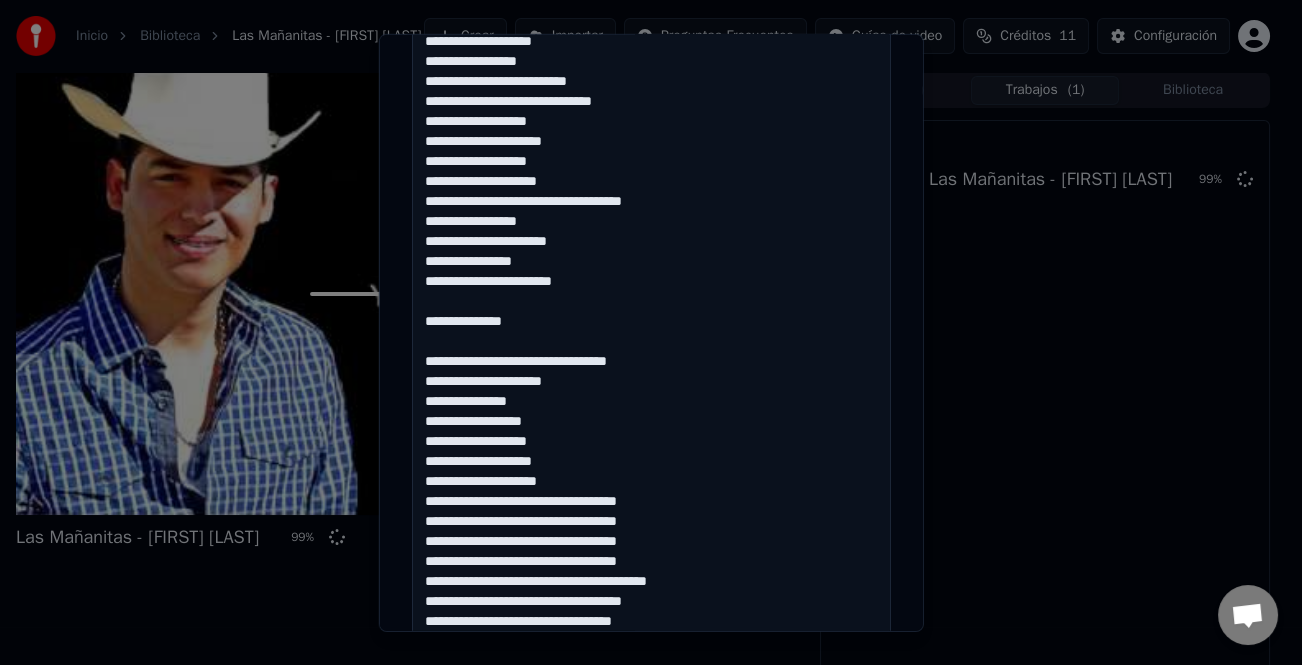 click at bounding box center [651, 332] 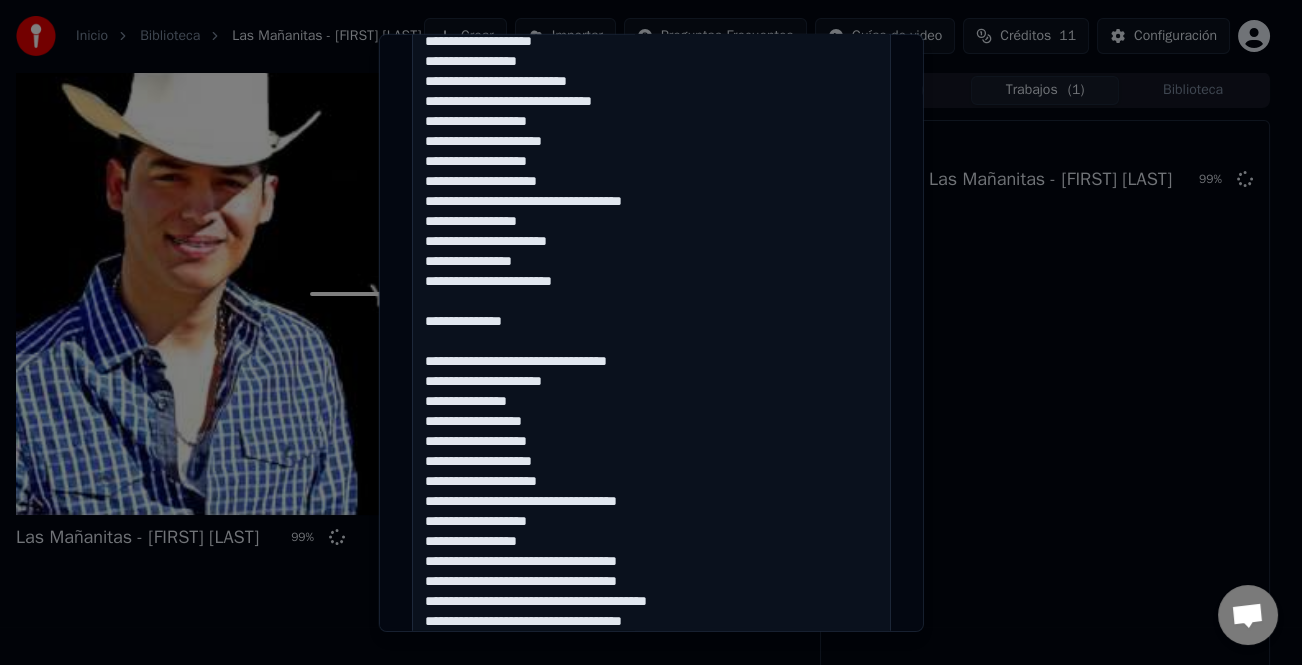 click at bounding box center [651, 332] 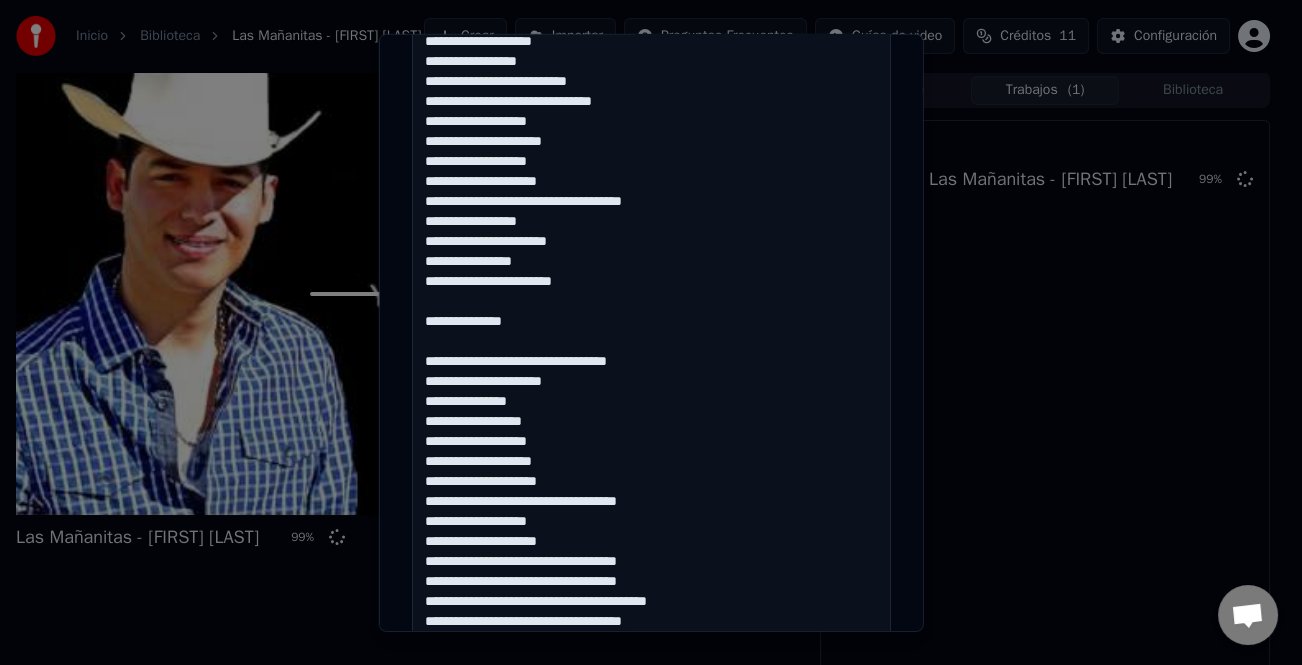 click at bounding box center (651, 332) 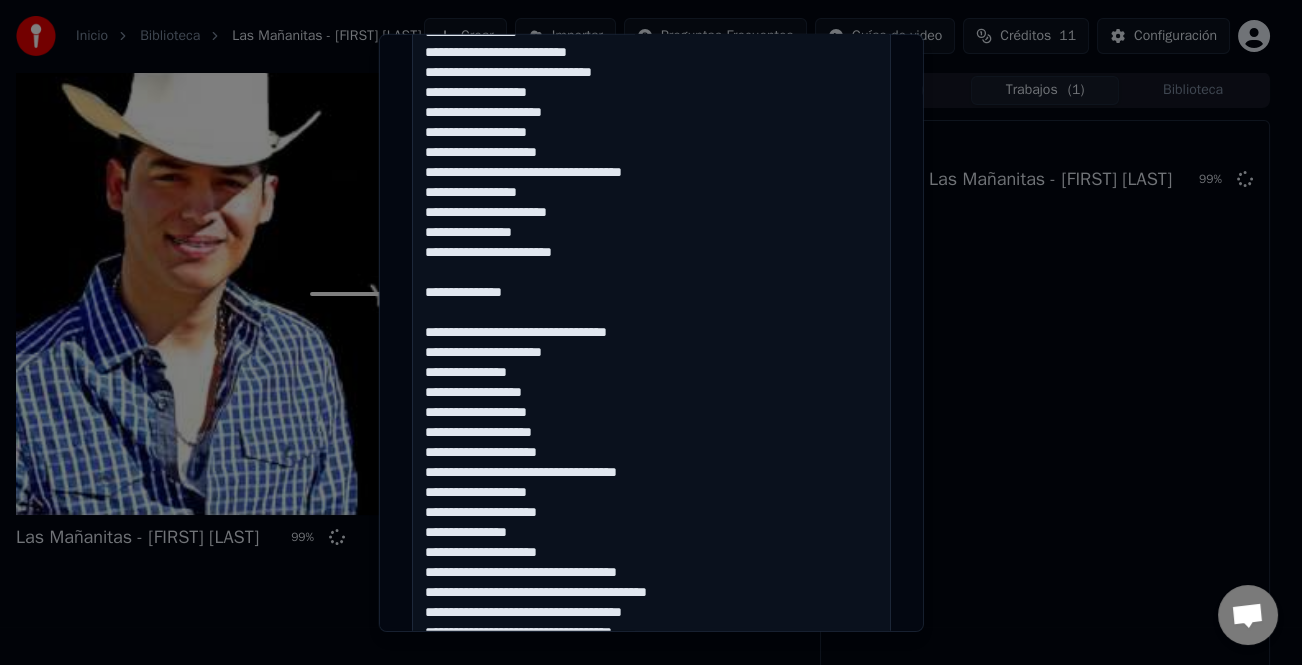 scroll, scrollTop: 401, scrollLeft: 0, axis: vertical 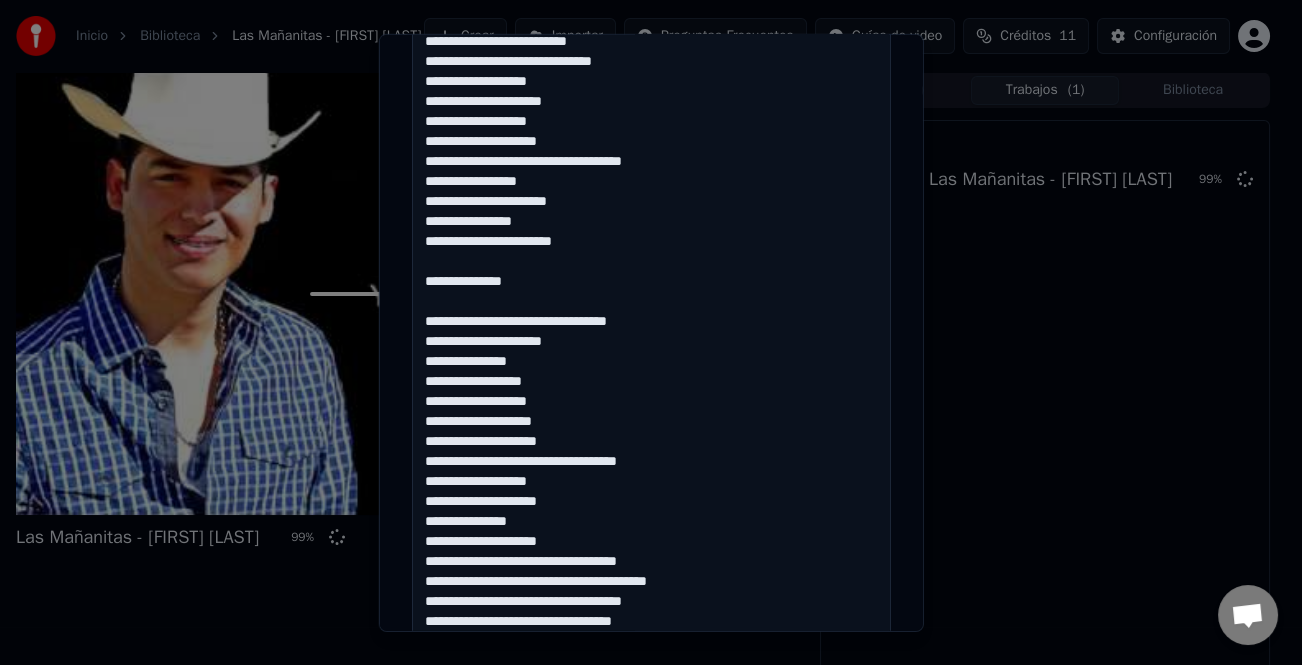 click at bounding box center [651, 332] 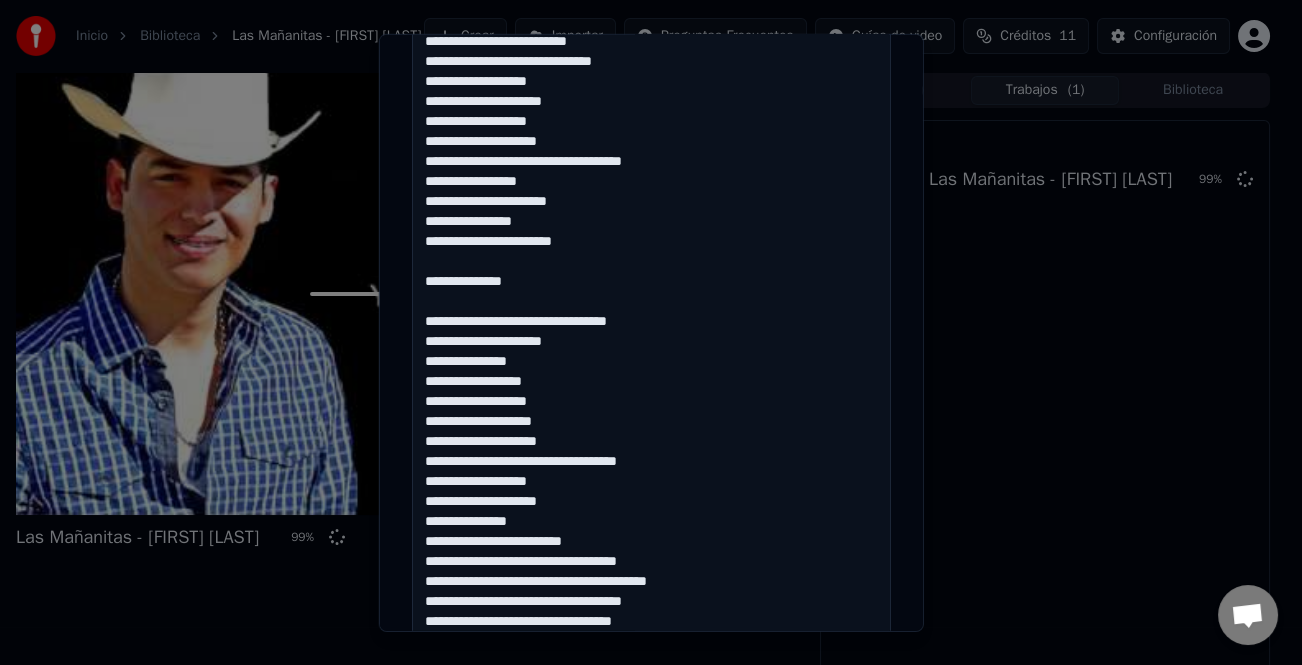 click at bounding box center (651, 332) 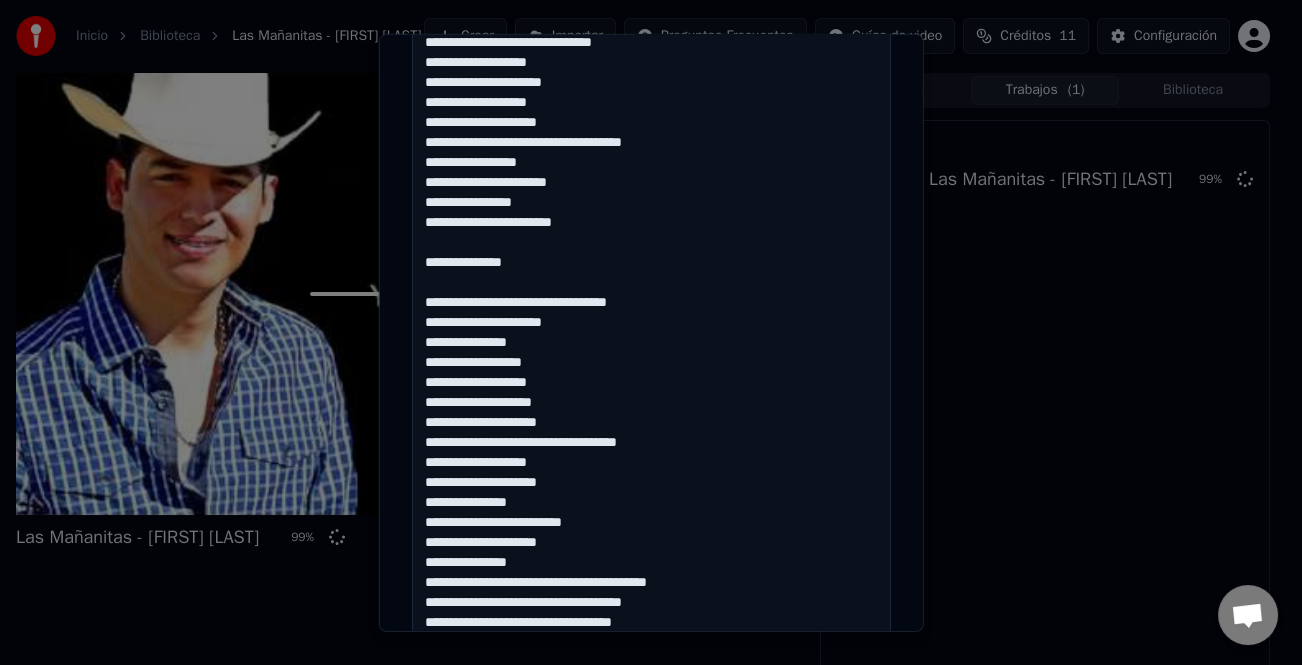 scroll, scrollTop: 421, scrollLeft: 0, axis: vertical 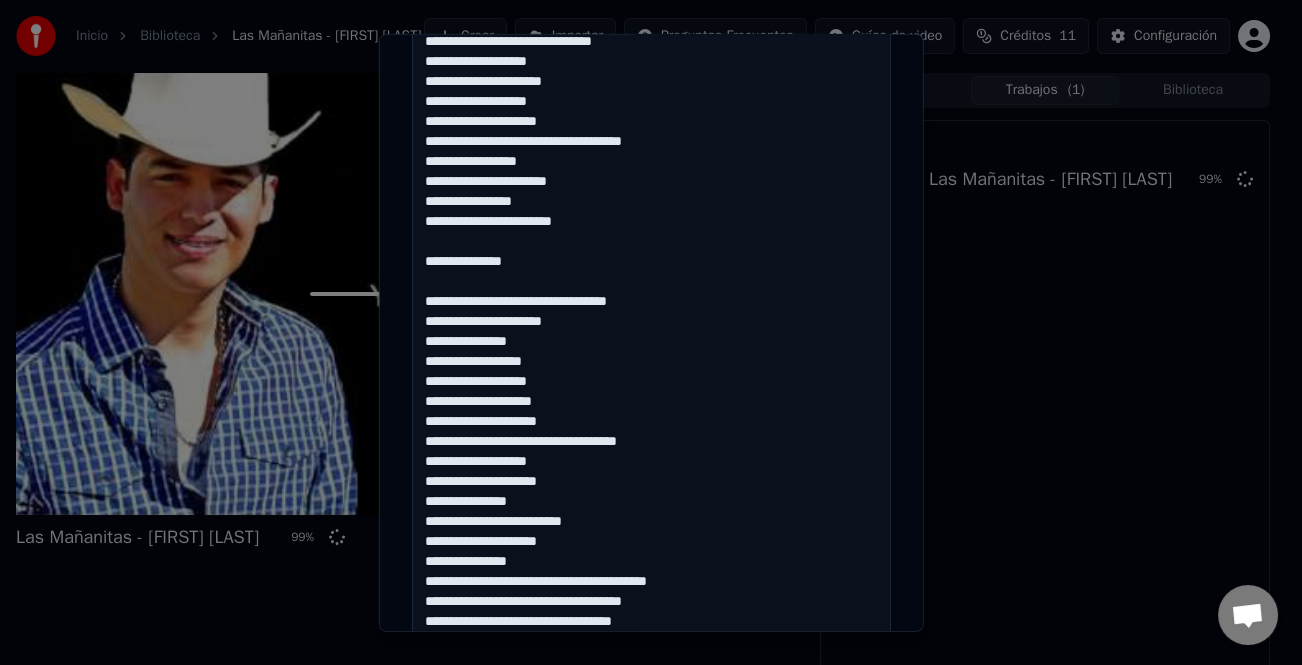 click at bounding box center [651, 332] 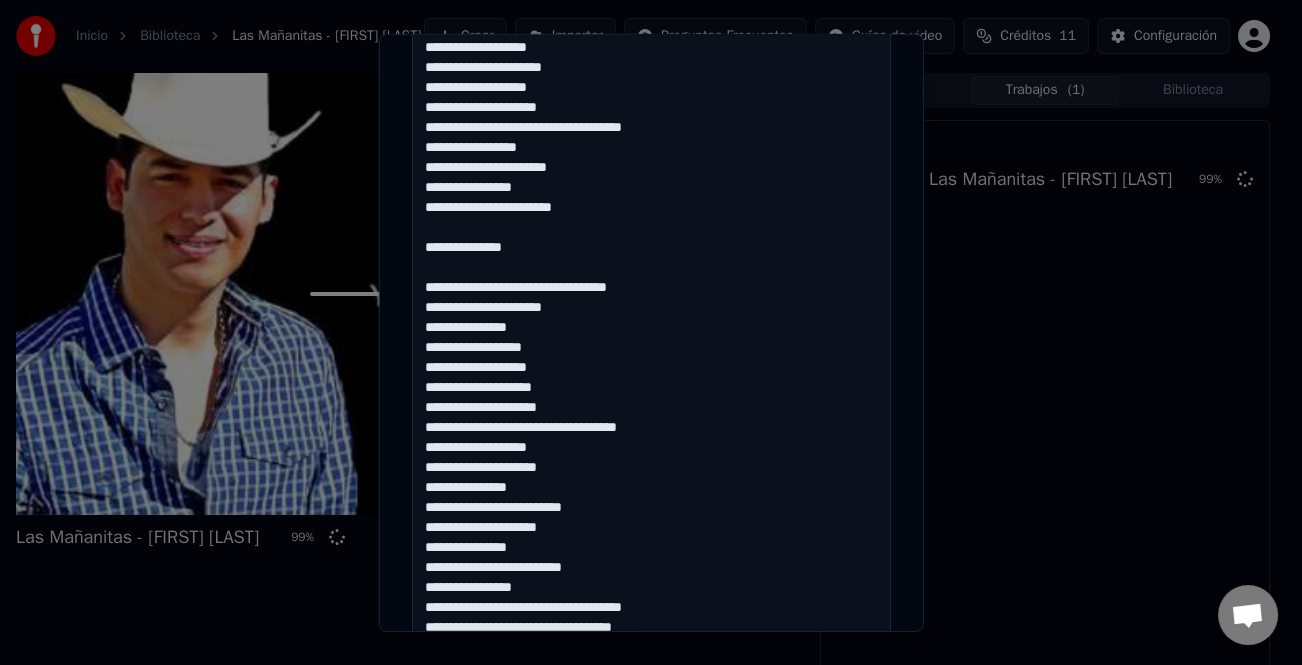 scroll, scrollTop: 441, scrollLeft: 0, axis: vertical 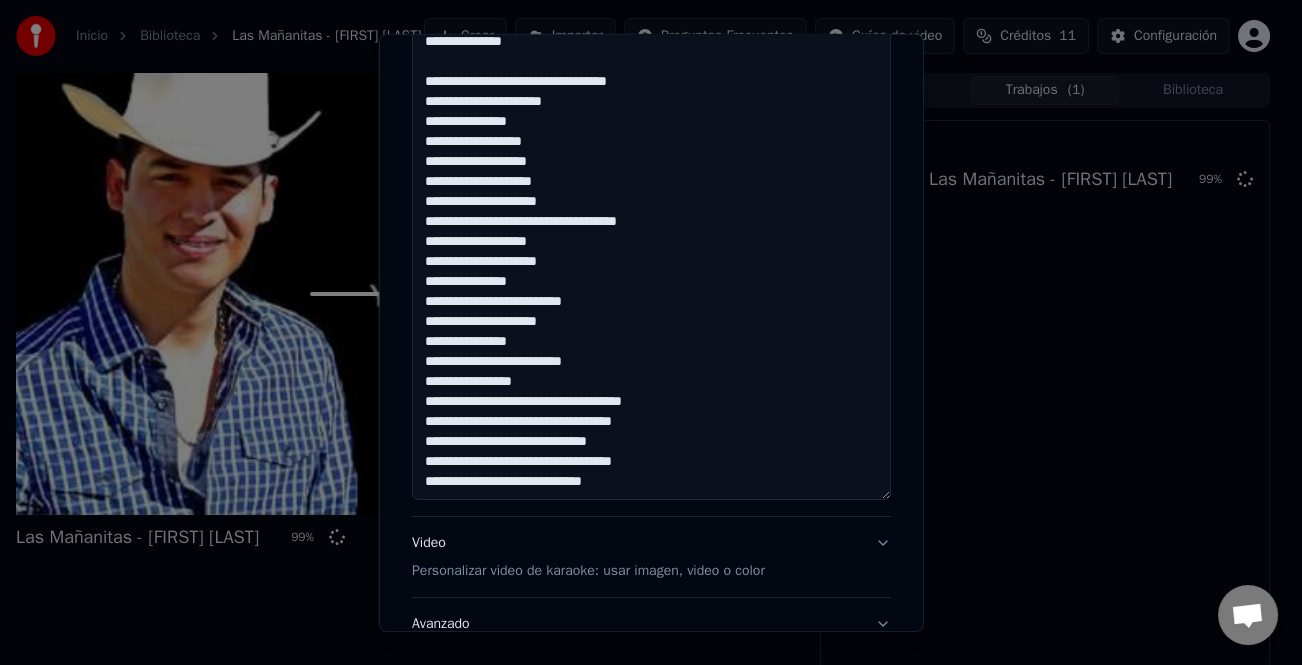 click at bounding box center (651, 132) 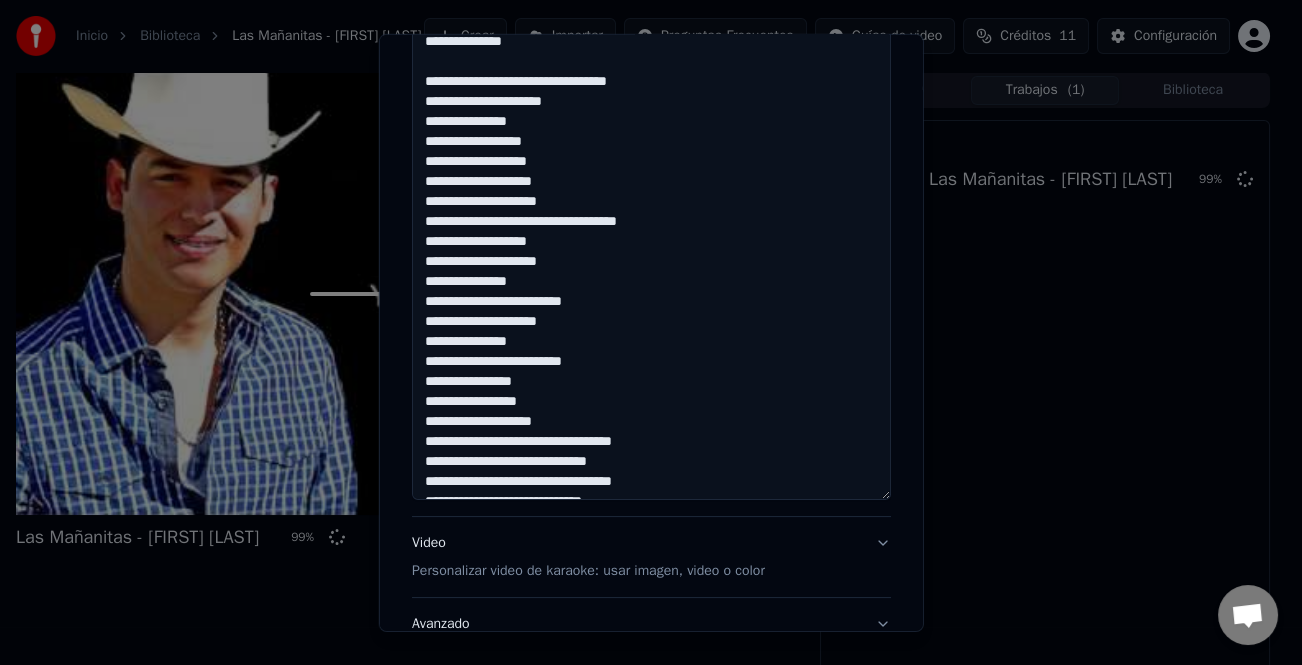 scroll, scrollTop: 461, scrollLeft: 0, axis: vertical 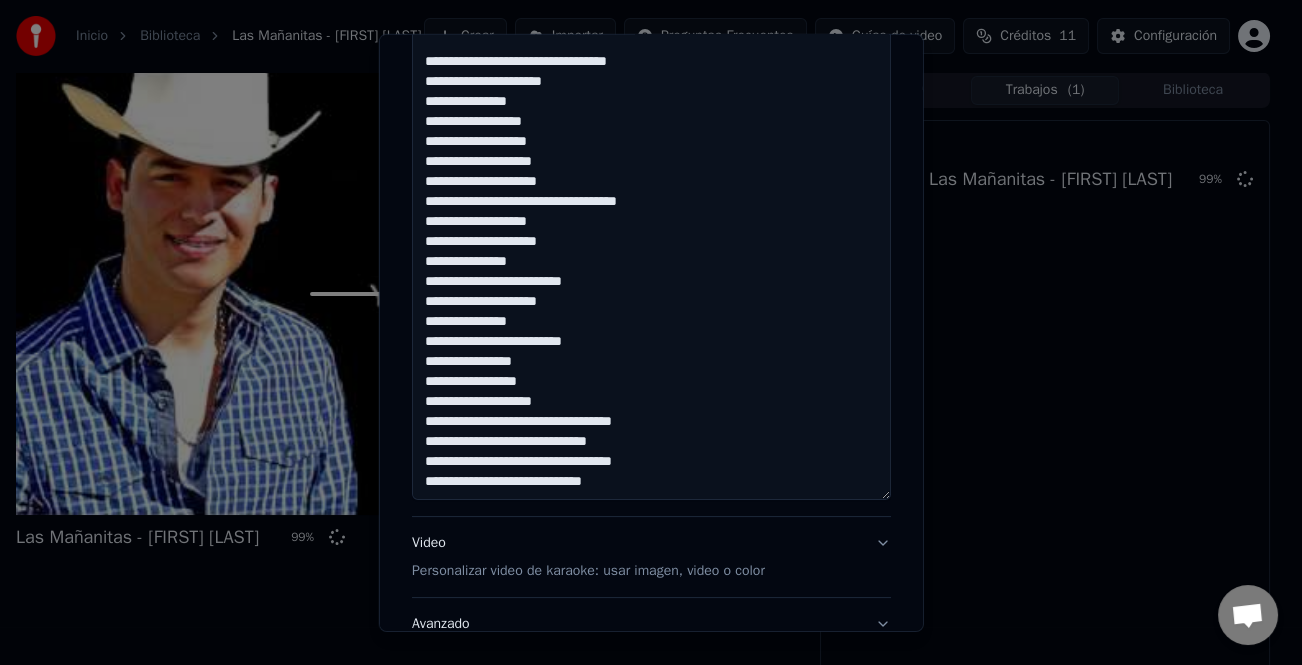 click at bounding box center (651, 132) 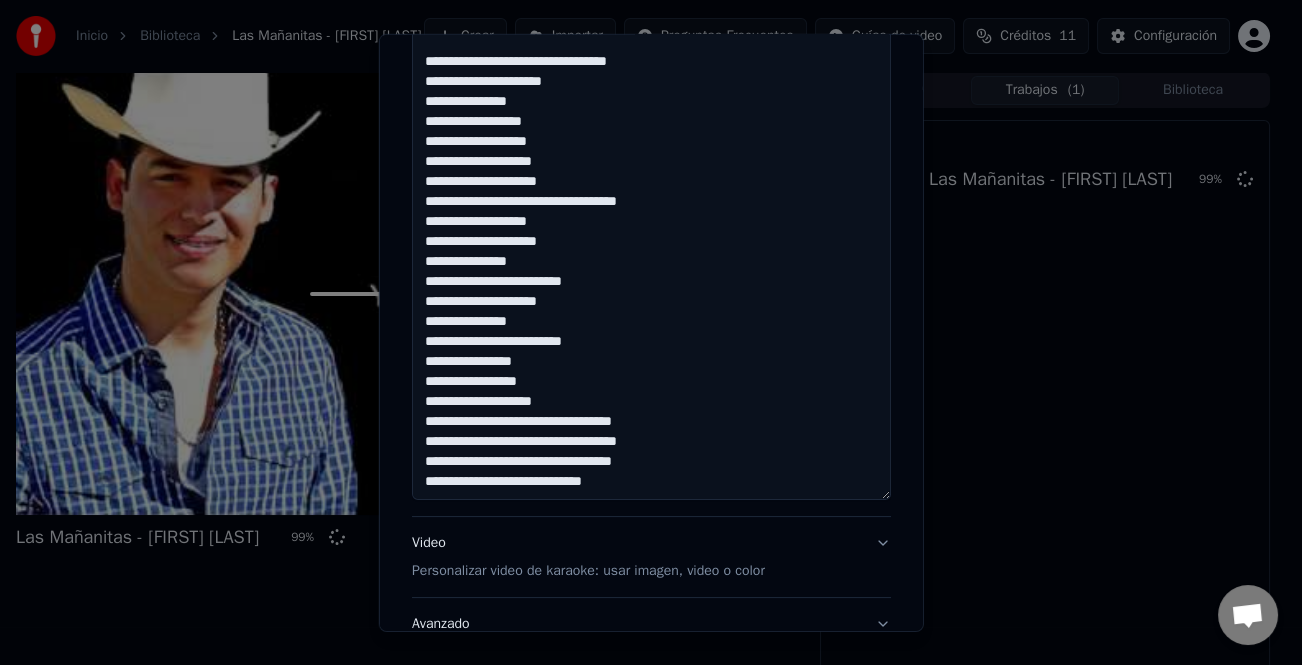 click at bounding box center [651, 132] 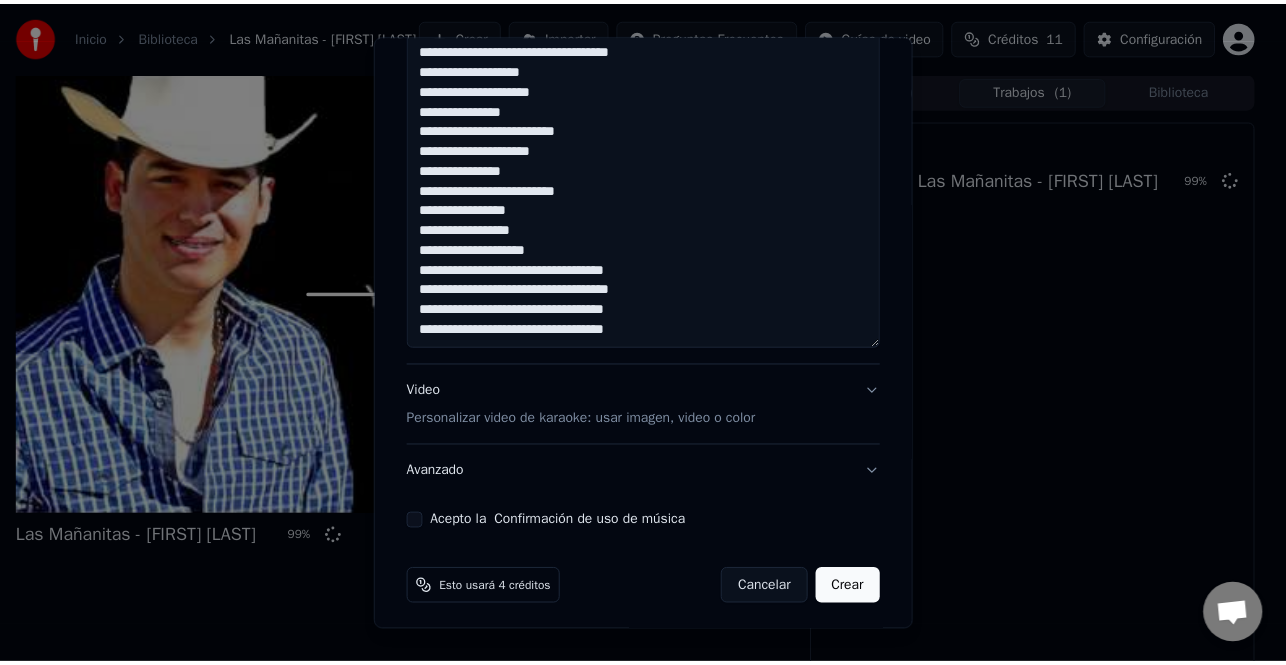 scroll, scrollTop: 867, scrollLeft: 0, axis: vertical 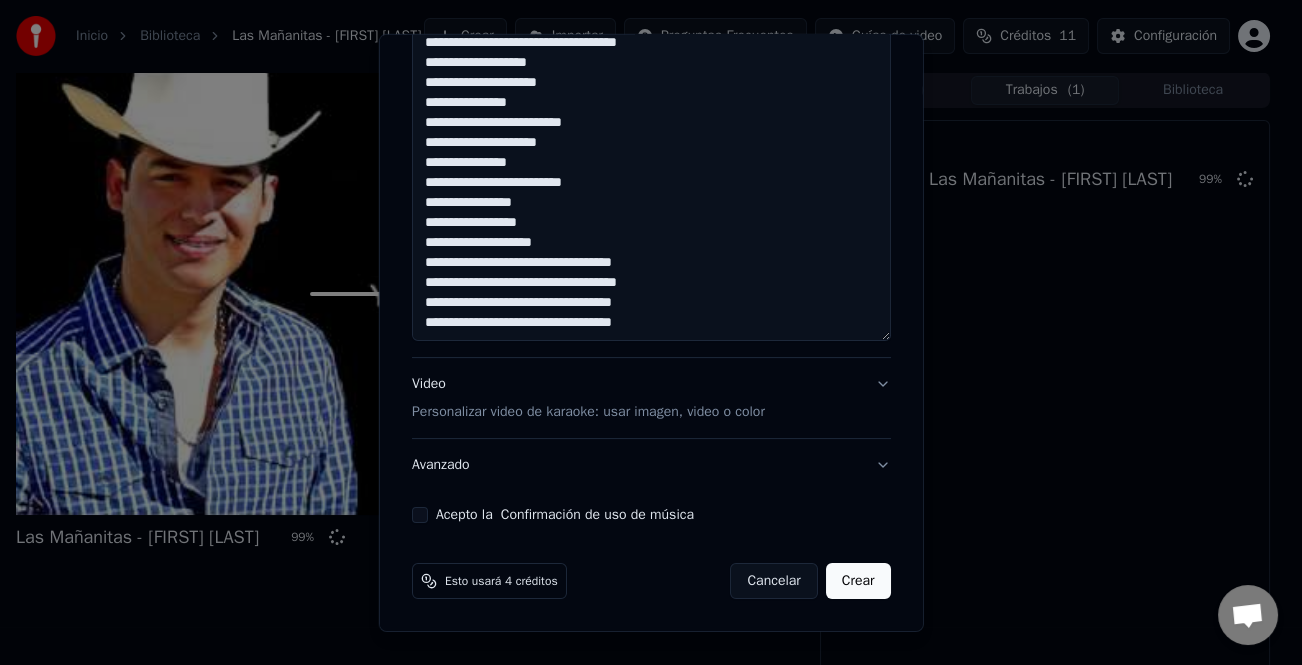 type on "**********" 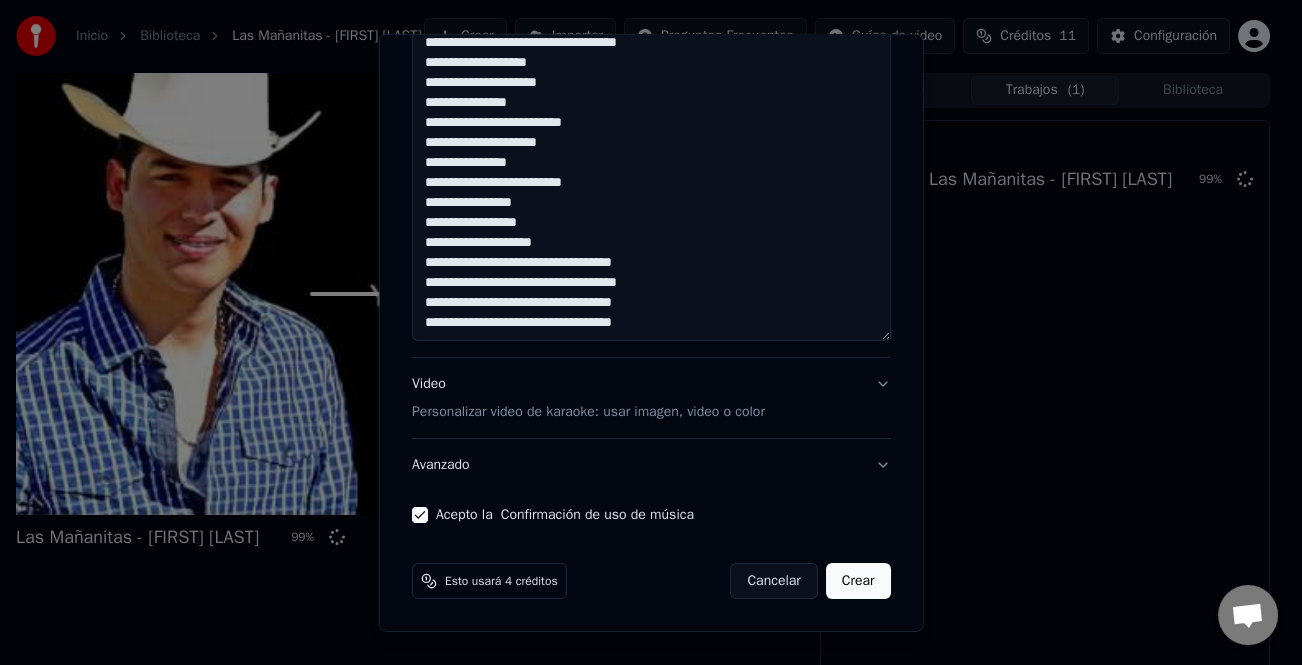 click on "Crear" at bounding box center [858, 581] 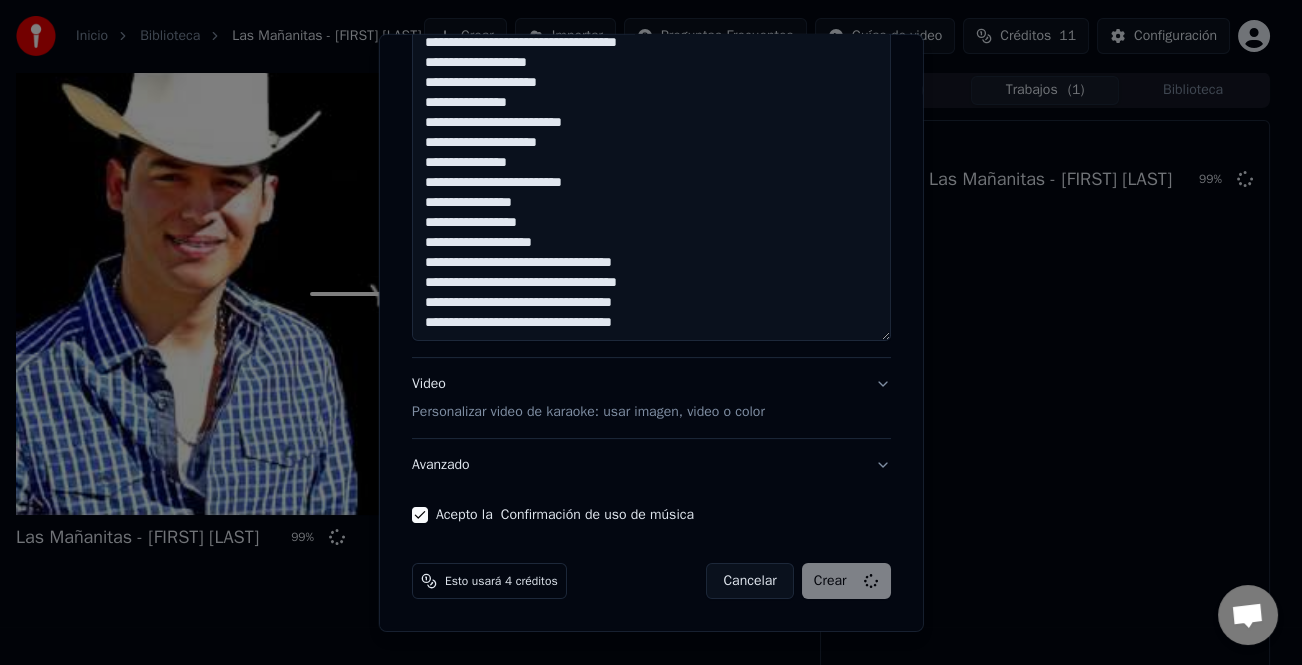 select 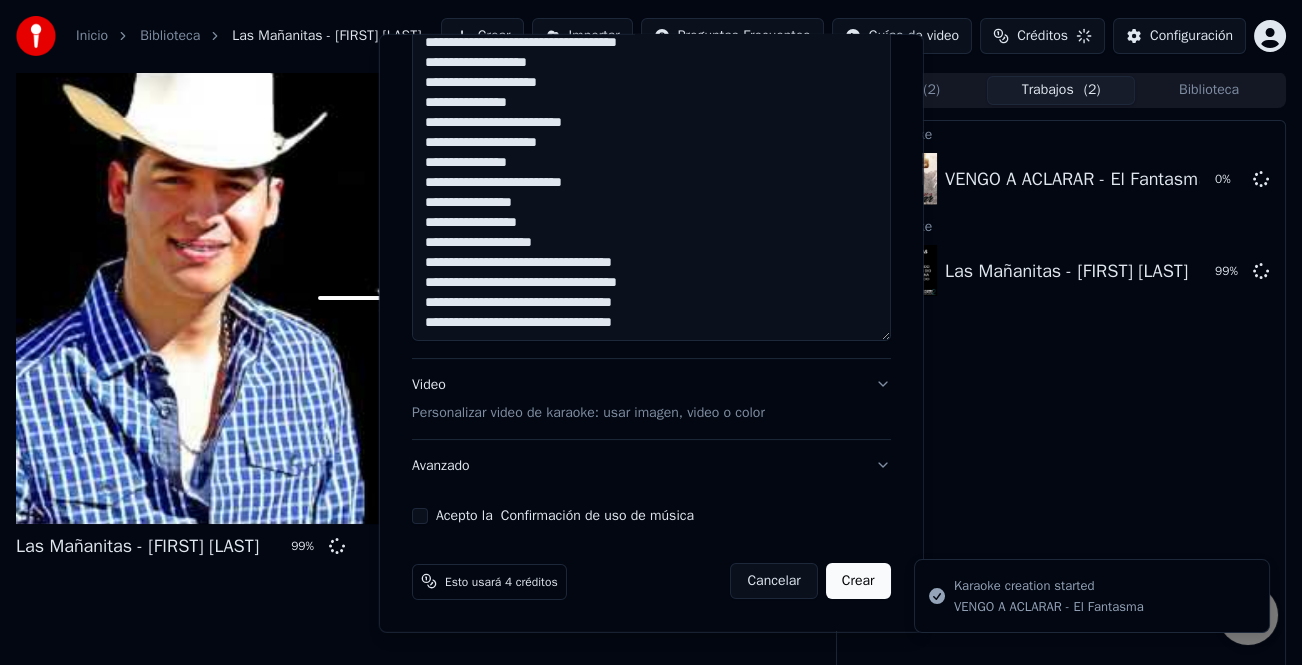 type 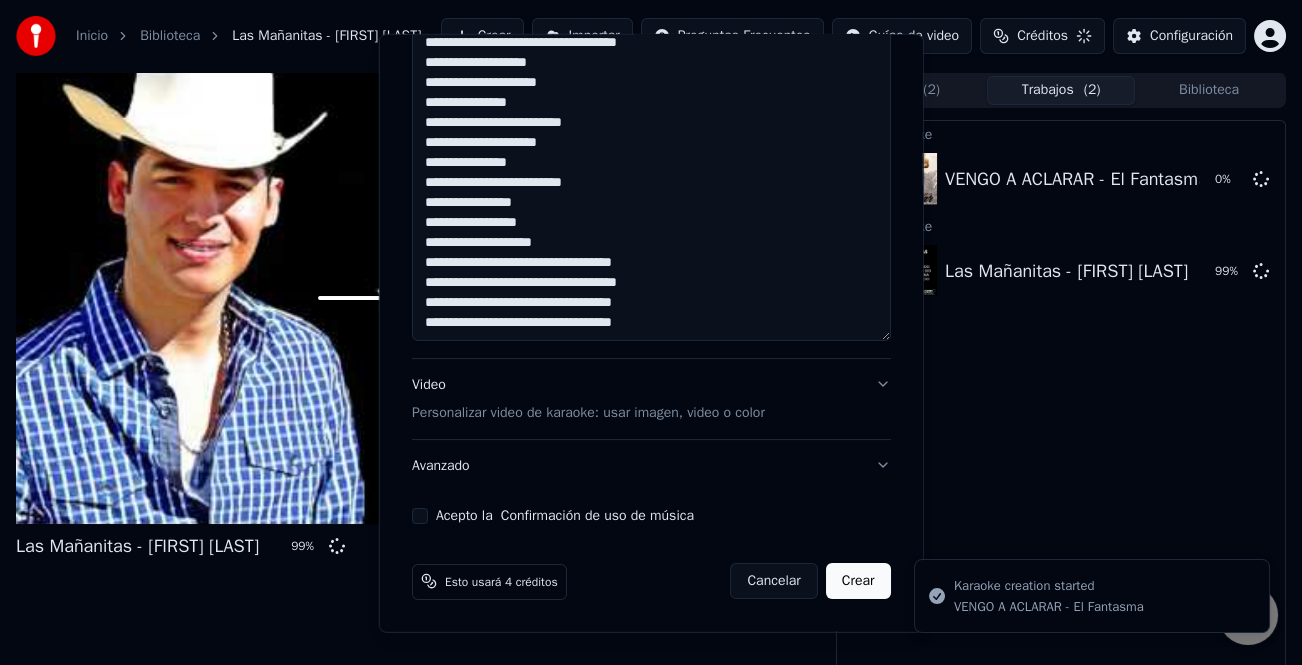 type 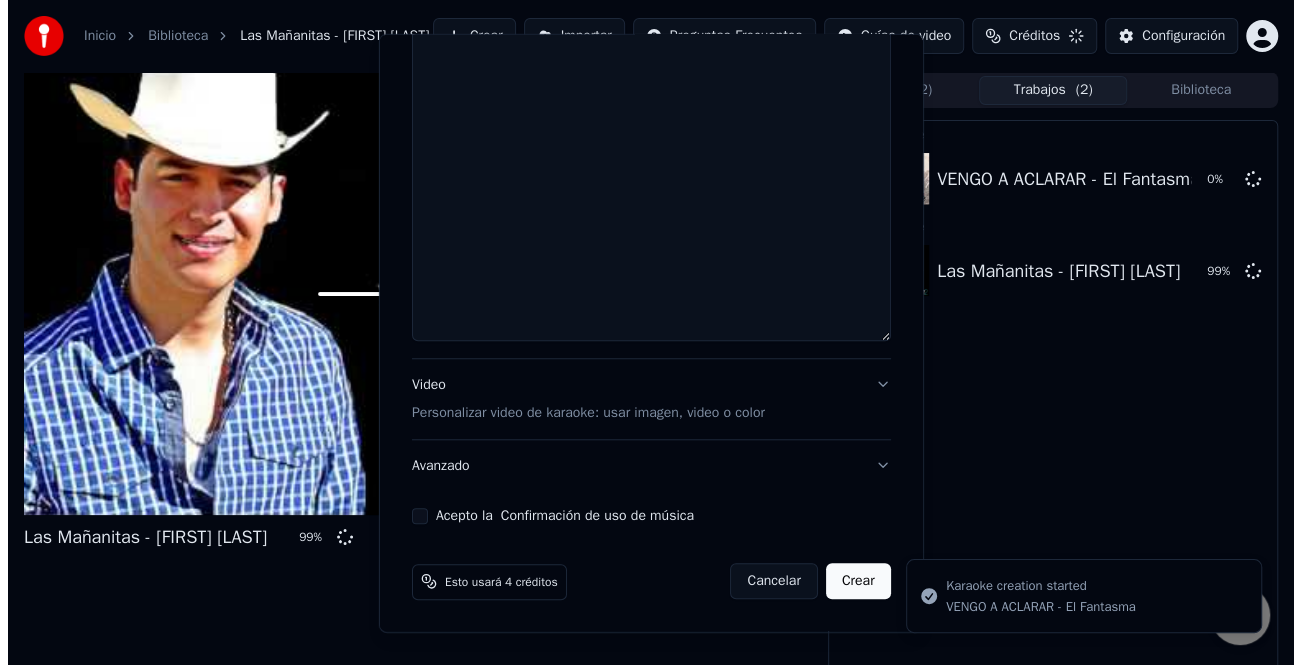 scroll, scrollTop: 0, scrollLeft: 0, axis: both 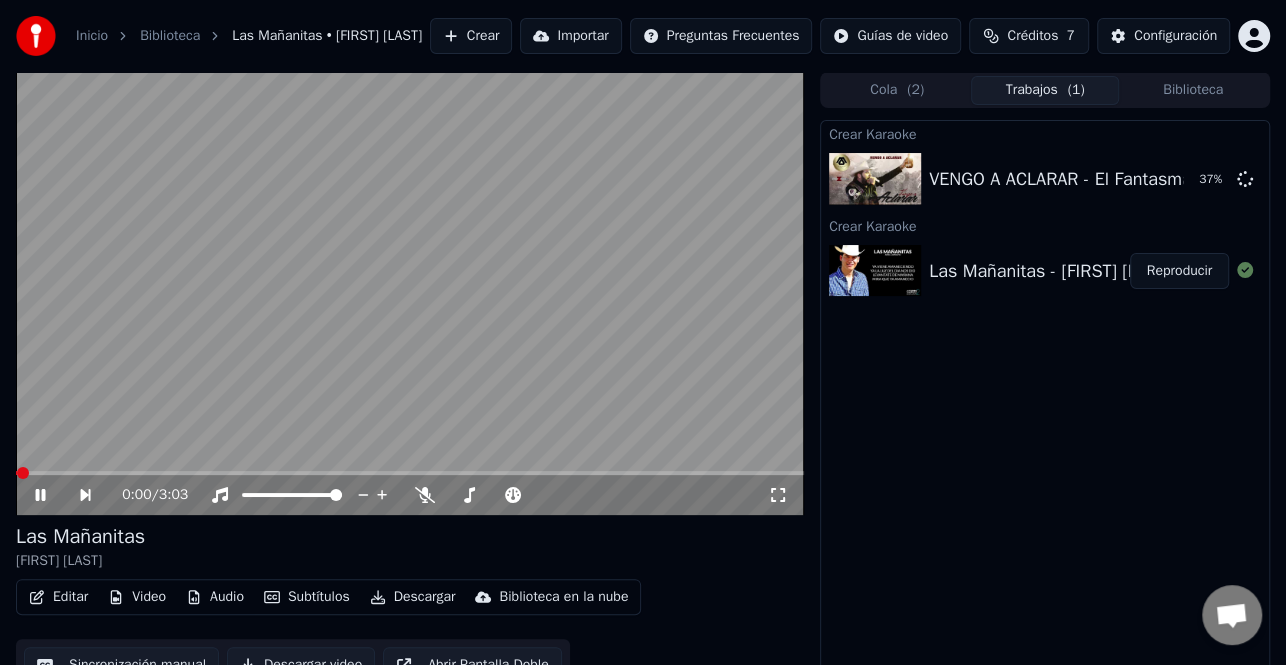 click 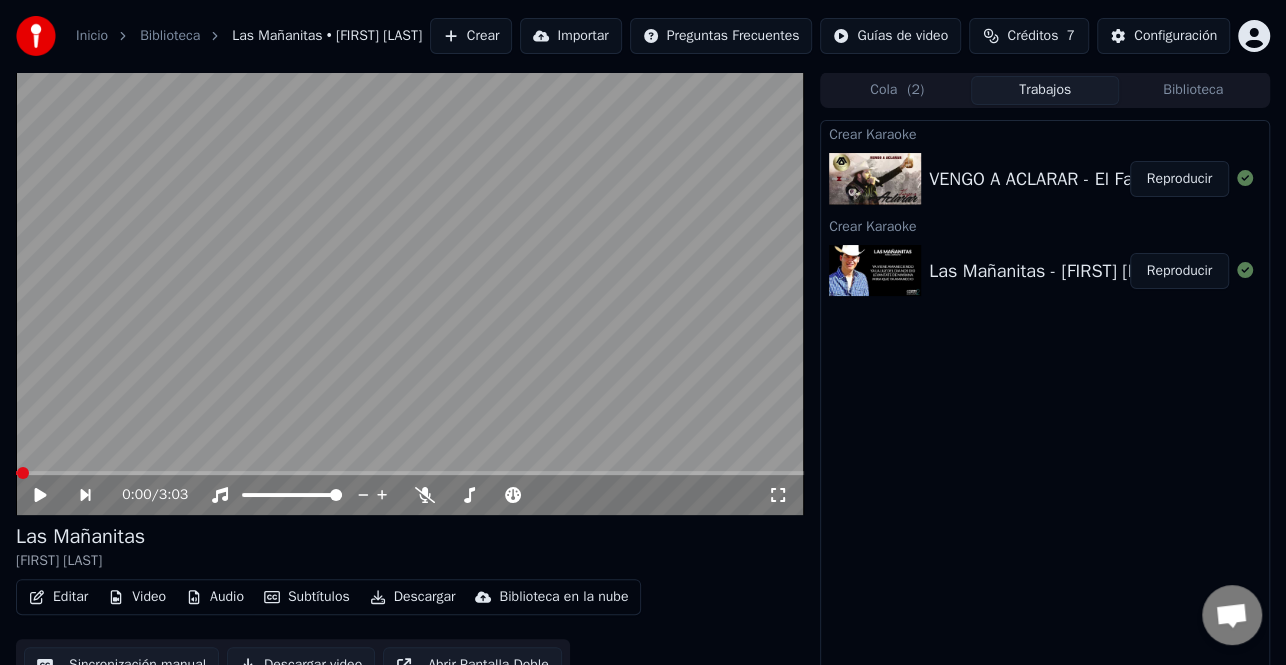 click on "Crear" at bounding box center (471, 36) 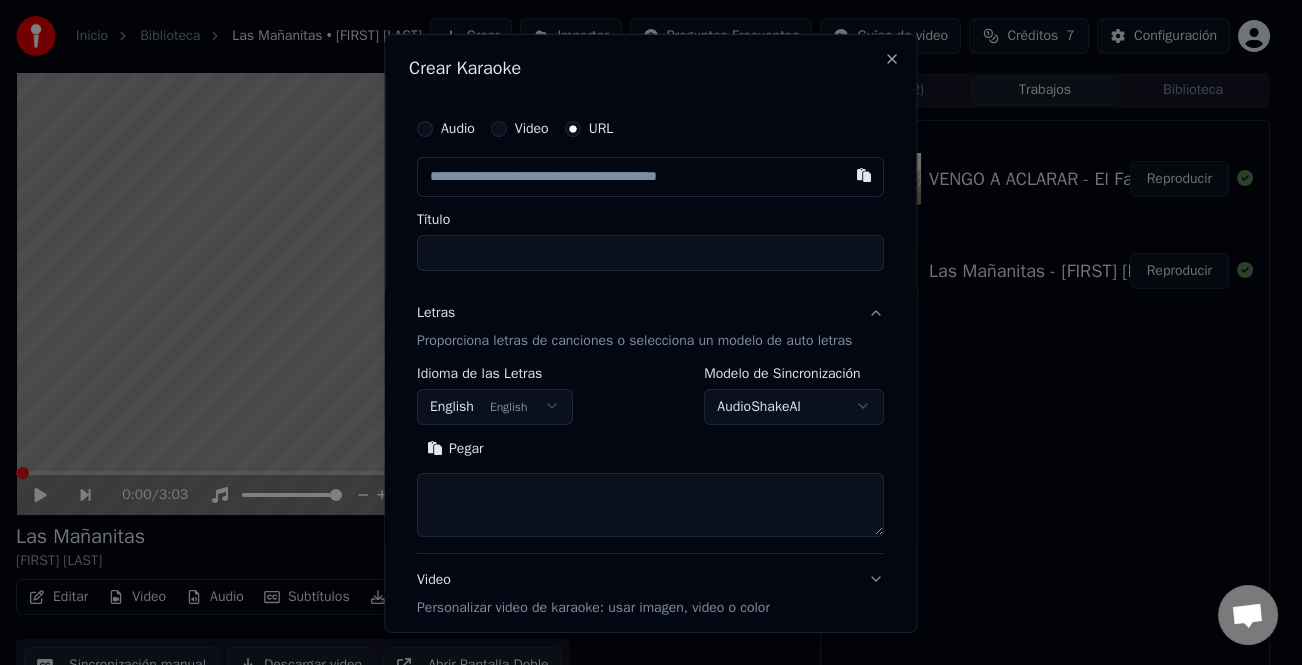 click on "Pegar" at bounding box center (455, 448) 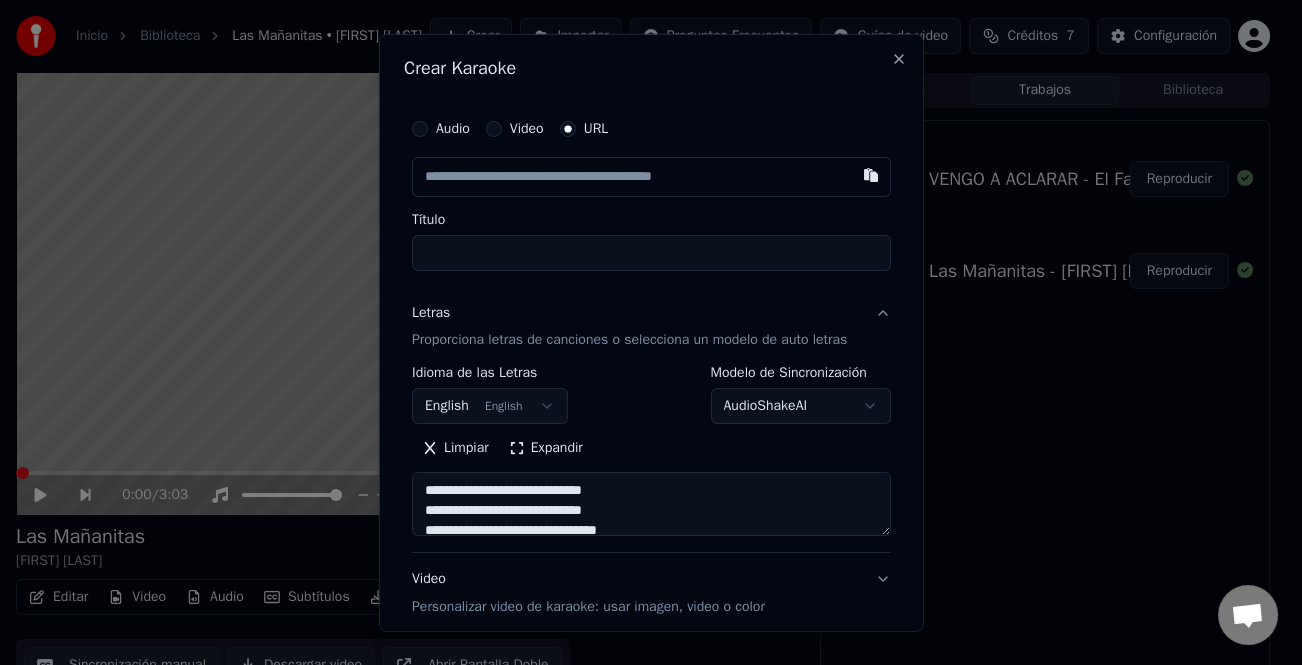 type on "**********" 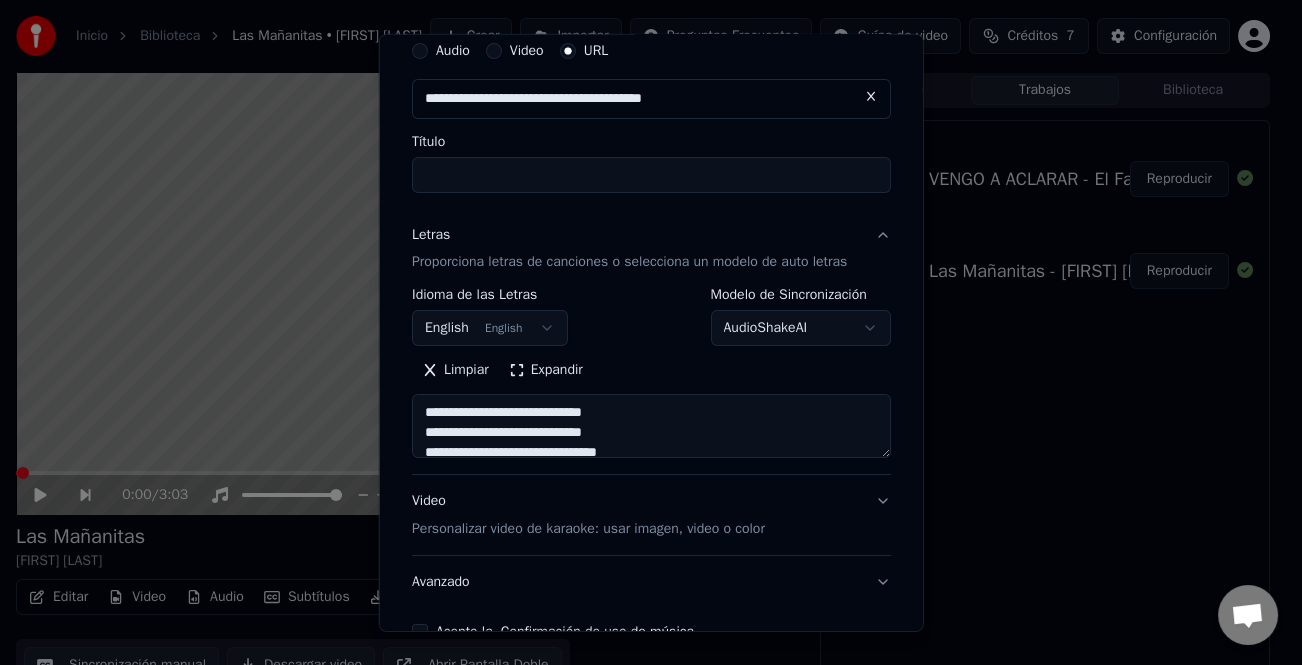 type on "**********" 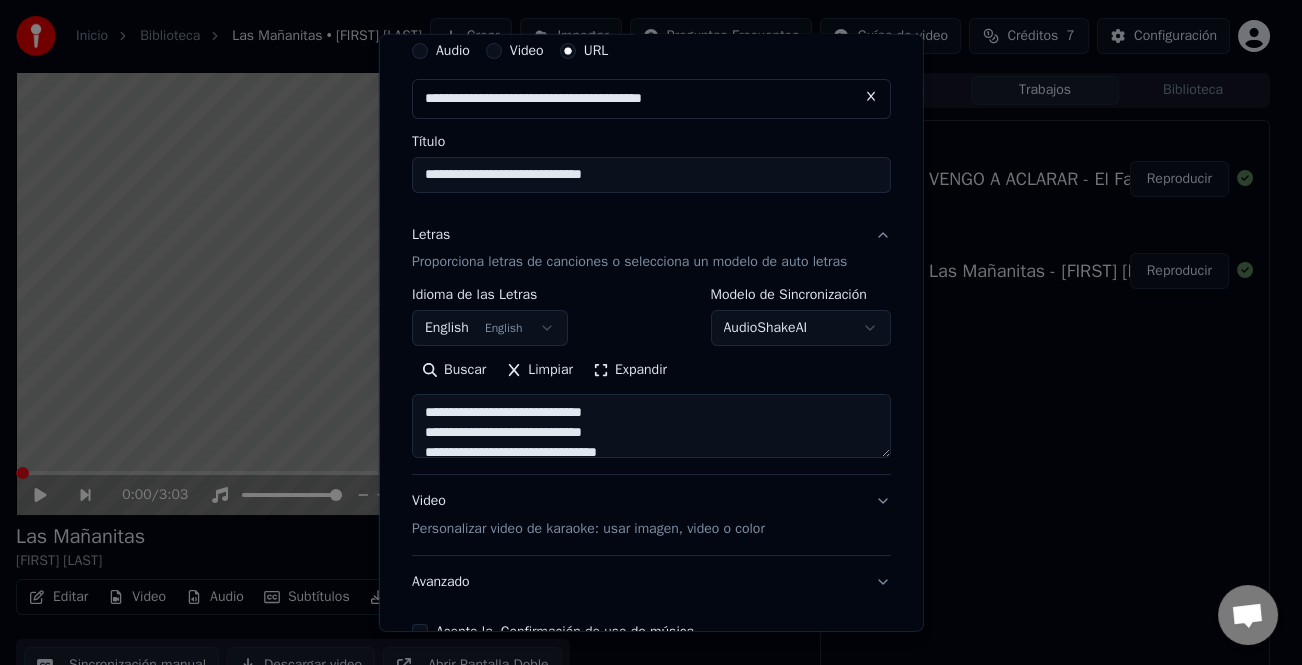 scroll, scrollTop: 195, scrollLeft: 0, axis: vertical 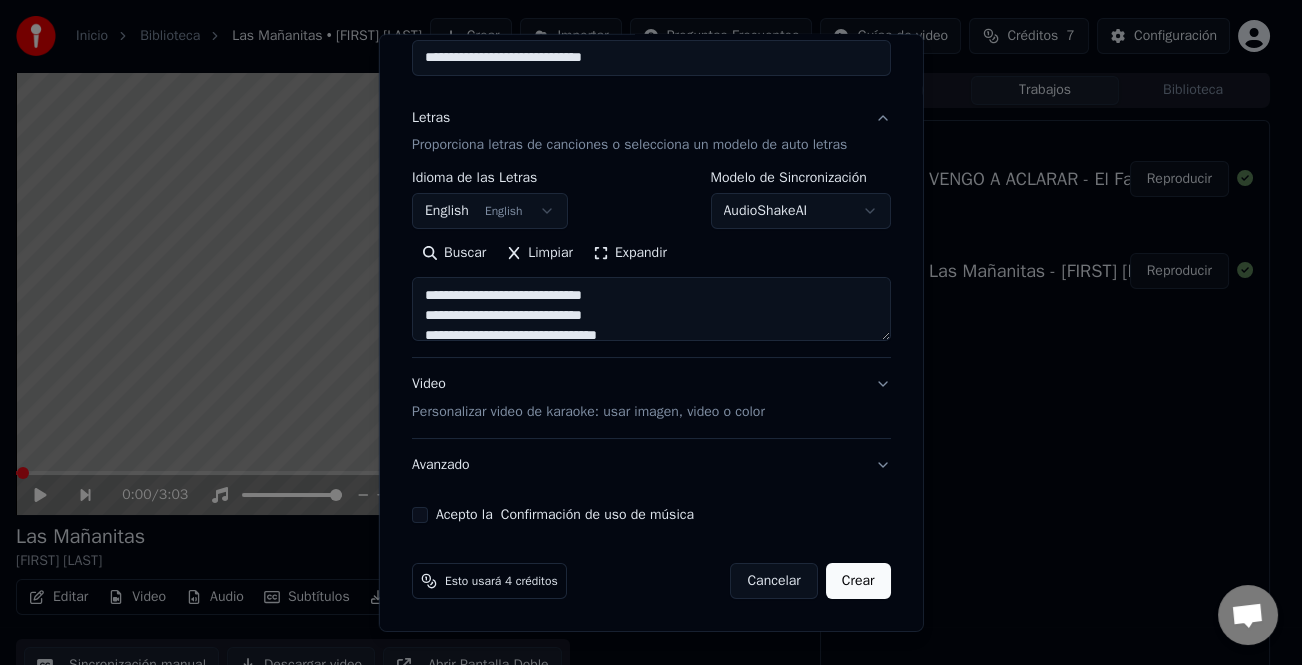type on "**********" 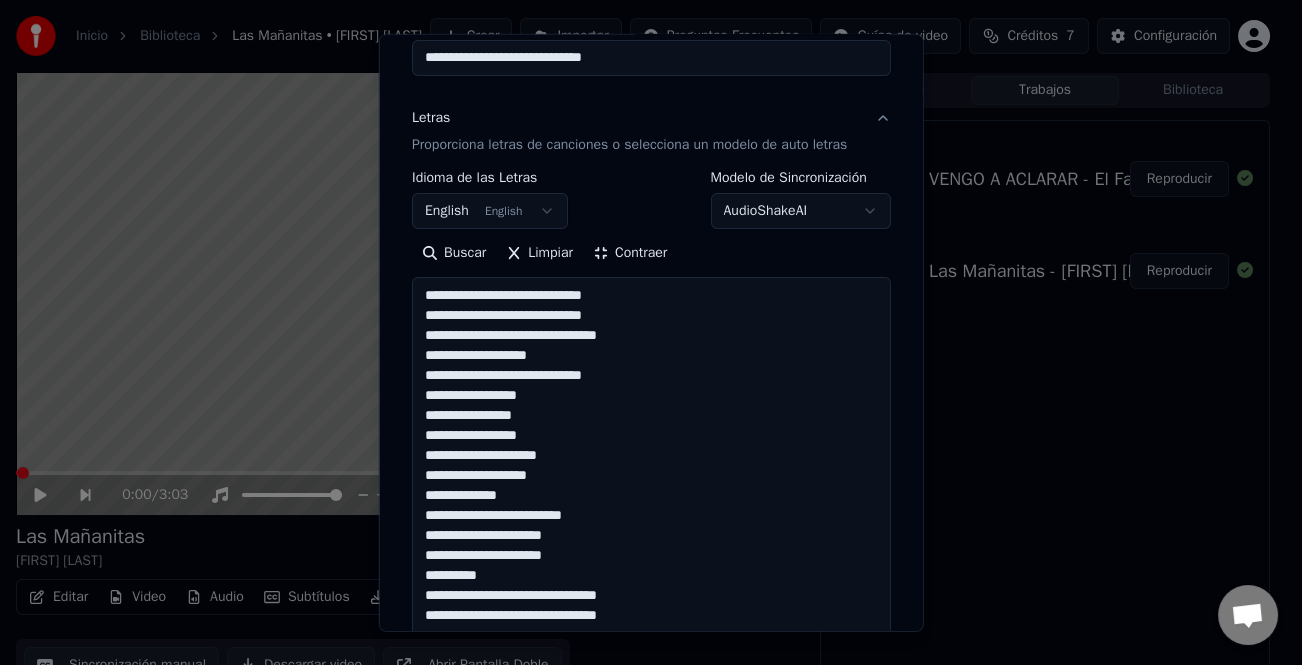 click on "**********" at bounding box center [651, 605] 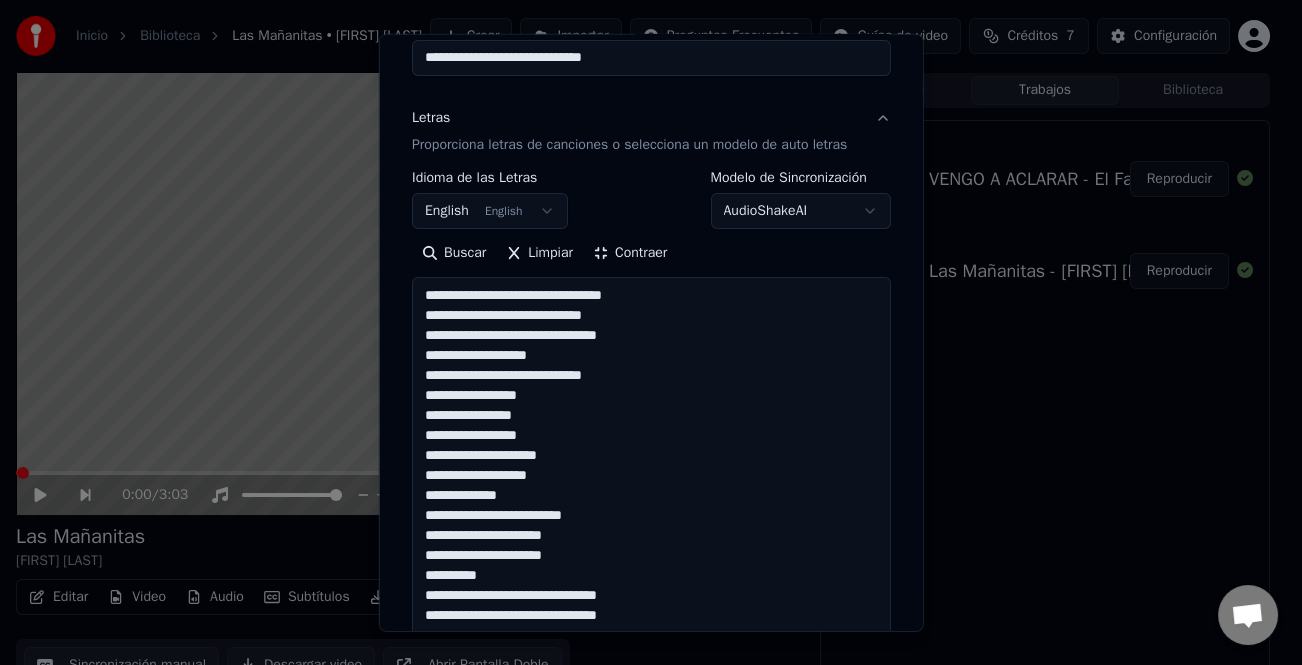 click on "**********" at bounding box center (651, 605) 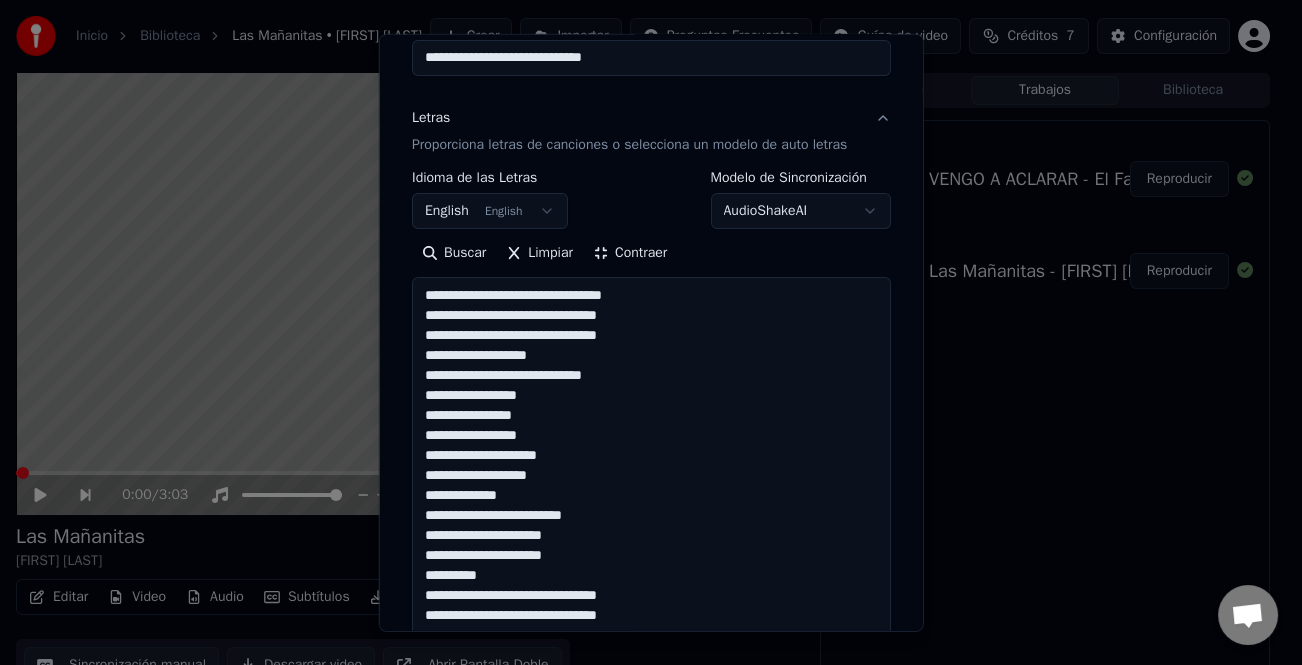 click on "**********" at bounding box center [651, 605] 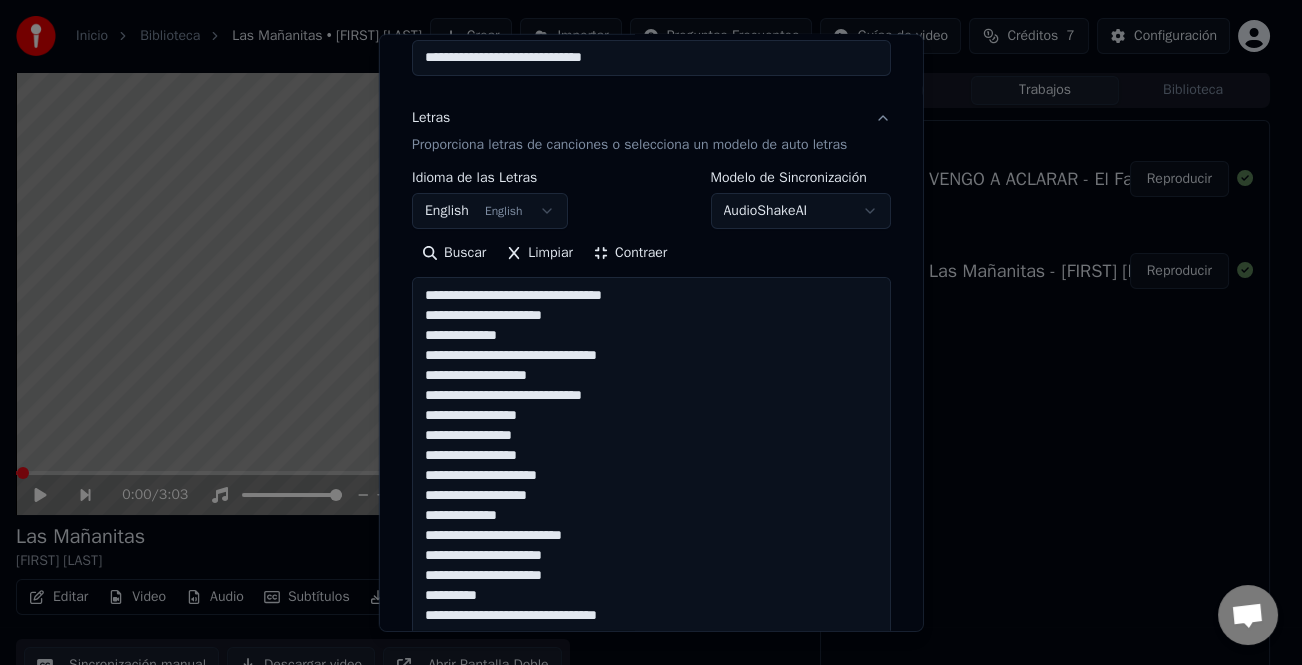 drag, startPoint x: 523, startPoint y: 341, endPoint x: 535, endPoint y: 341, distance: 12 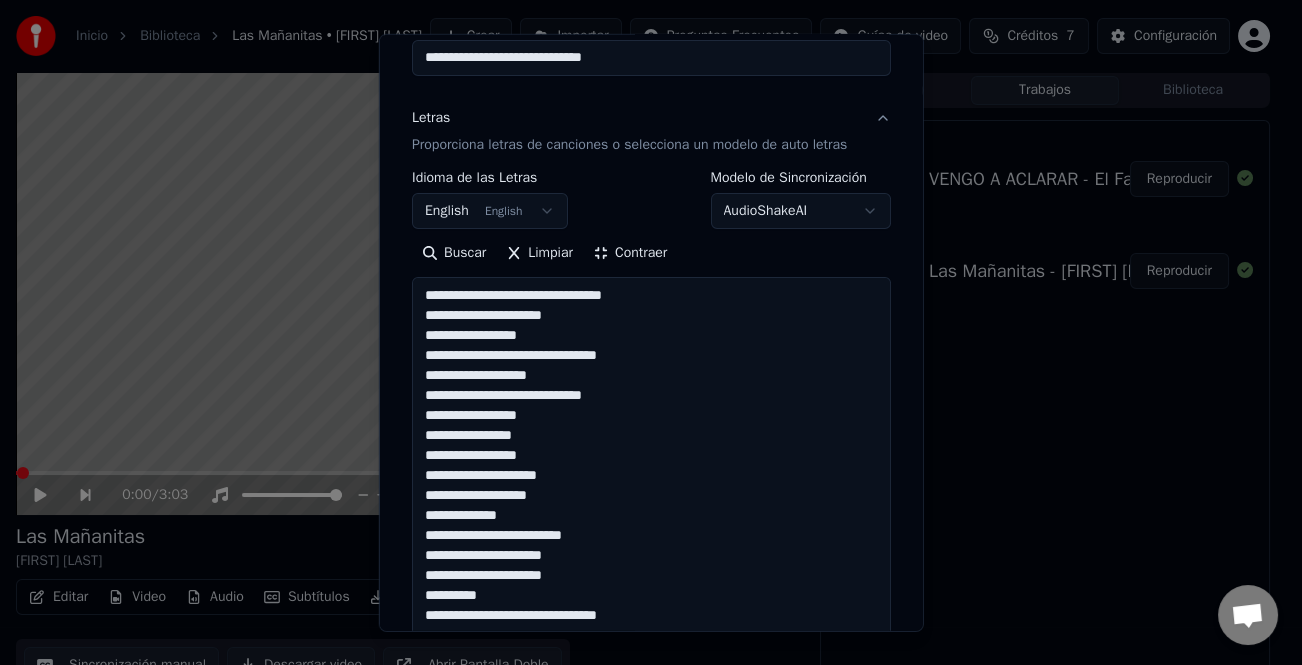 click on "**********" at bounding box center [651, 605] 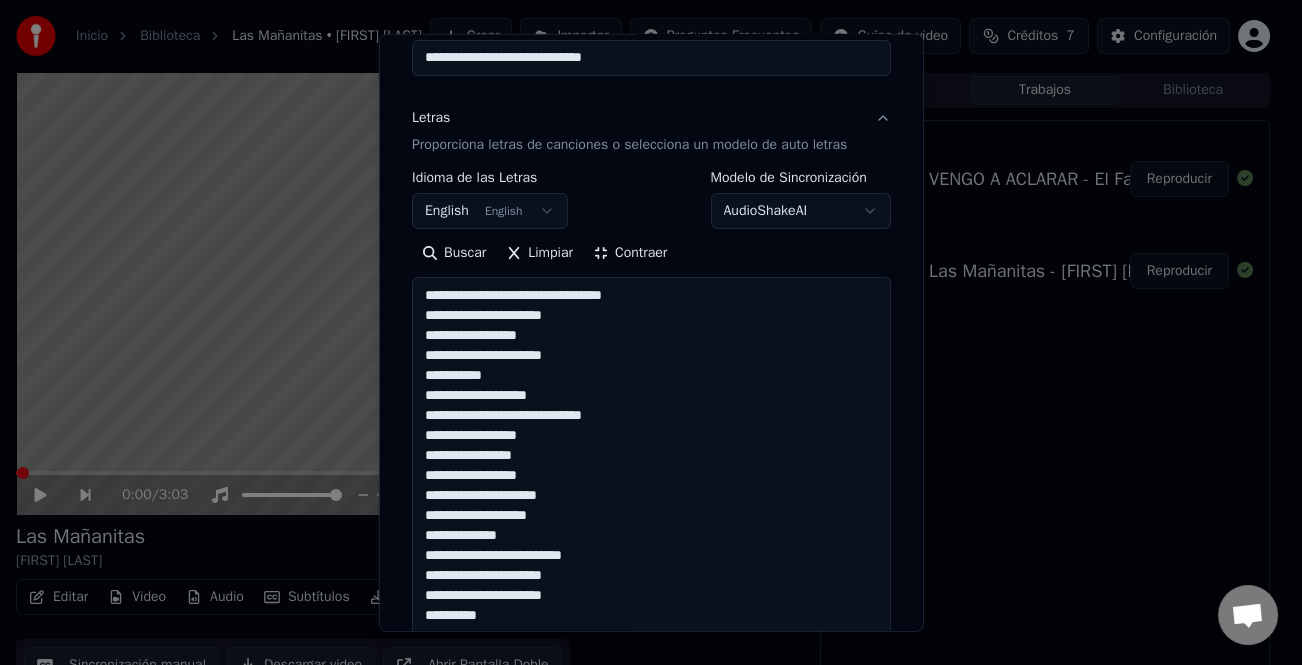 click on "**********" at bounding box center [651, 605] 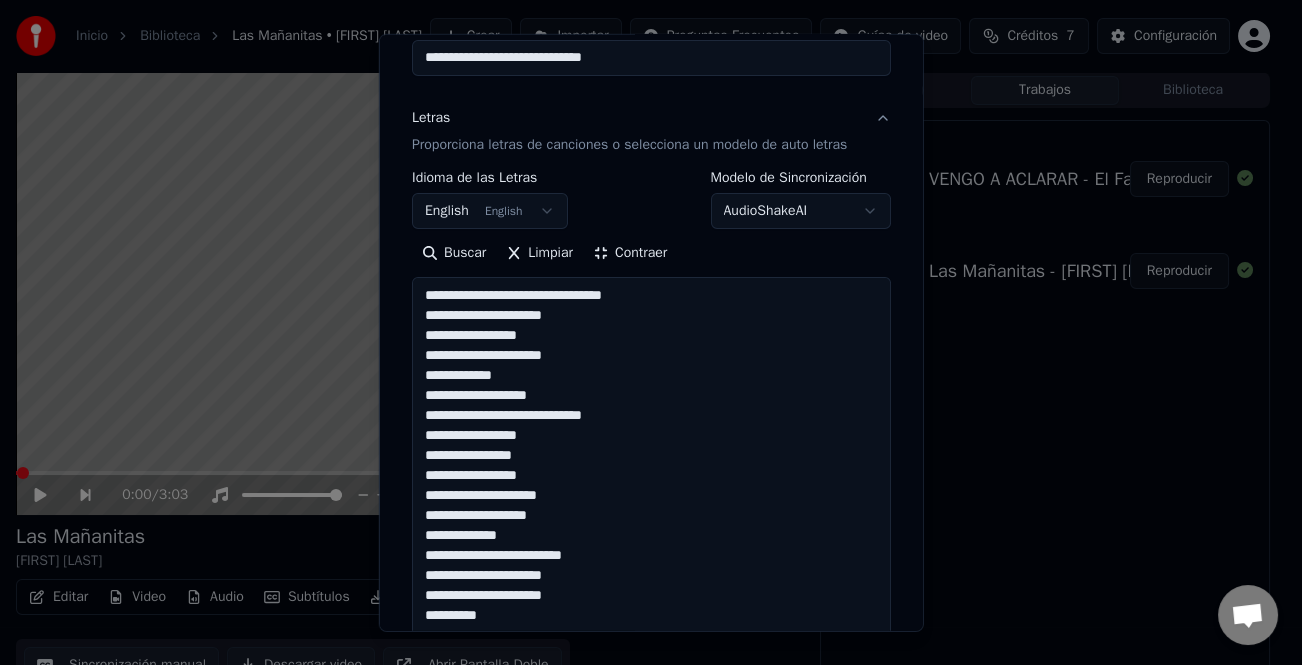 click on "**********" at bounding box center (651, 605) 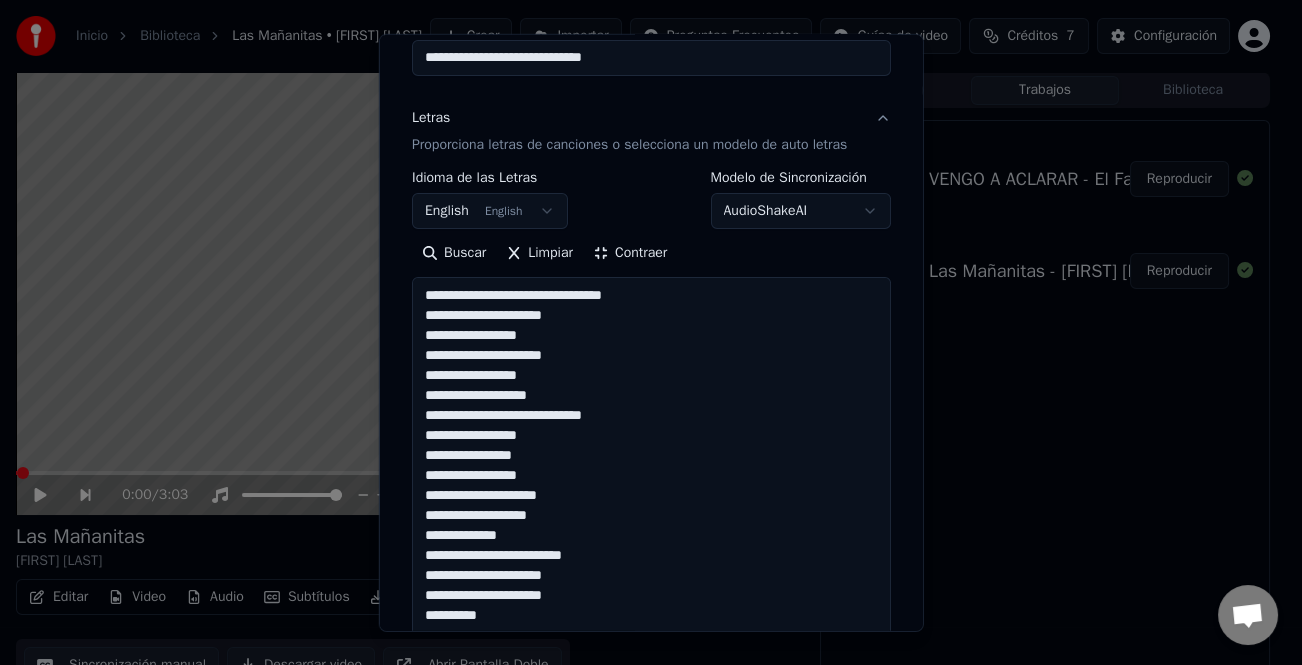 click on "**********" at bounding box center (651, 605) 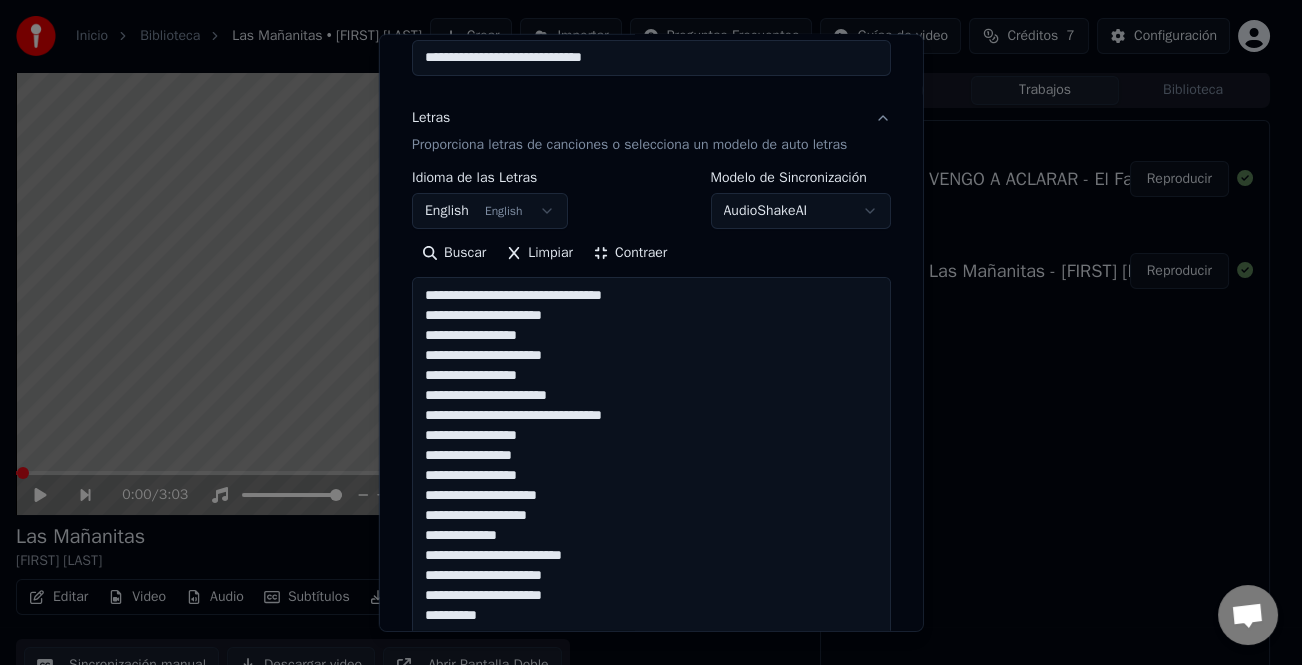 click on "**********" at bounding box center [651, 605] 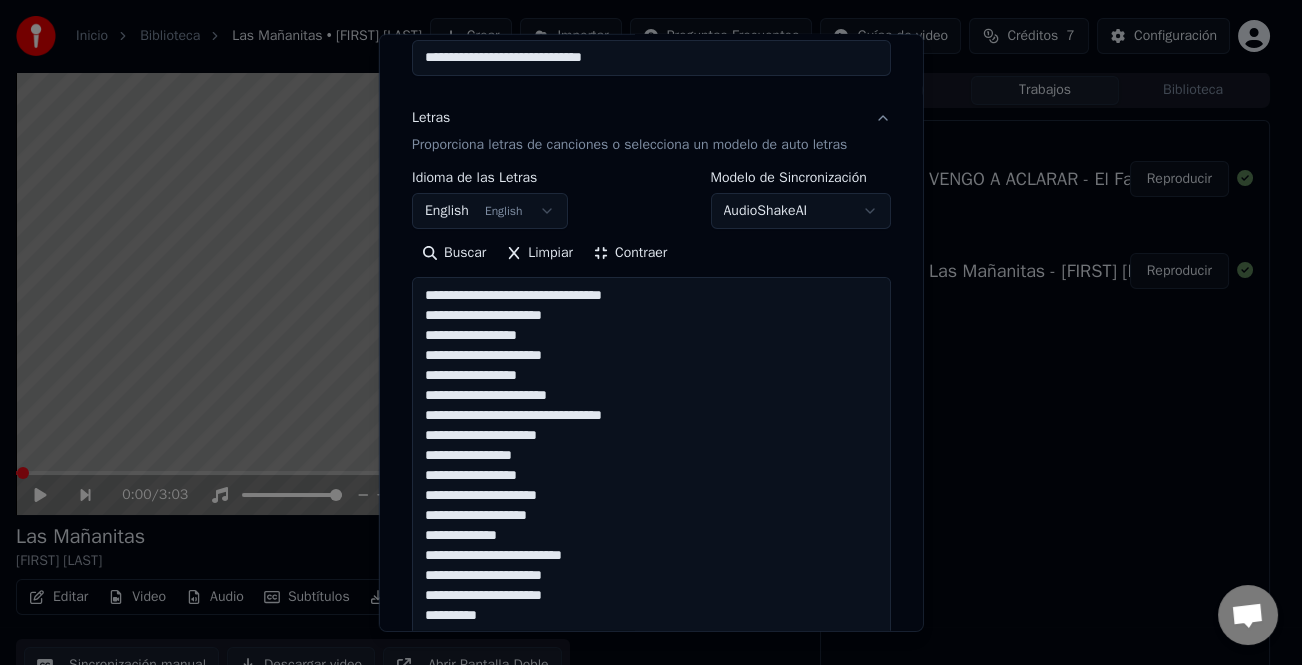 click on "**********" at bounding box center (651, 605) 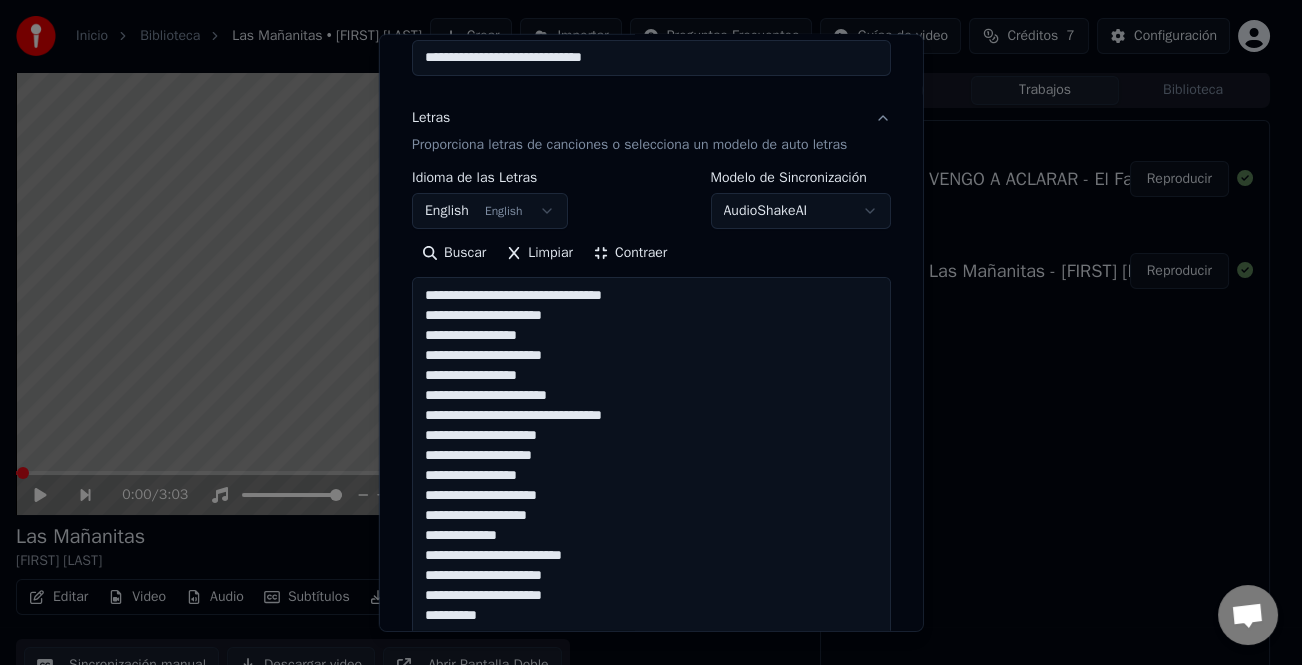 click on "**********" at bounding box center (651, 605) 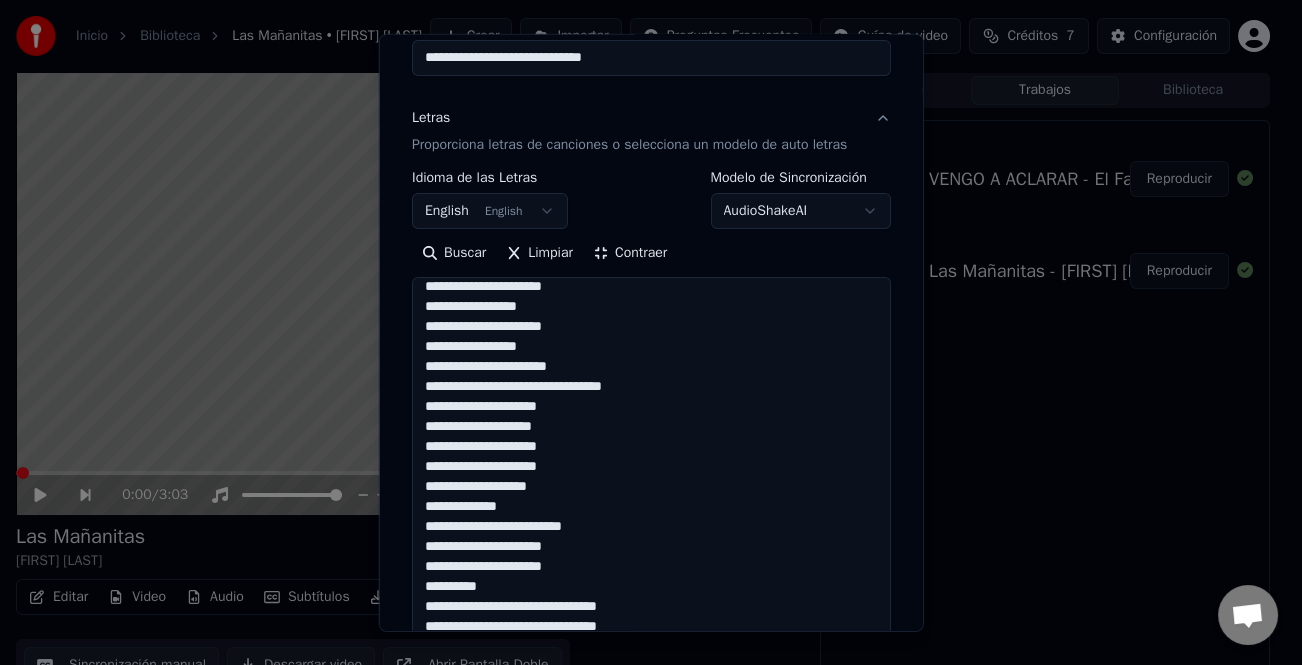 scroll, scrollTop: 41, scrollLeft: 0, axis: vertical 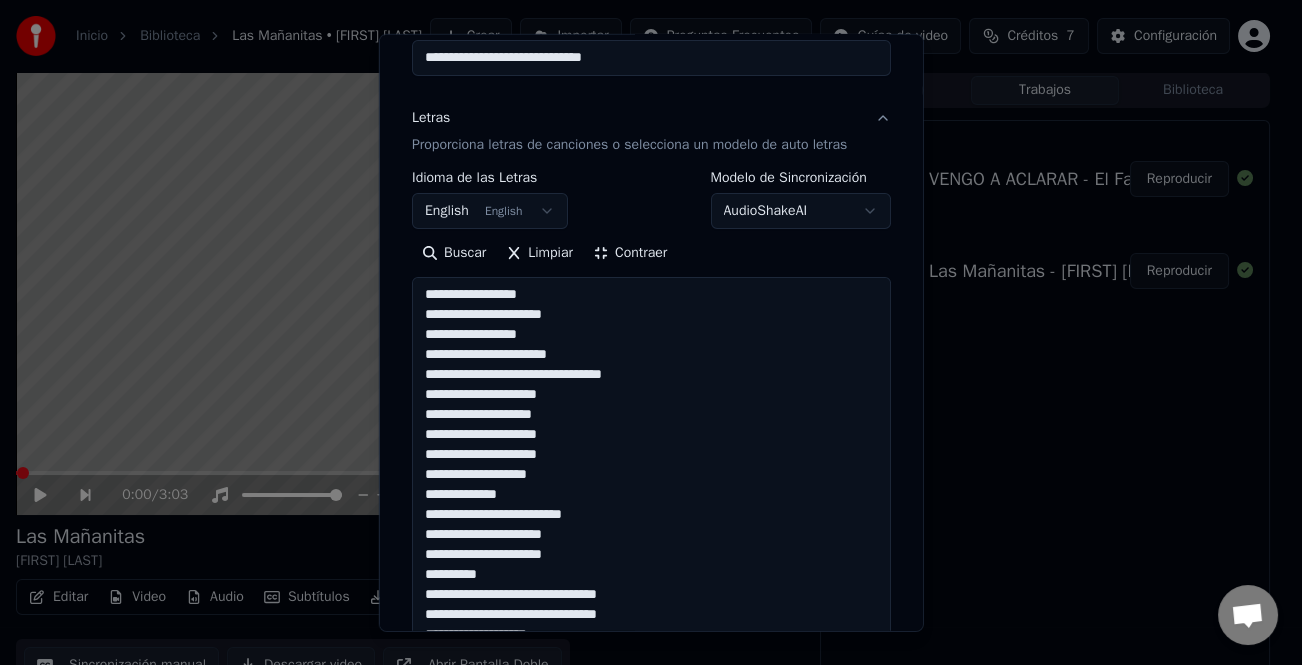 click on "**********" at bounding box center [651, 605] 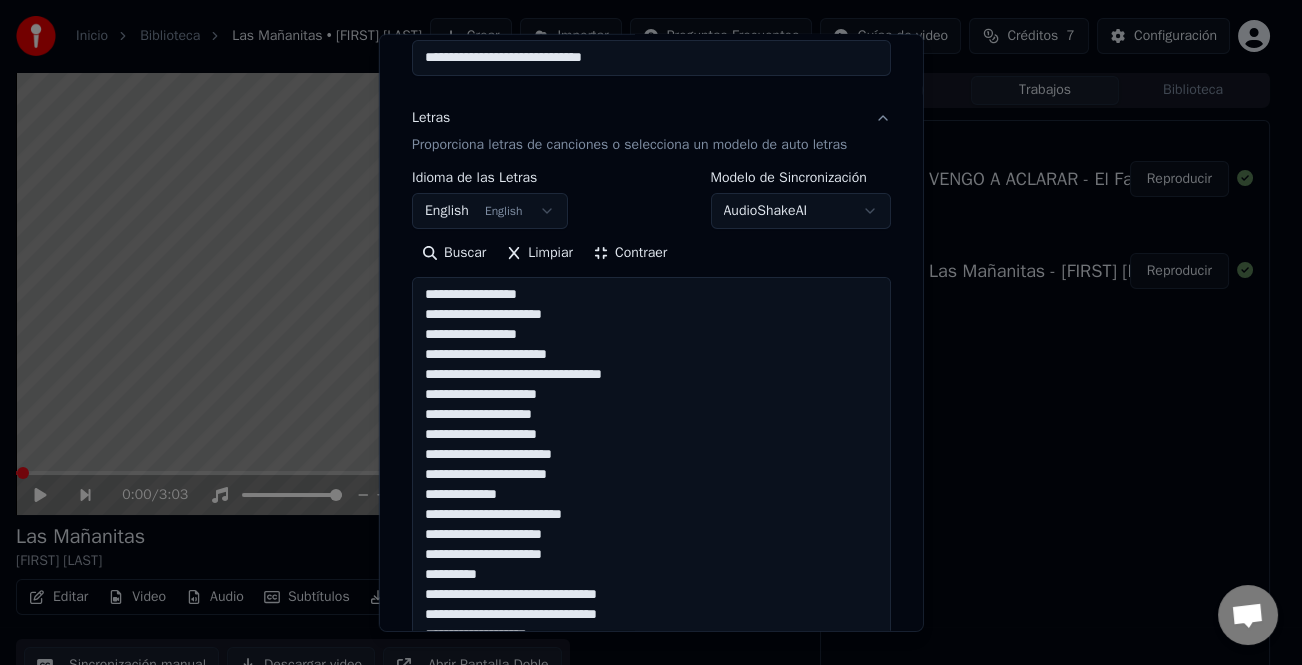 click on "**********" at bounding box center (651, 605) 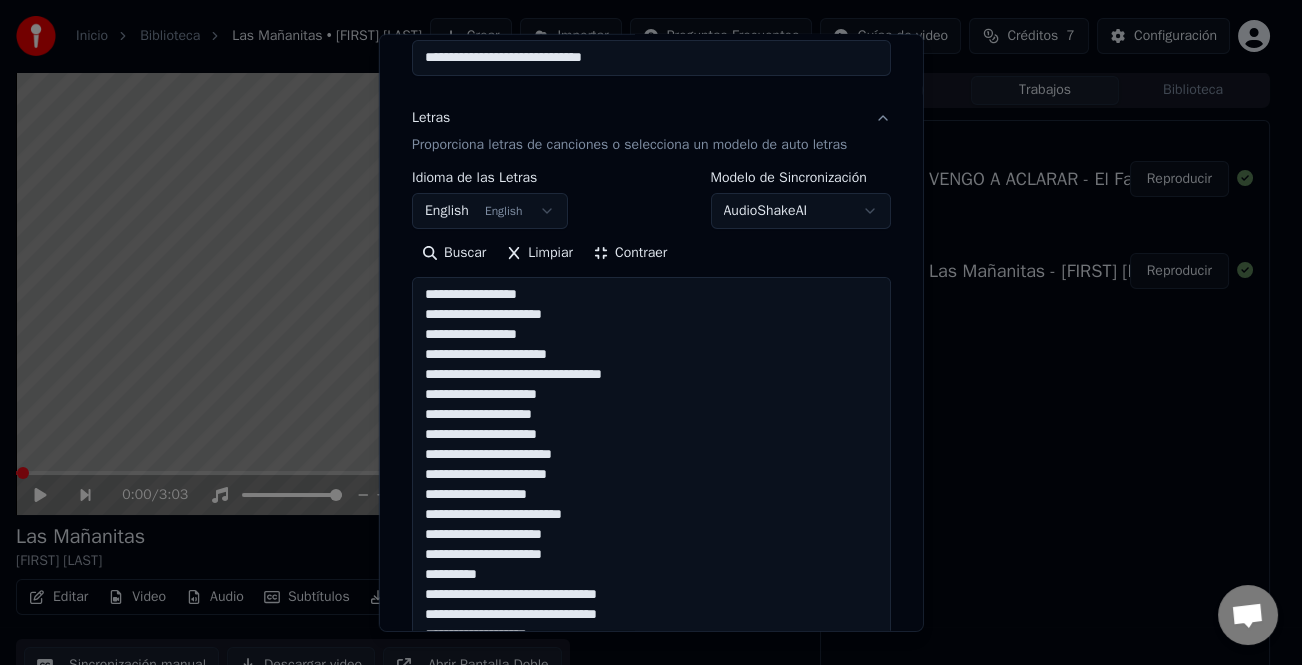 click on "**********" at bounding box center (651, 605) 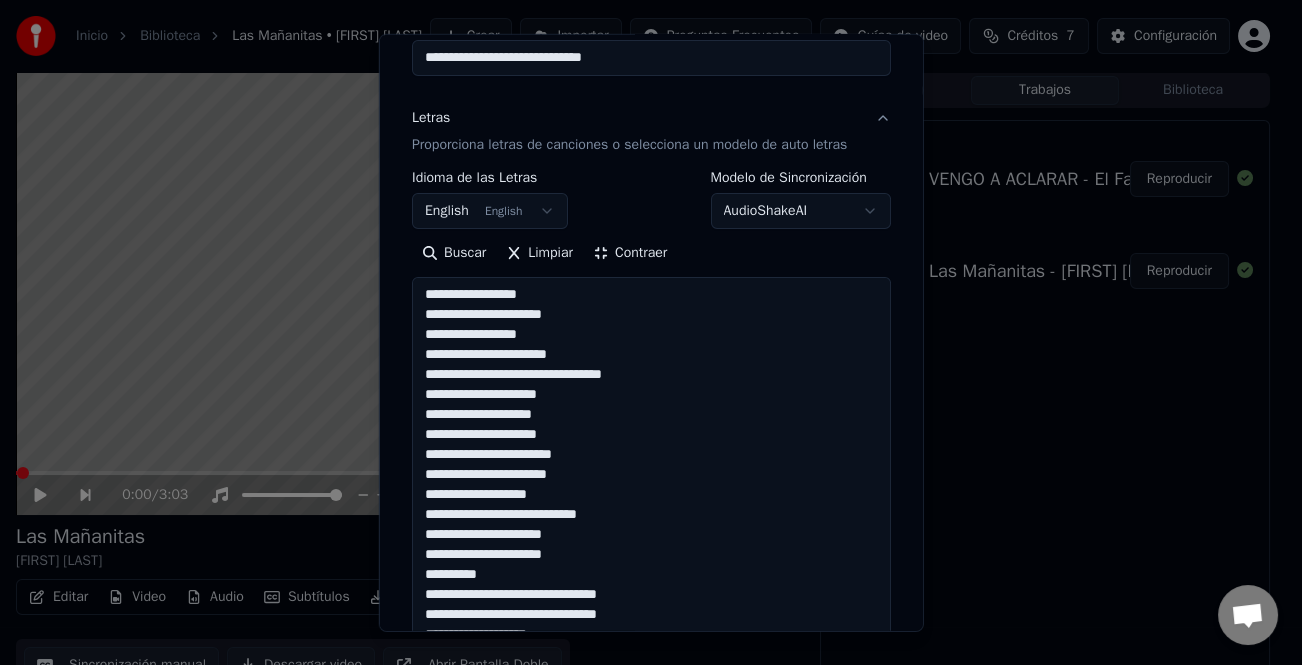 click on "**********" at bounding box center (651, 605) 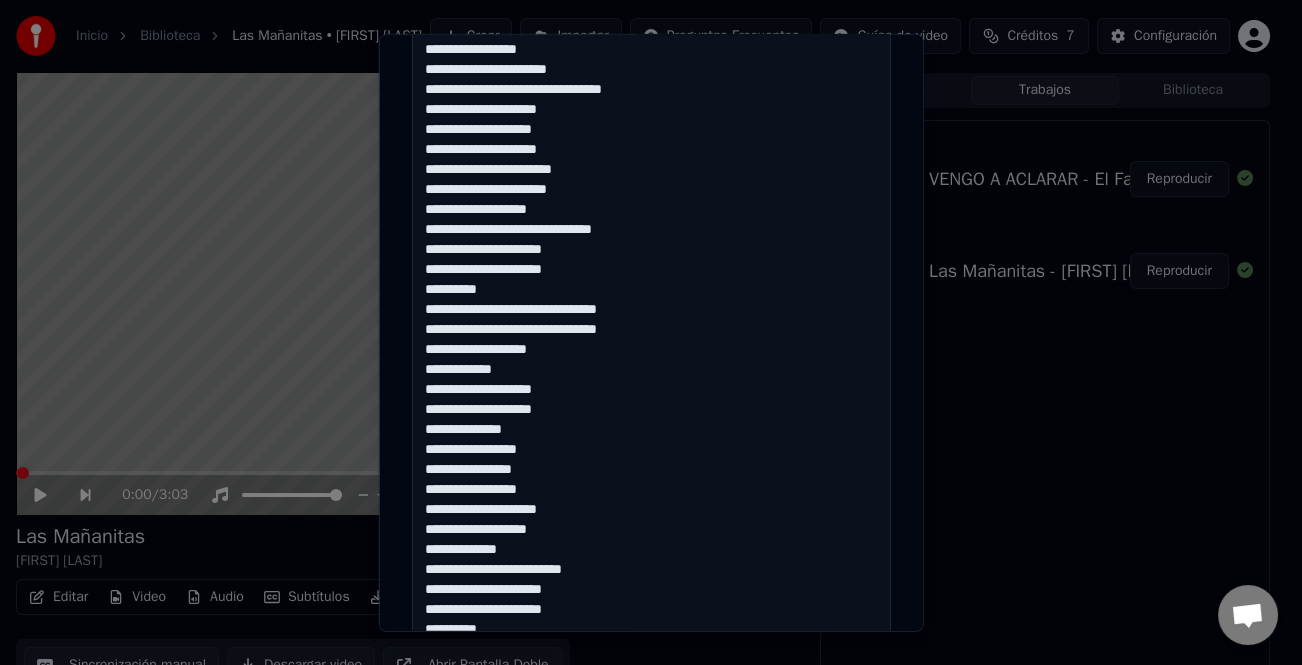 scroll, scrollTop: 495, scrollLeft: 0, axis: vertical 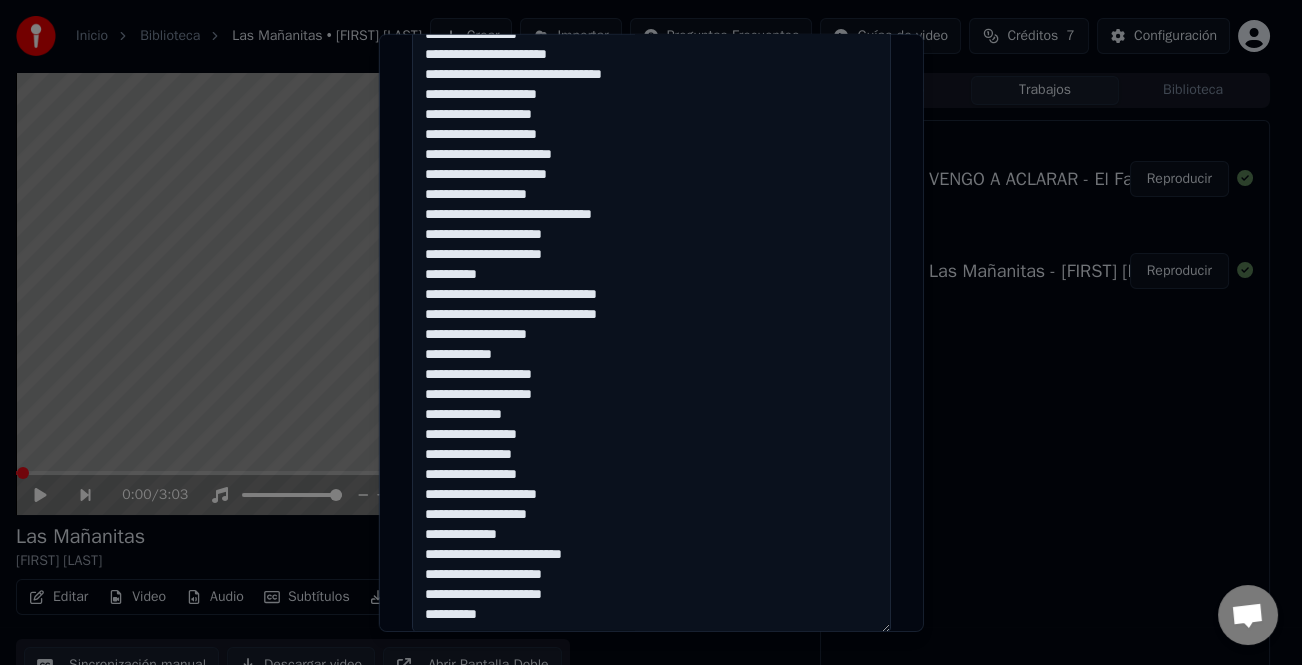 click on "**********" at bounding box center [651, 305] 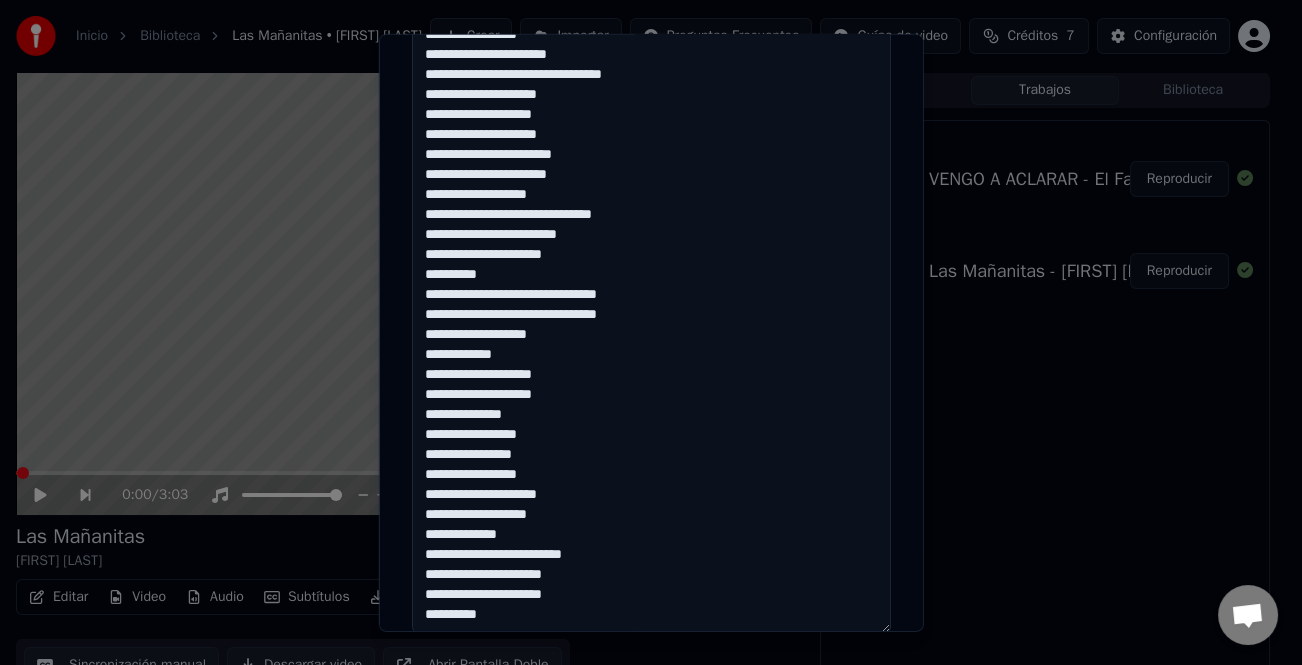 click on "**********" at bounding box center [651, 305] 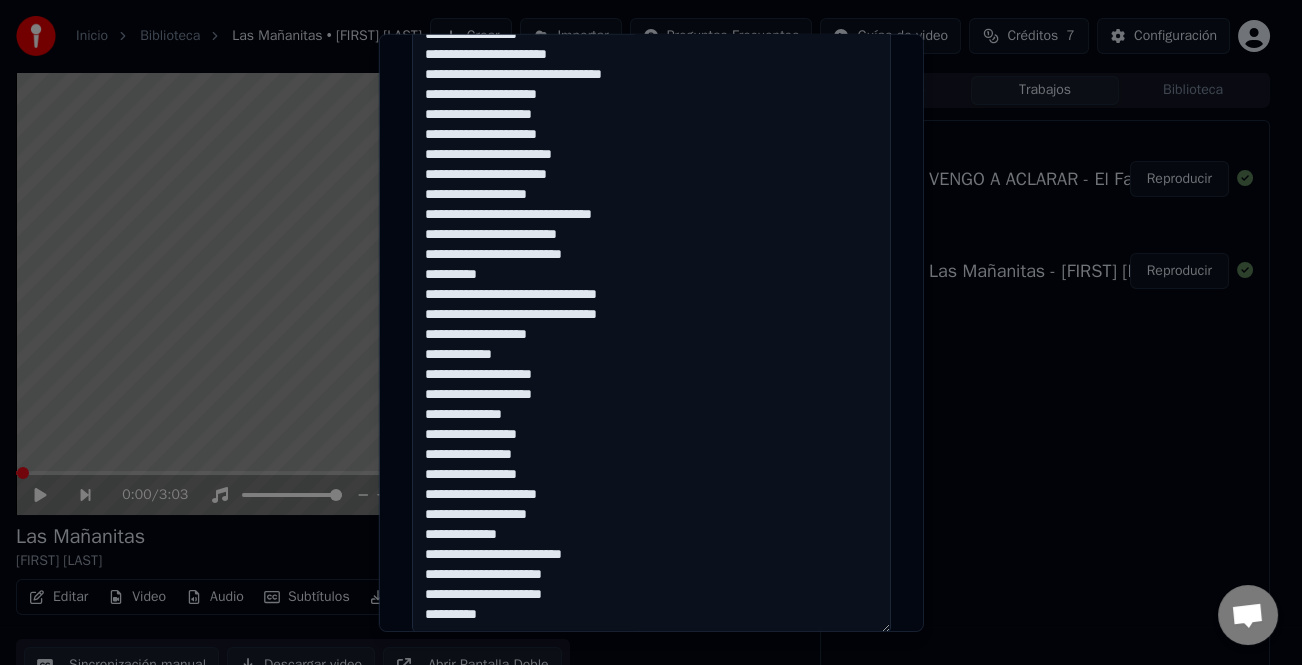 click on "**********" at bounding box center [651, 305] 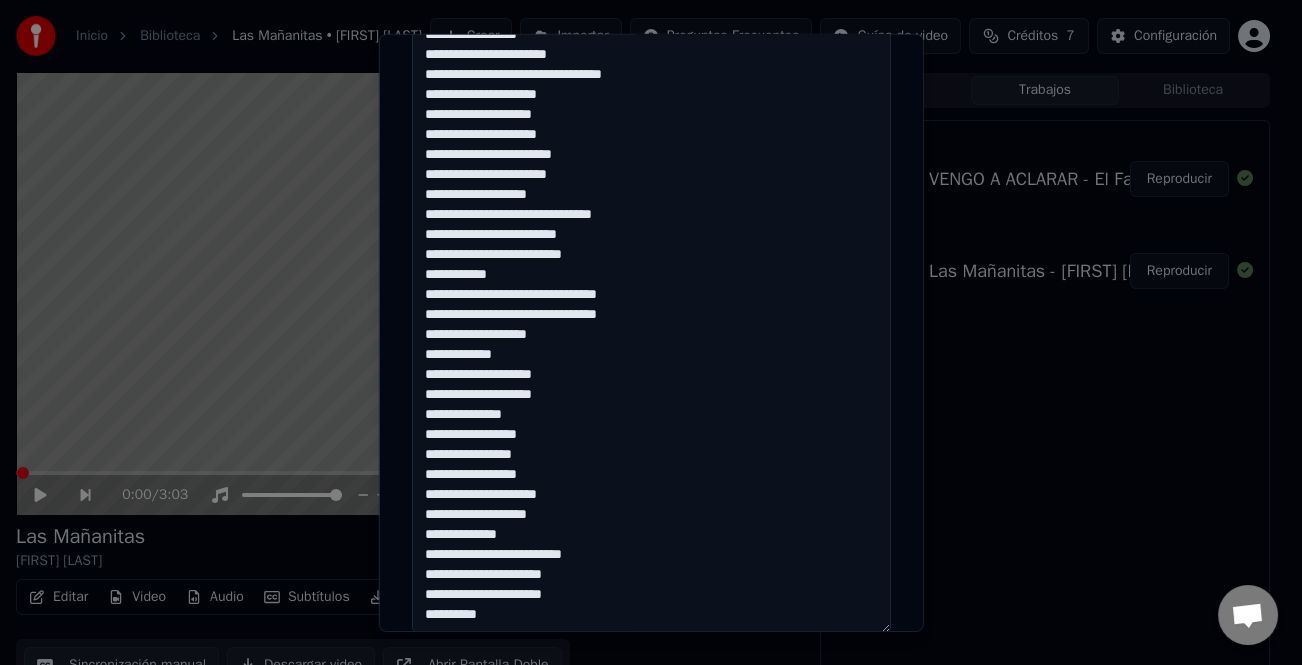 click on "**********" at bounding box center [651, 305] 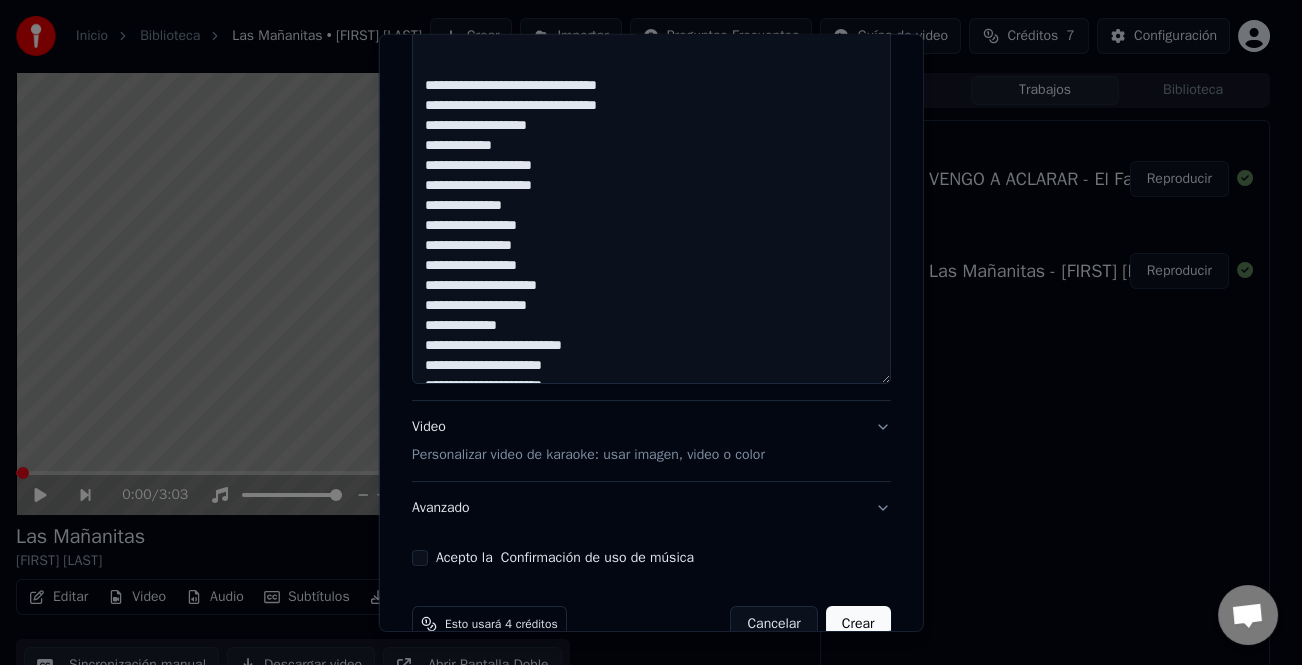scroll, scrollTop: 764, scrollLeft: 0, axis: vertical 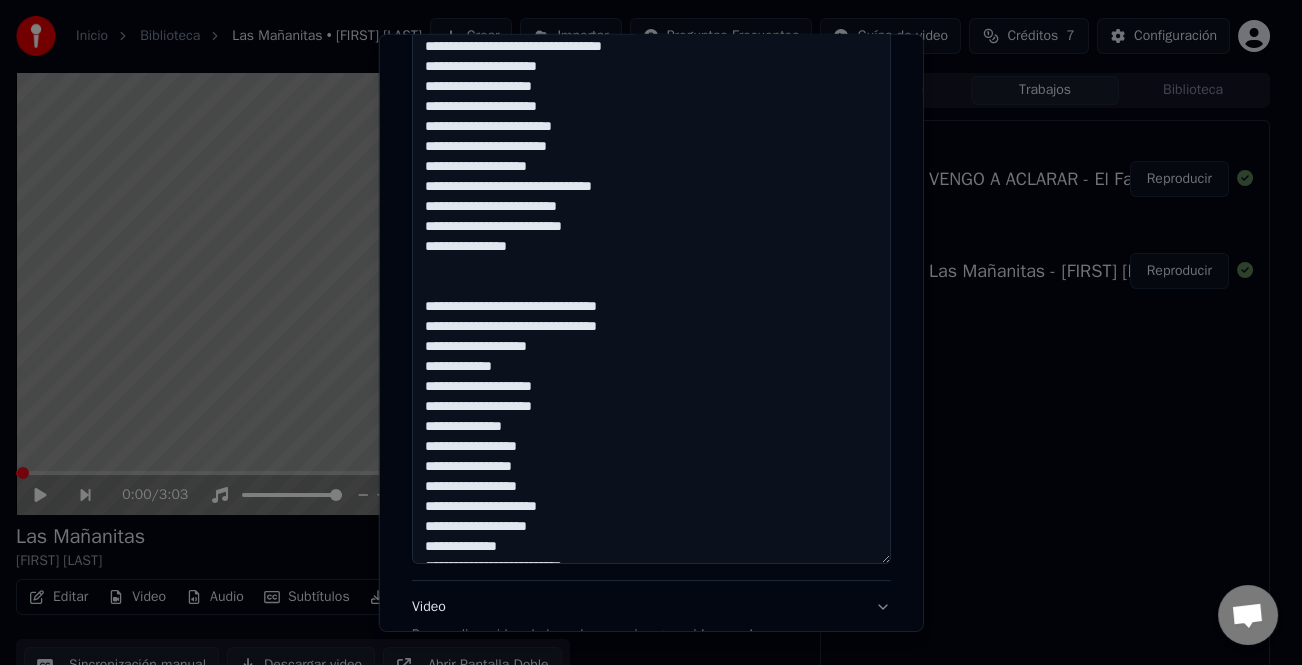 click on "**********" at bounding box center [651, 236] 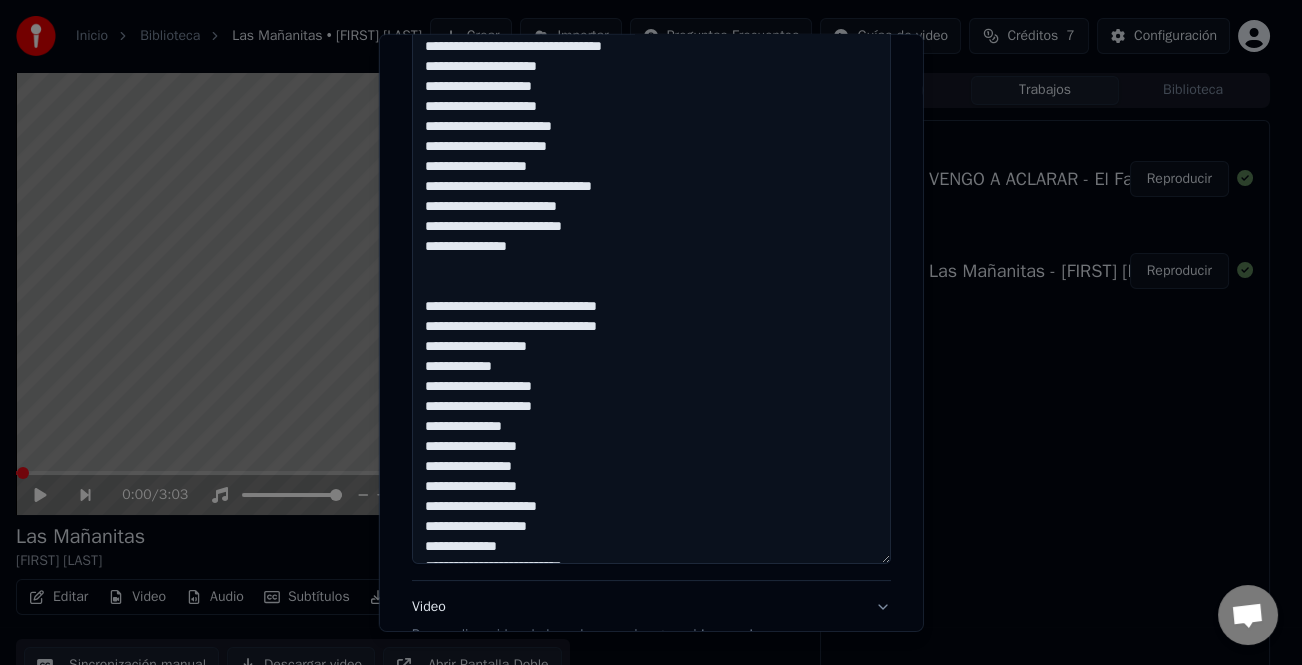 click on "**********" at bounding box center [651, 236] 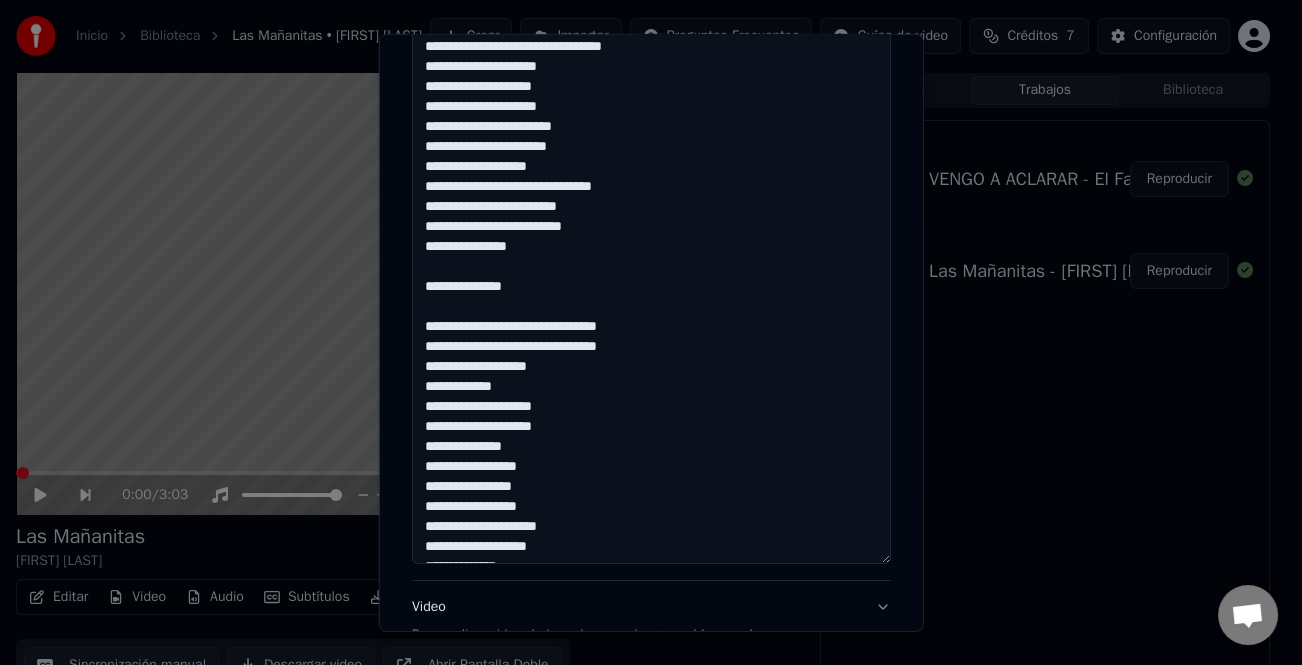 drag, startPoint x: 577, startPoint y: 314, endPoint x: 587, endPoint y: 353, distance: 40.261642 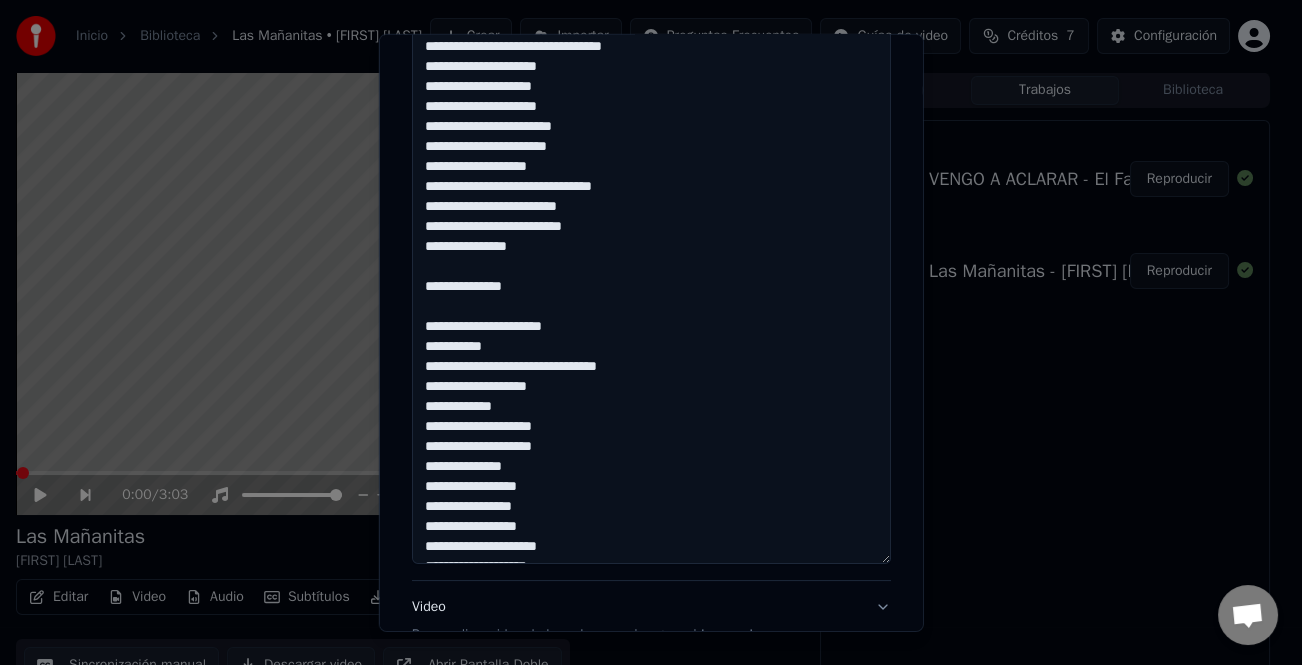 click on "**********" at bounding box center [651, 236] 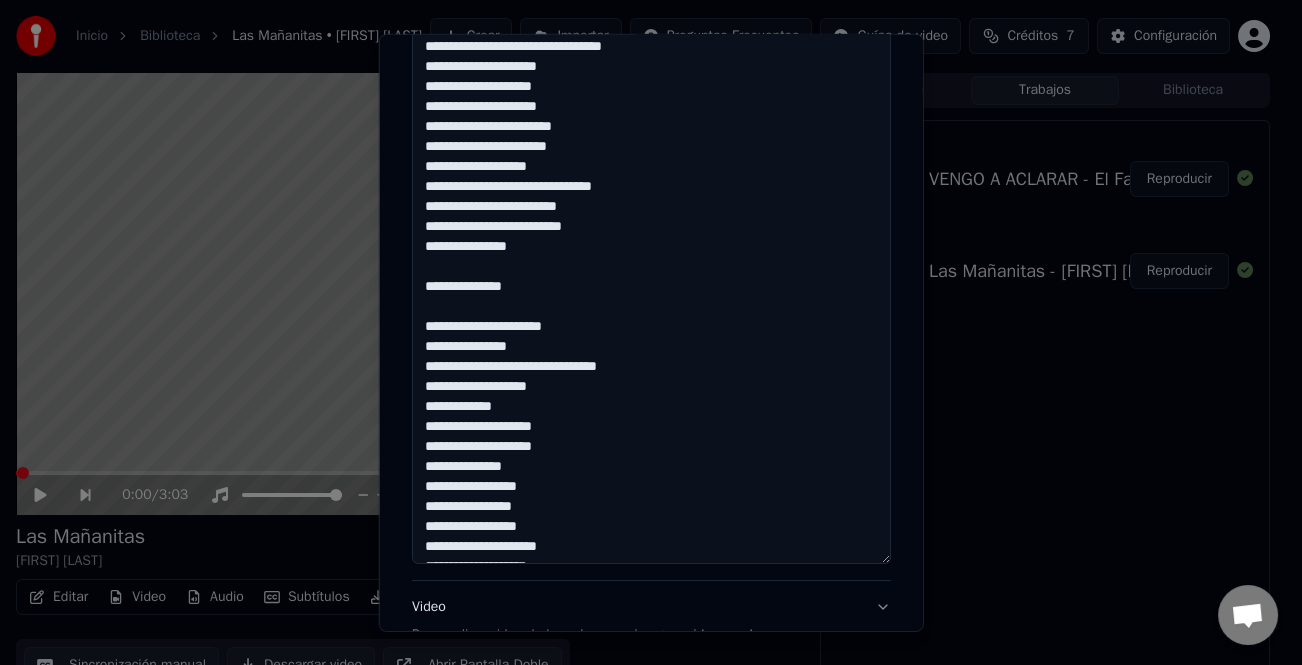 click on "**********" at bounding box center (651, 236) 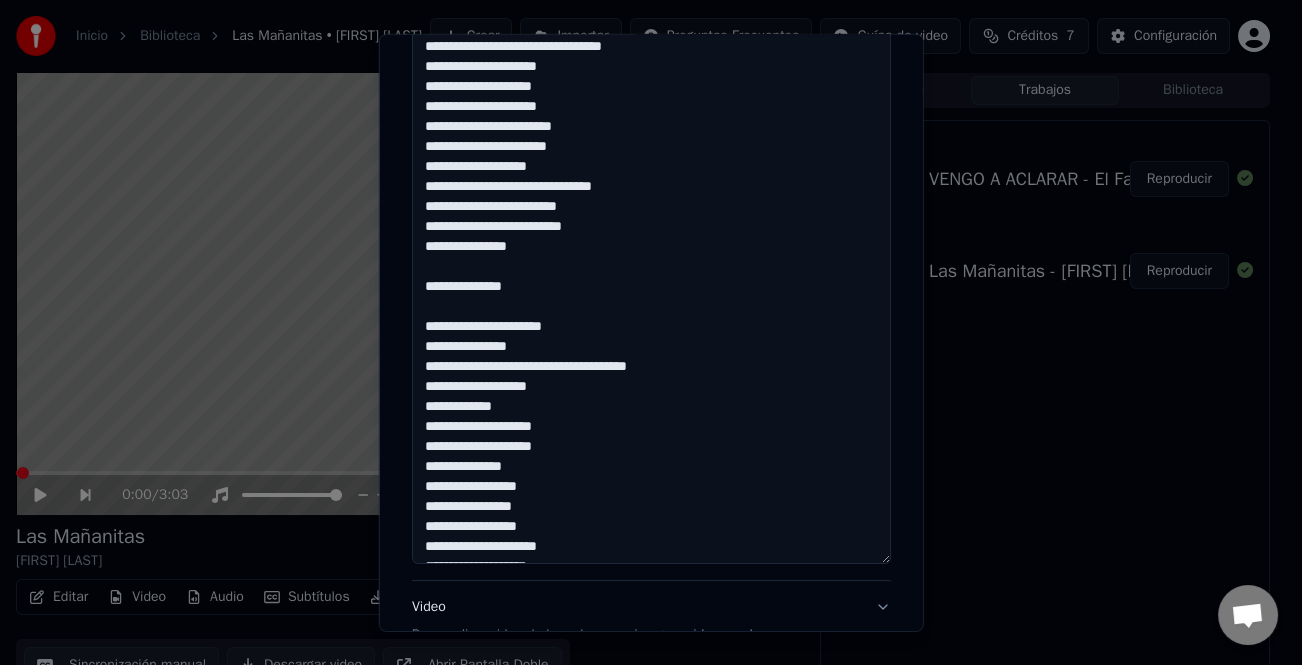 click on "**********" at bounding box center [651, 236] 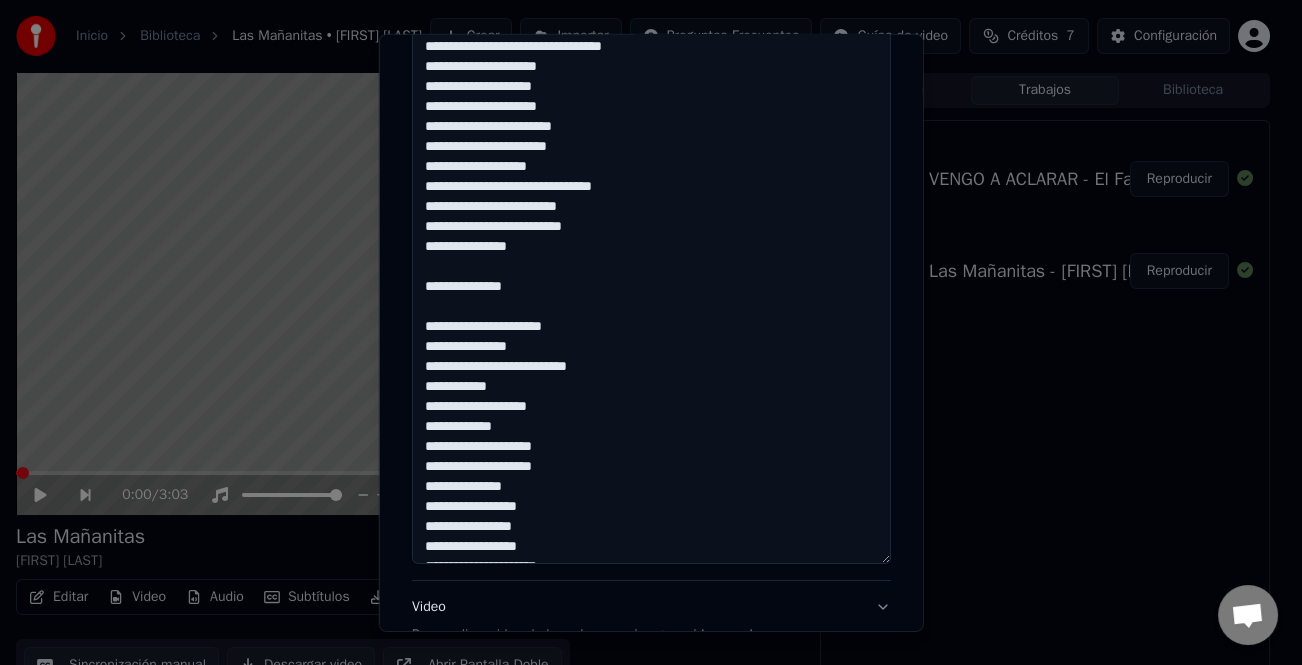 click on "**********" at bounding box center [651, 236] 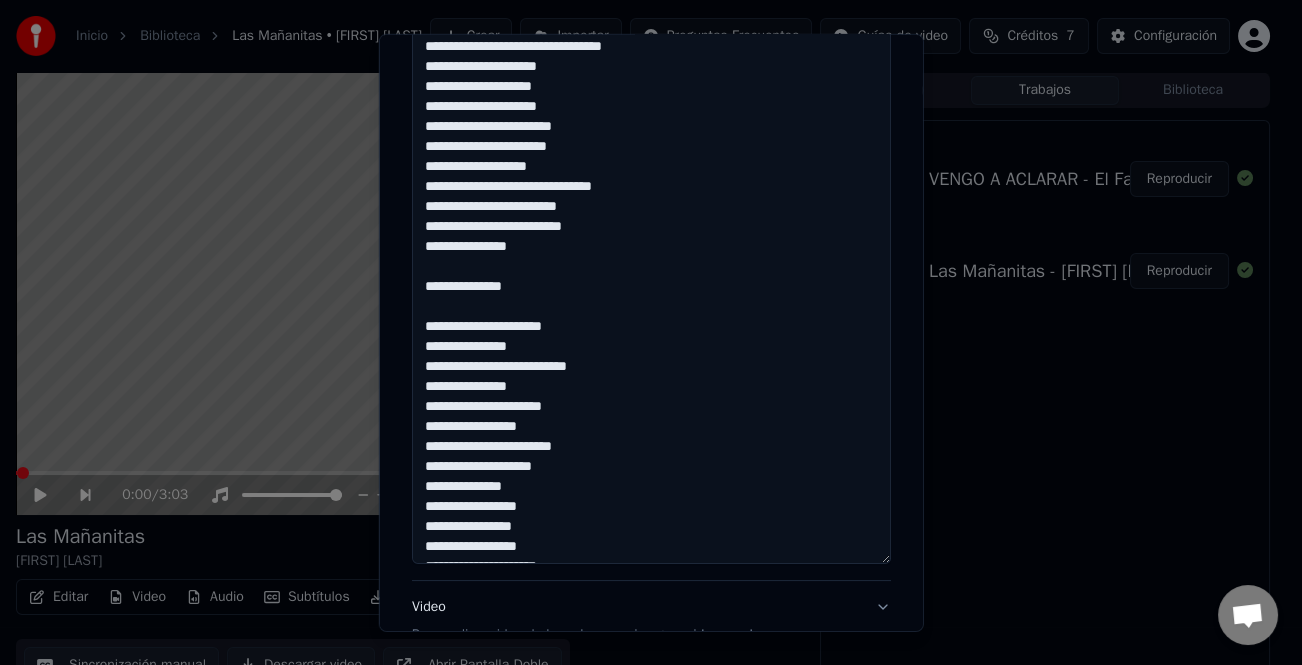 click on "**********" at bounding box center (651, 236) 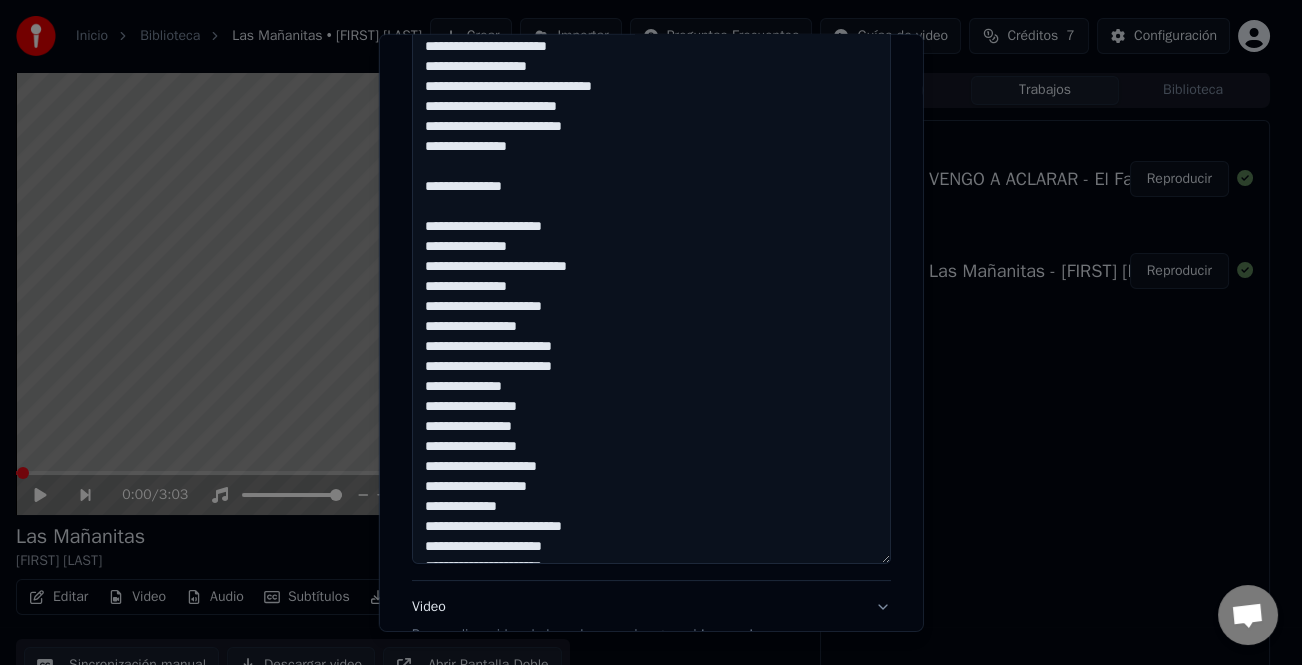 scroll, scrollTop: 141, scrollLeft: 0, axis: vertical 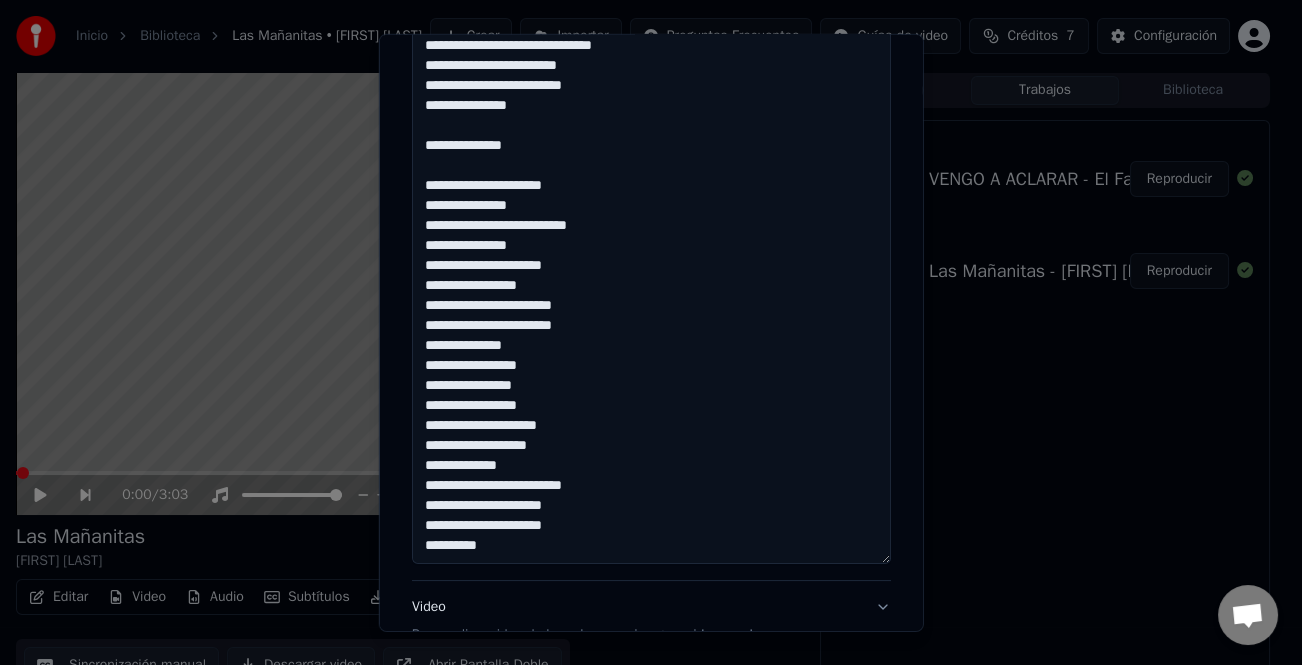 click on "**********" at bounding box center [651, 236] 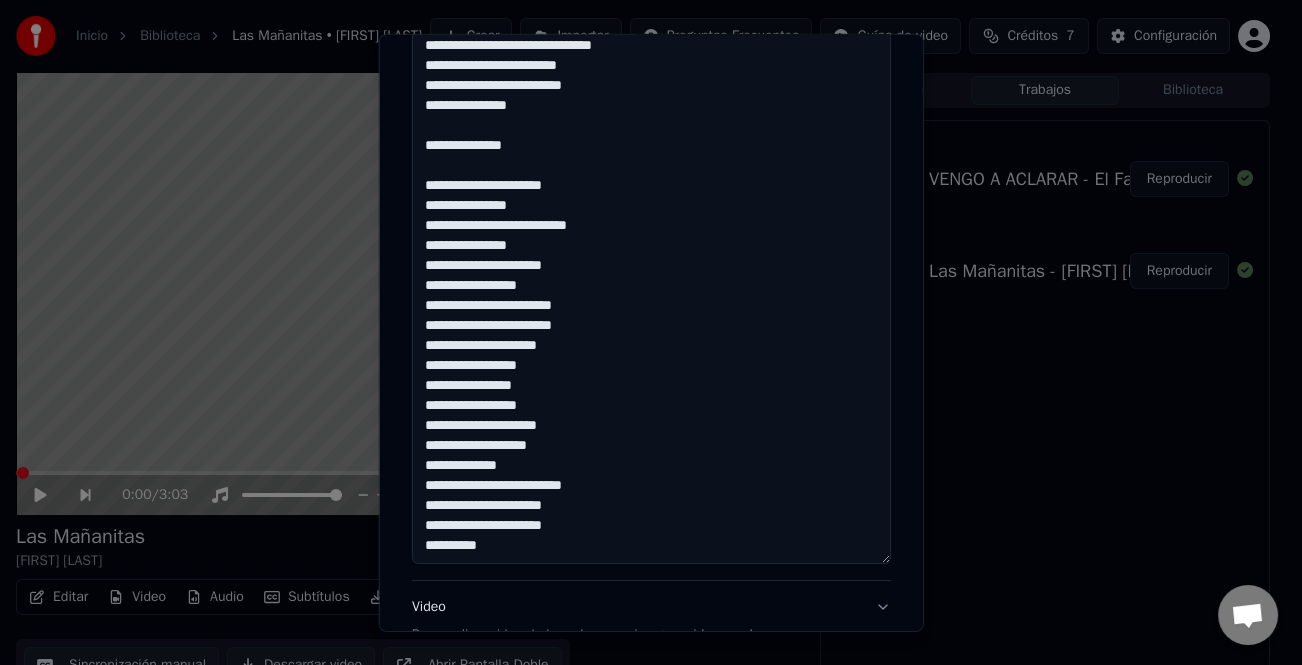 click on "**********" at bounding box center [651, 236] 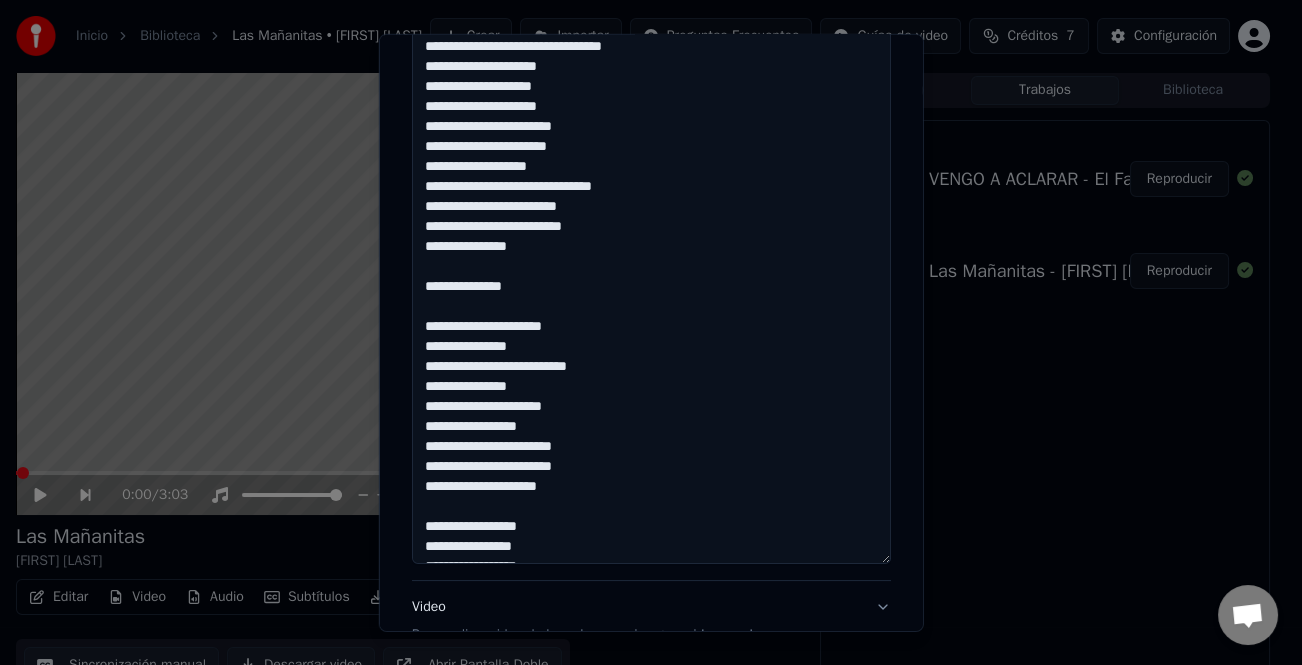 scroll, scrollTop: 0, scrollLeft: 0, axis: both 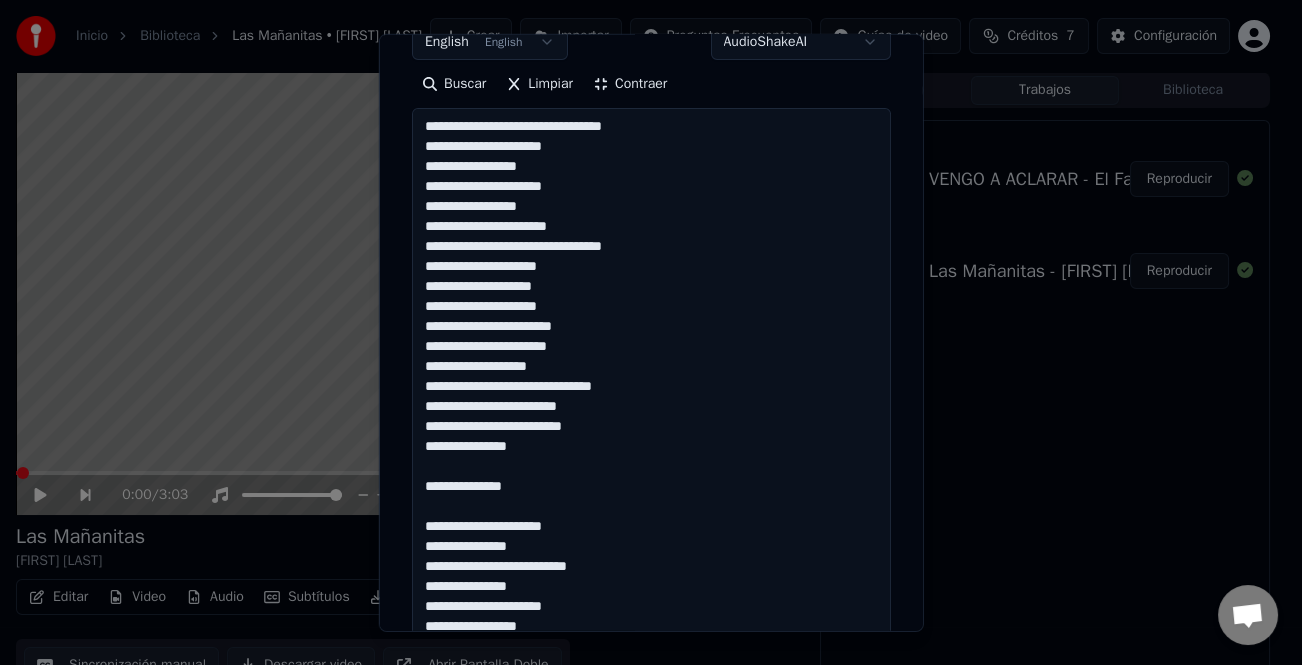 click on "**********" at bounding box center (651, 436) 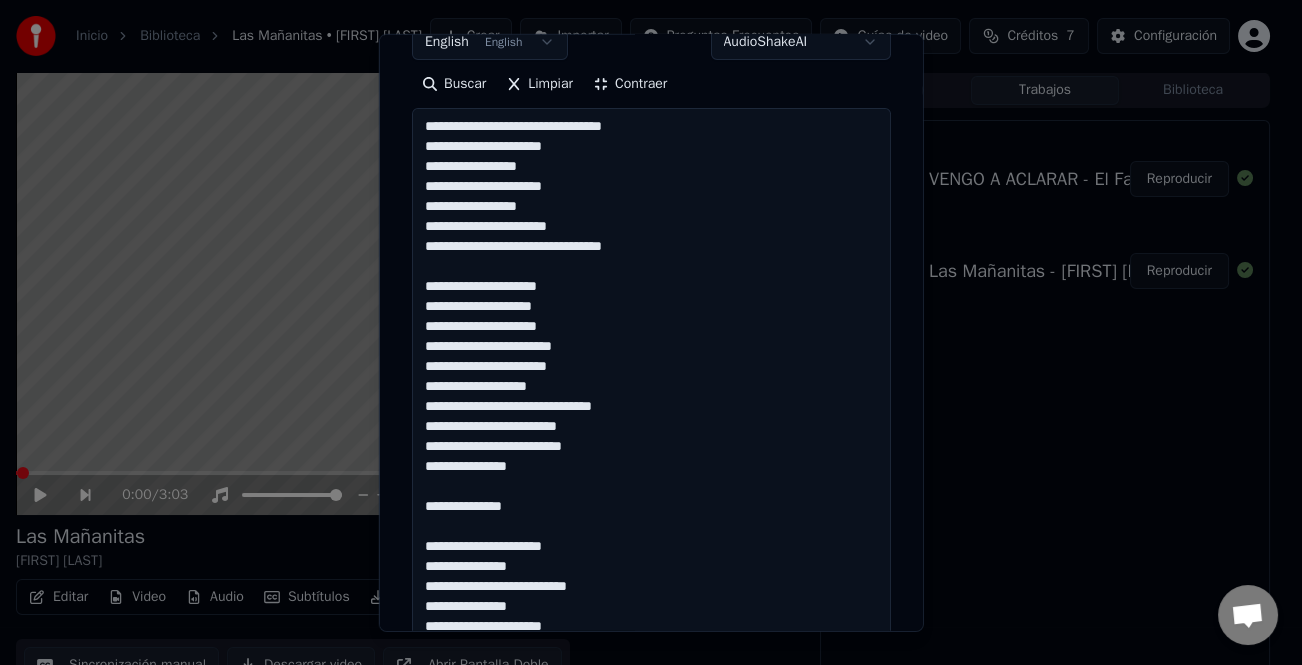 drag, startPoint x: 578, startPoint y: 472, endPoint x: 417, endPoint y: 291, distance: 242.24368 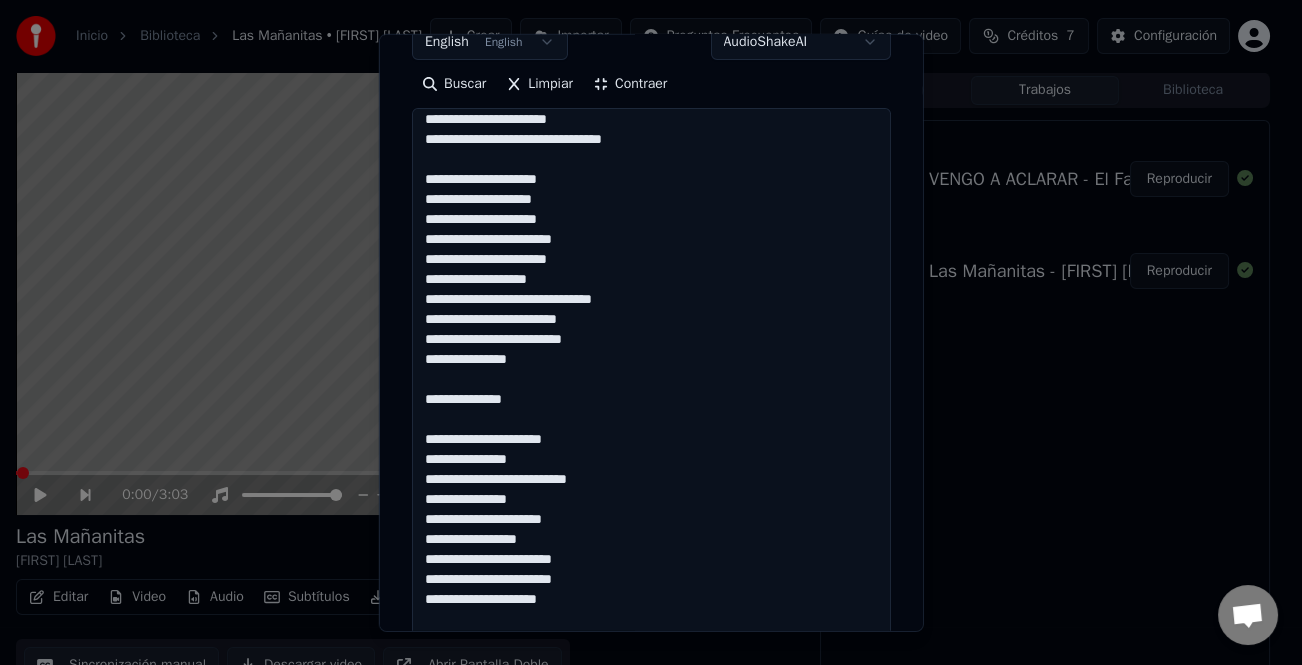 scroll, scrollTop: 181, scrollLeft: 0, axis: vertical 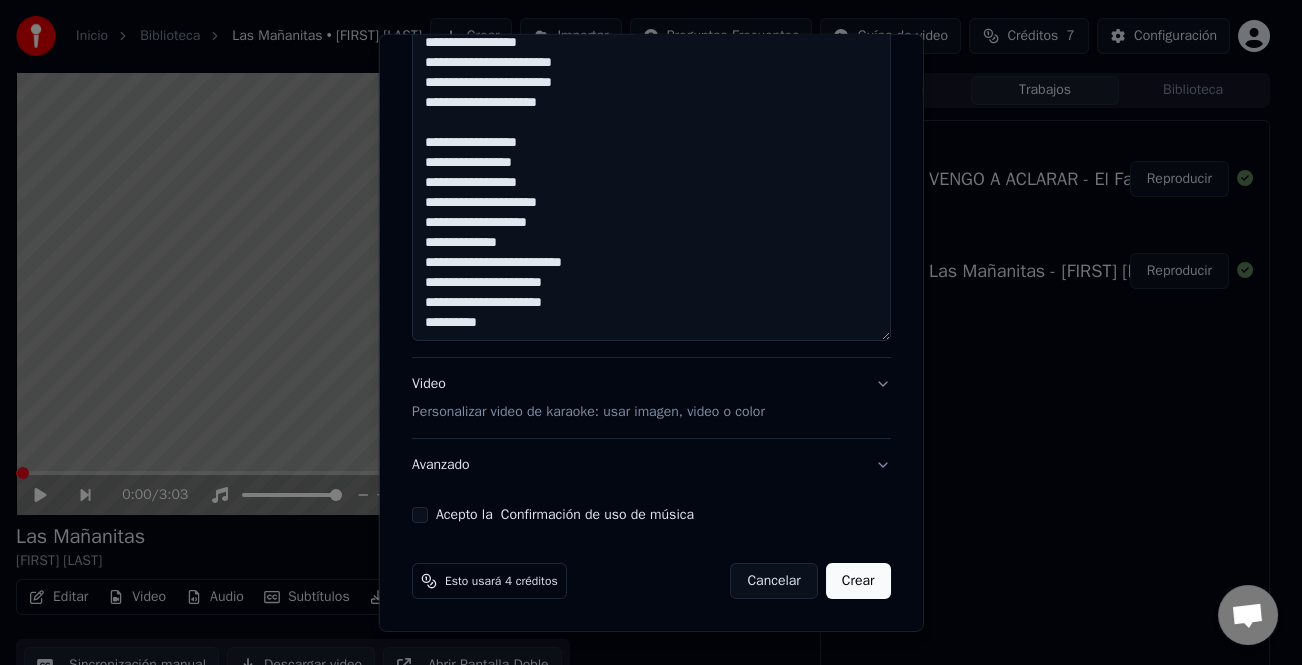 drag, startPoint x: 422, startPoint y: 139, endPoint x: 649, endPoint y: 320, distance: 290.3274 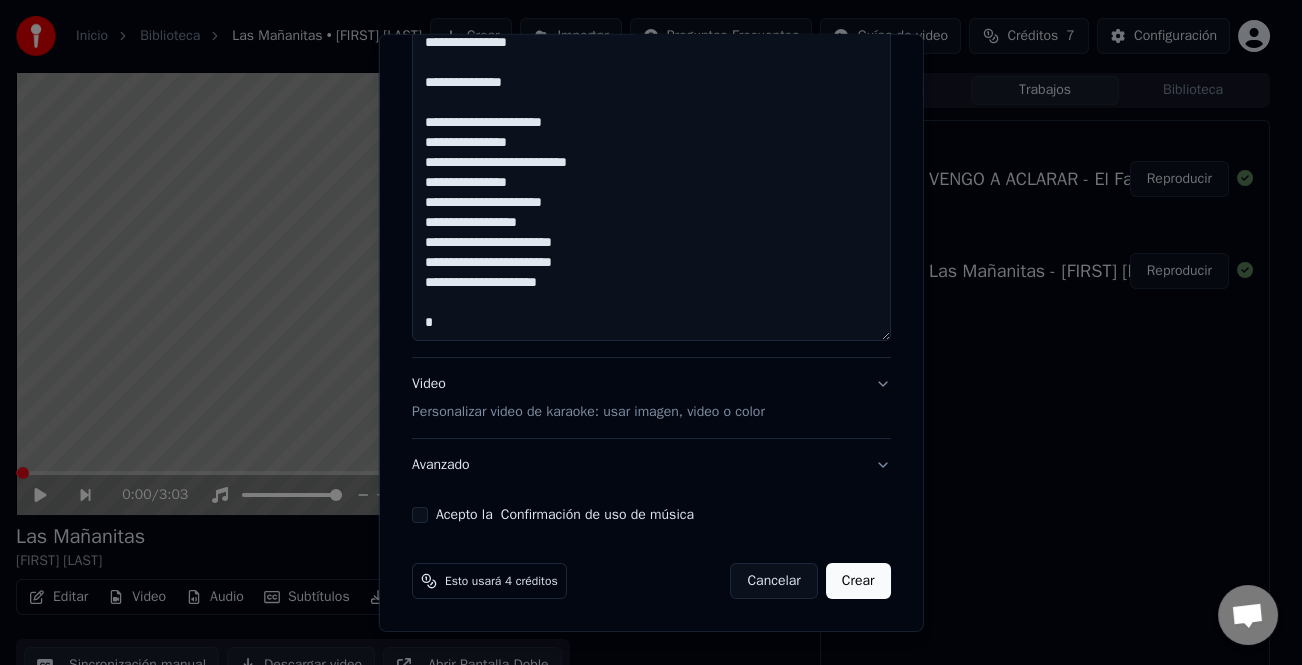 paste on "**********" 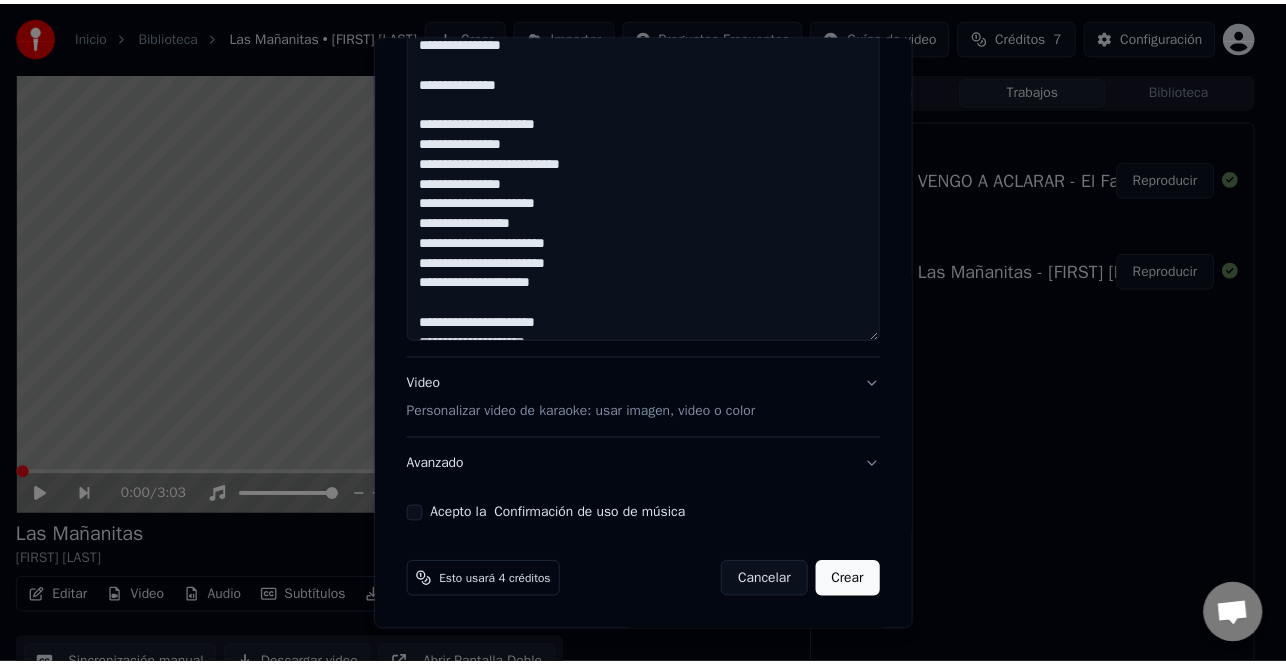scroll, scrollTop: 181, scrollLeft: 0, axis: vertical 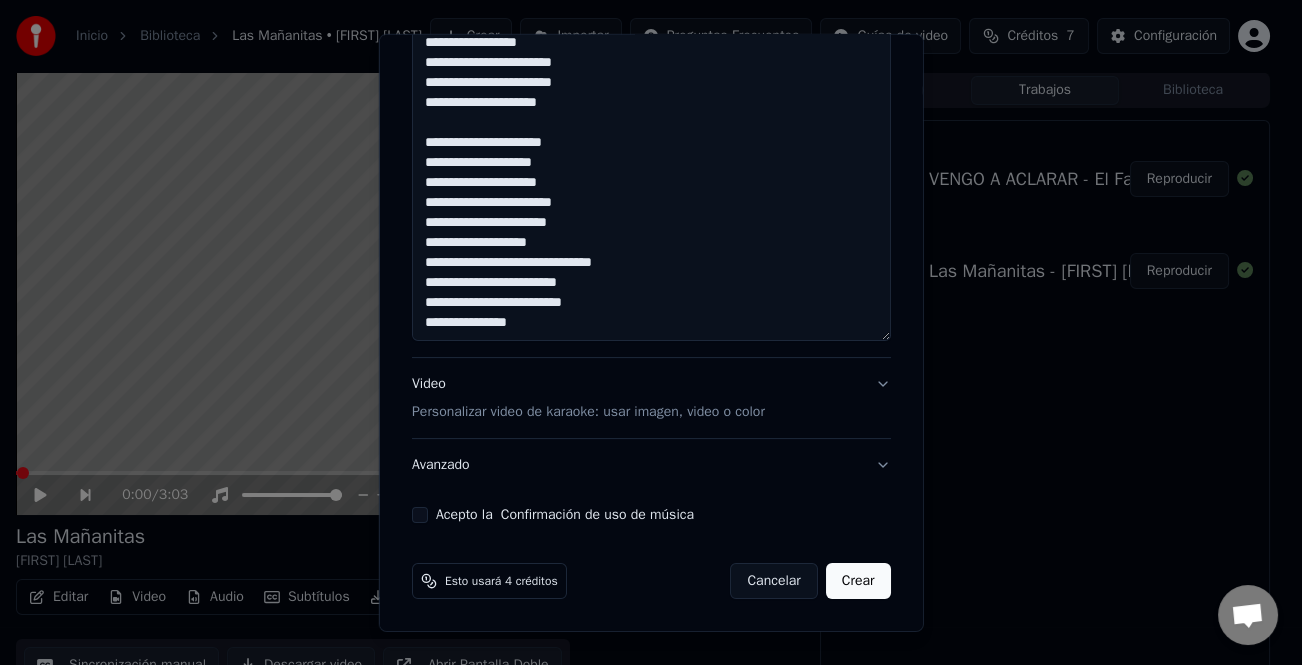 click on "Acepto la   Confirmación de uso de música" at bounding box center [420, 515] 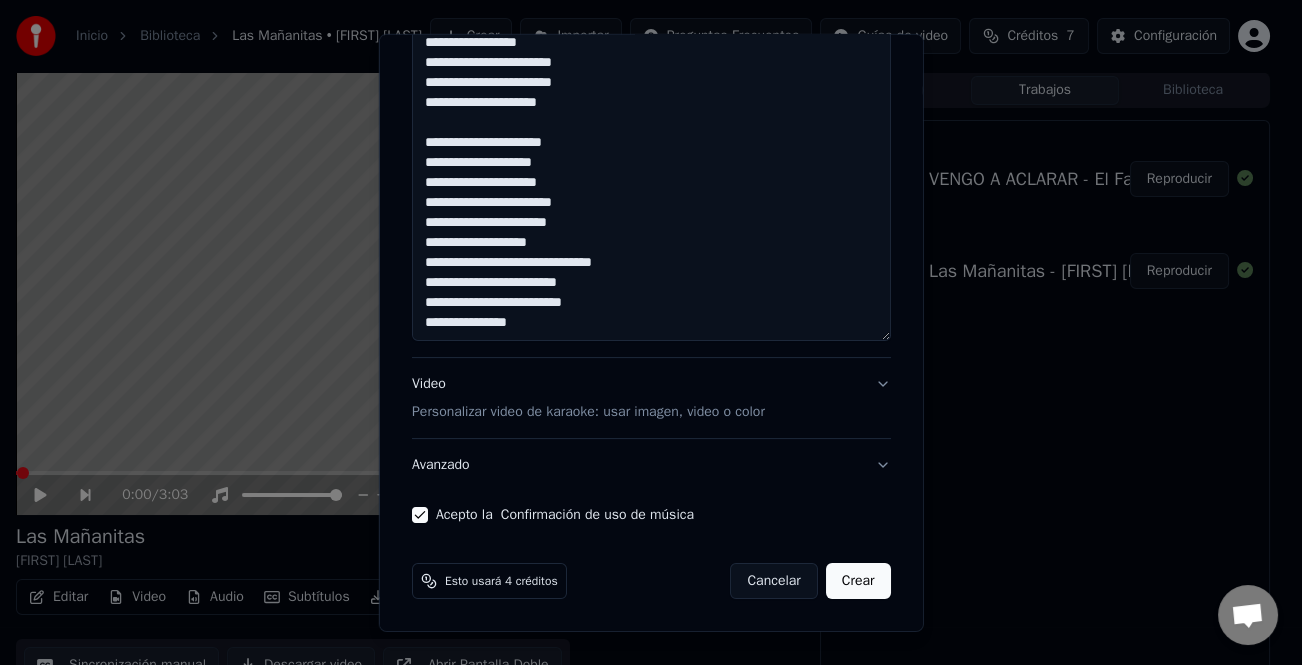 click on "**********" at bounding box center [651, 13] 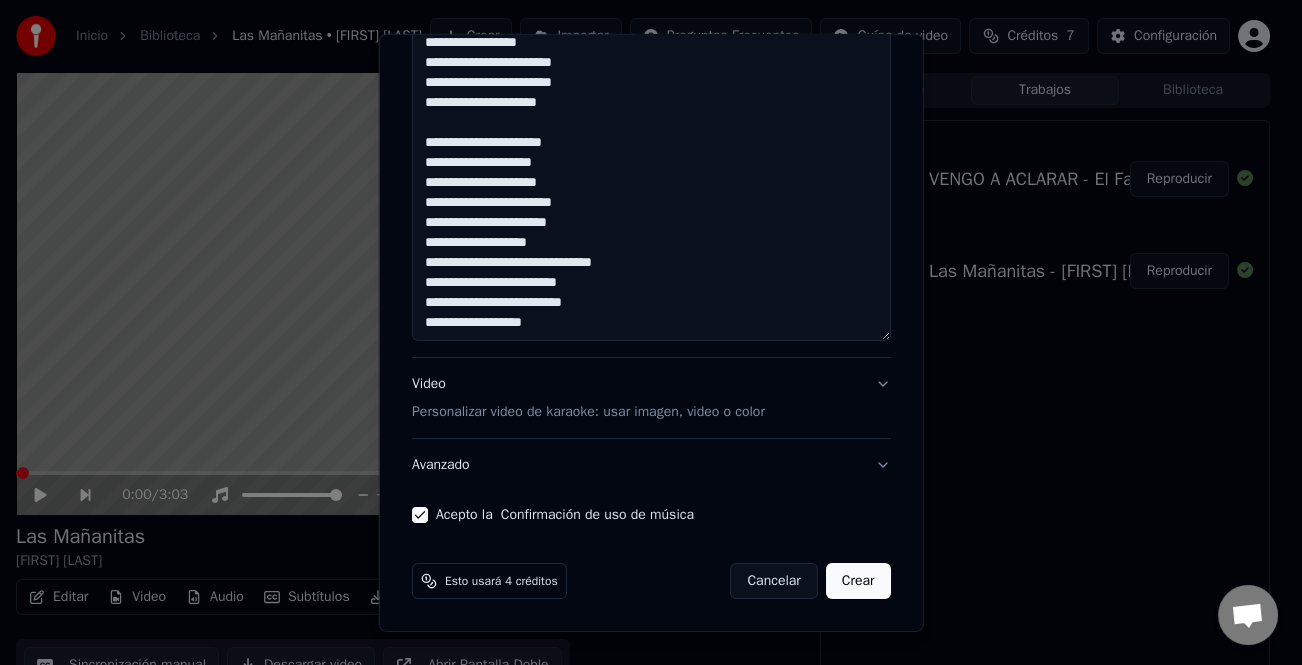 type on "**********" 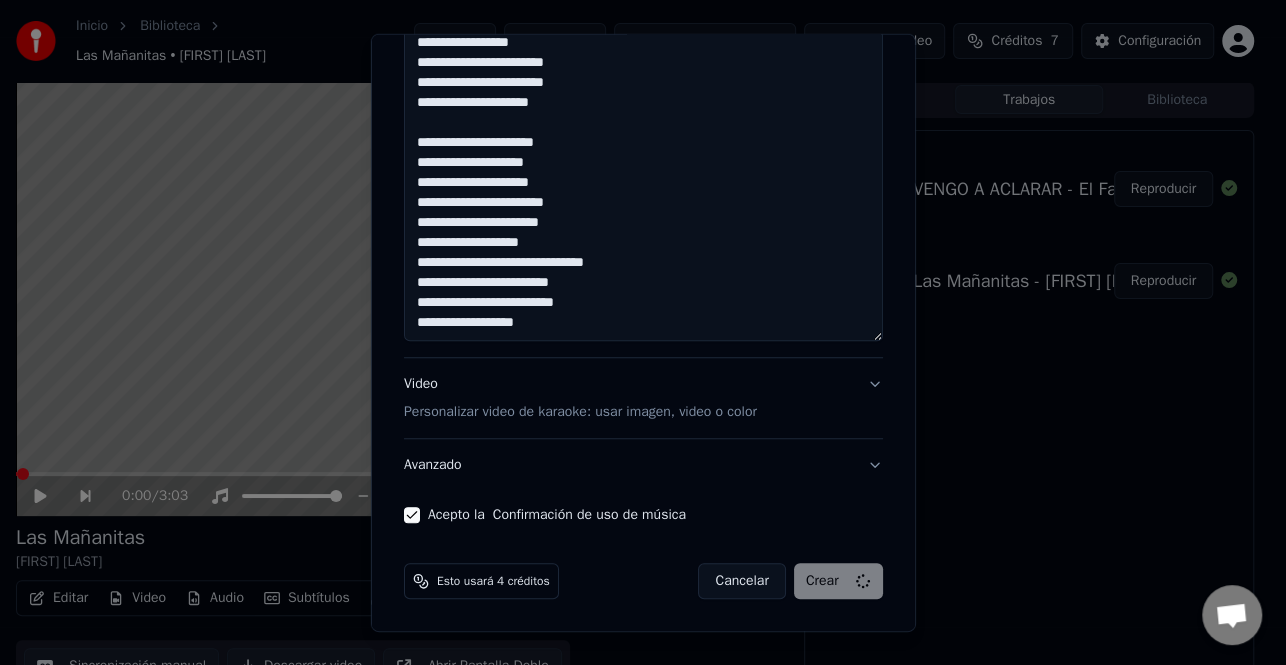 type 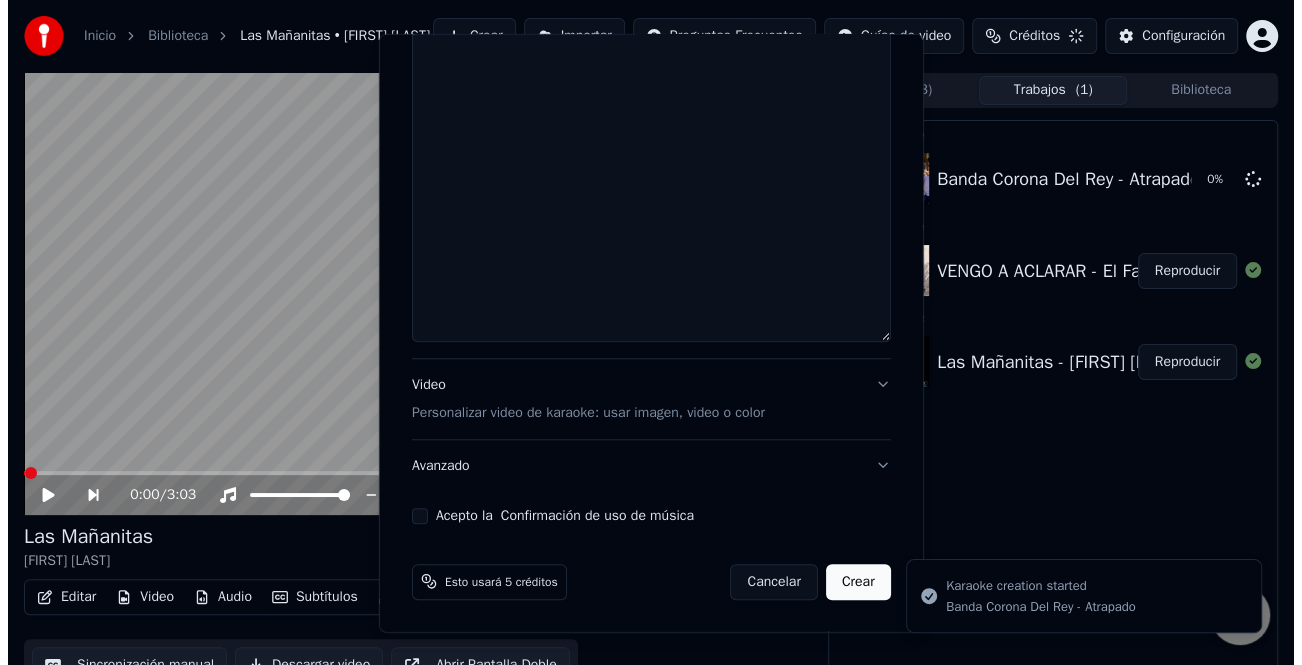 scroll, scrollTop: 0, scrollLeft: 0, axis: both 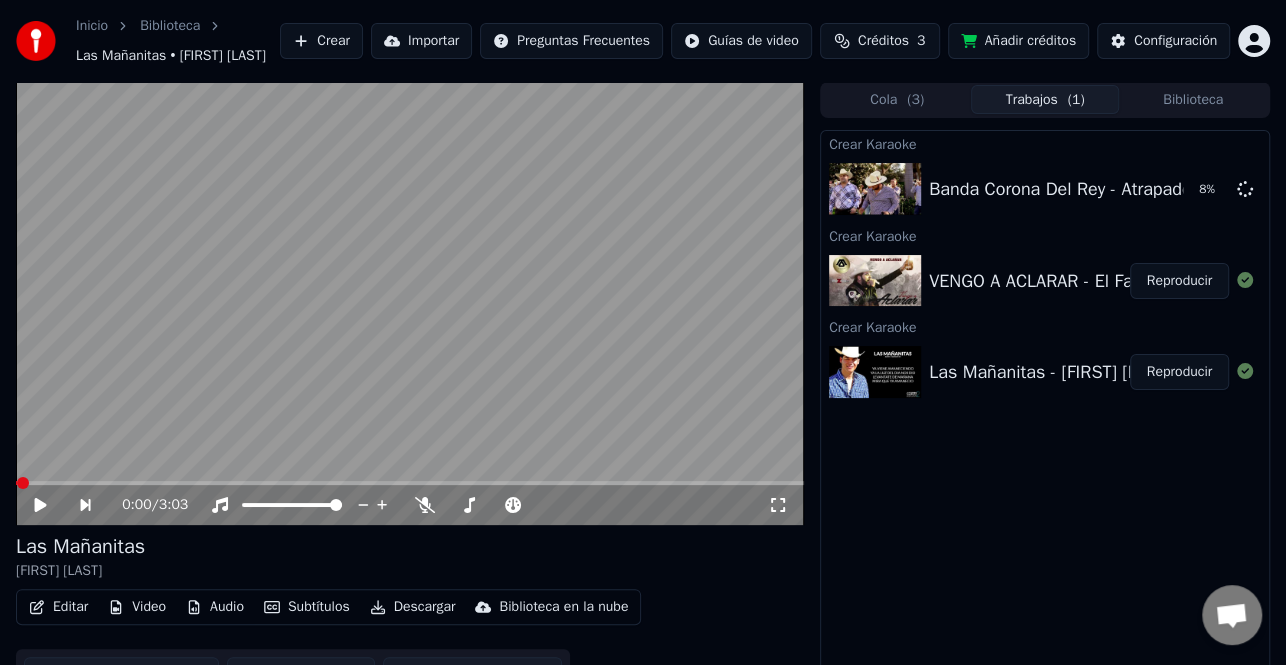 click on "Reproducir" at bounding box center (1179, 372) 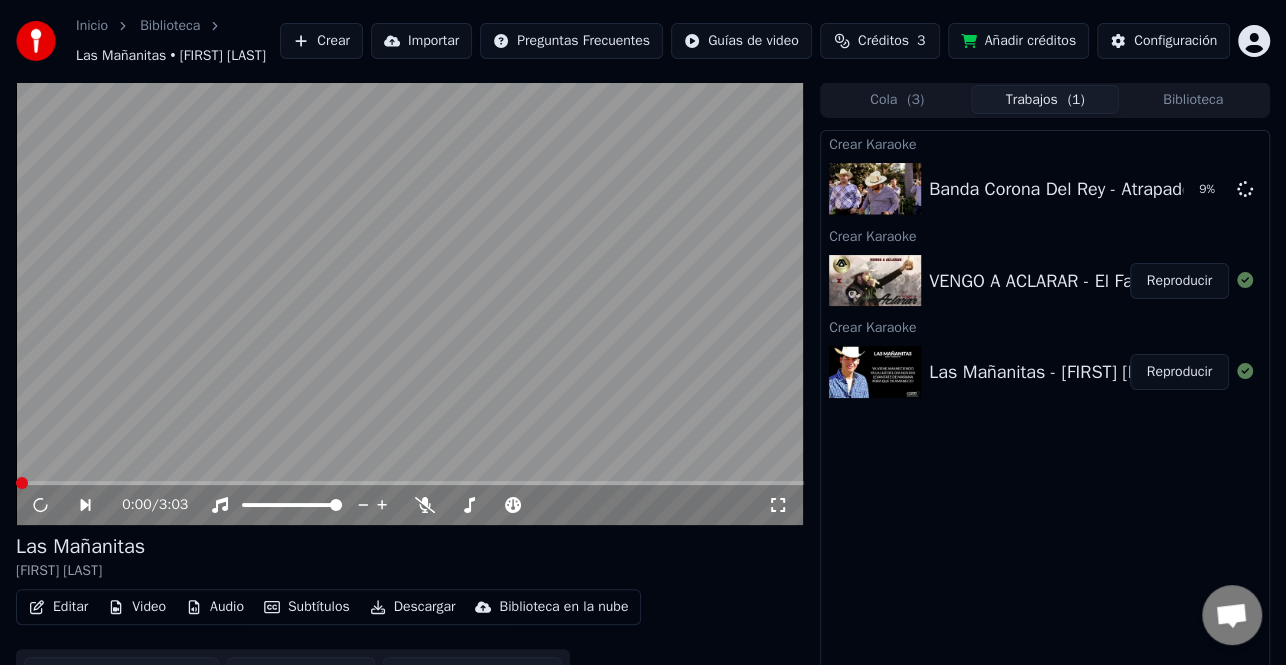 click on "Editar" at bounding box center (58, 607) 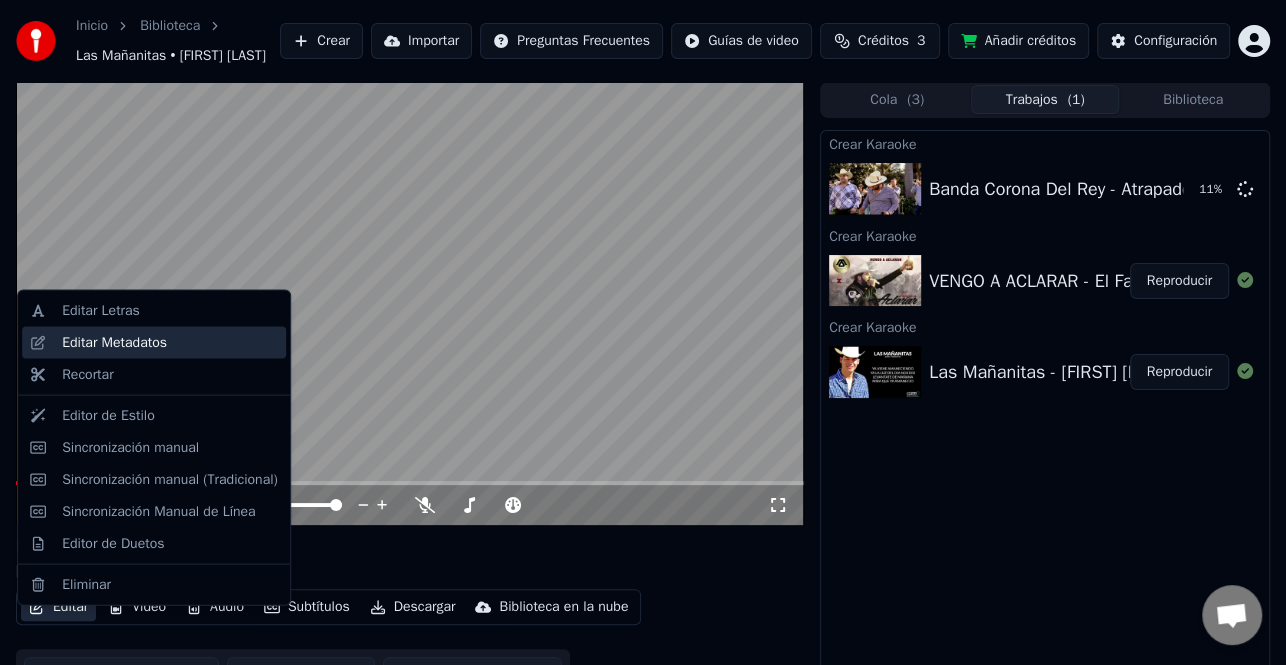 click on "Editar Metadatos" at bounding box center (170, 343) 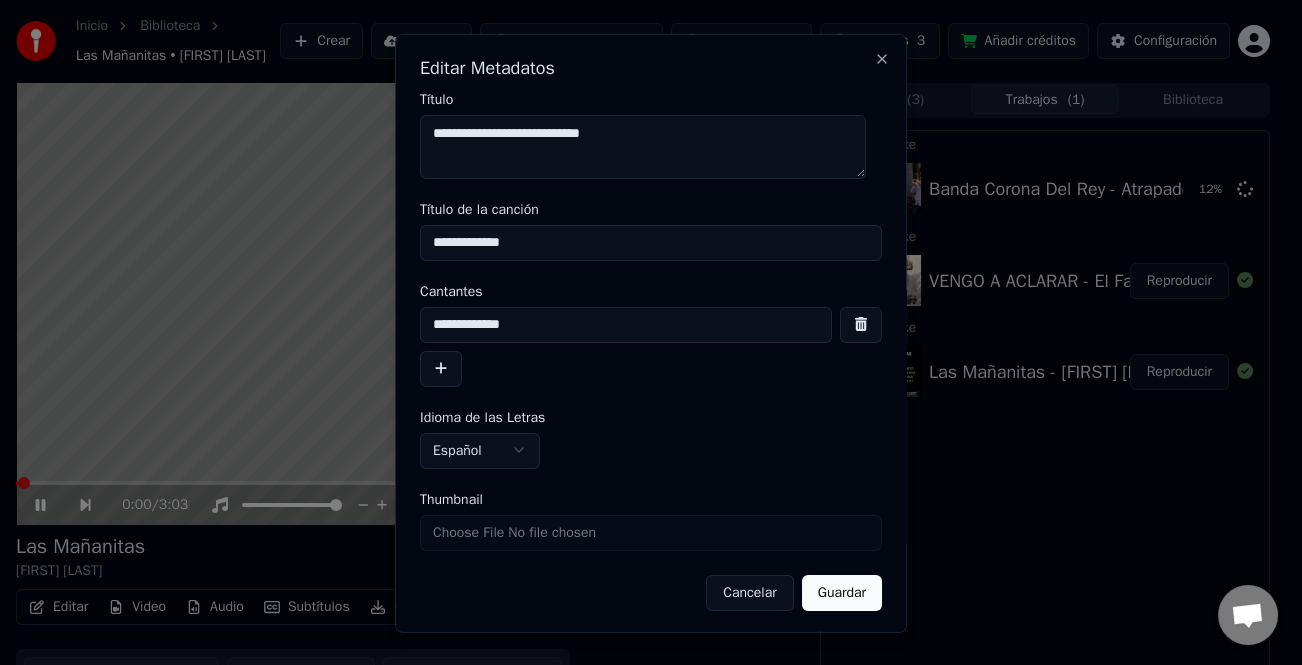 click at bounding box center (441, 368) 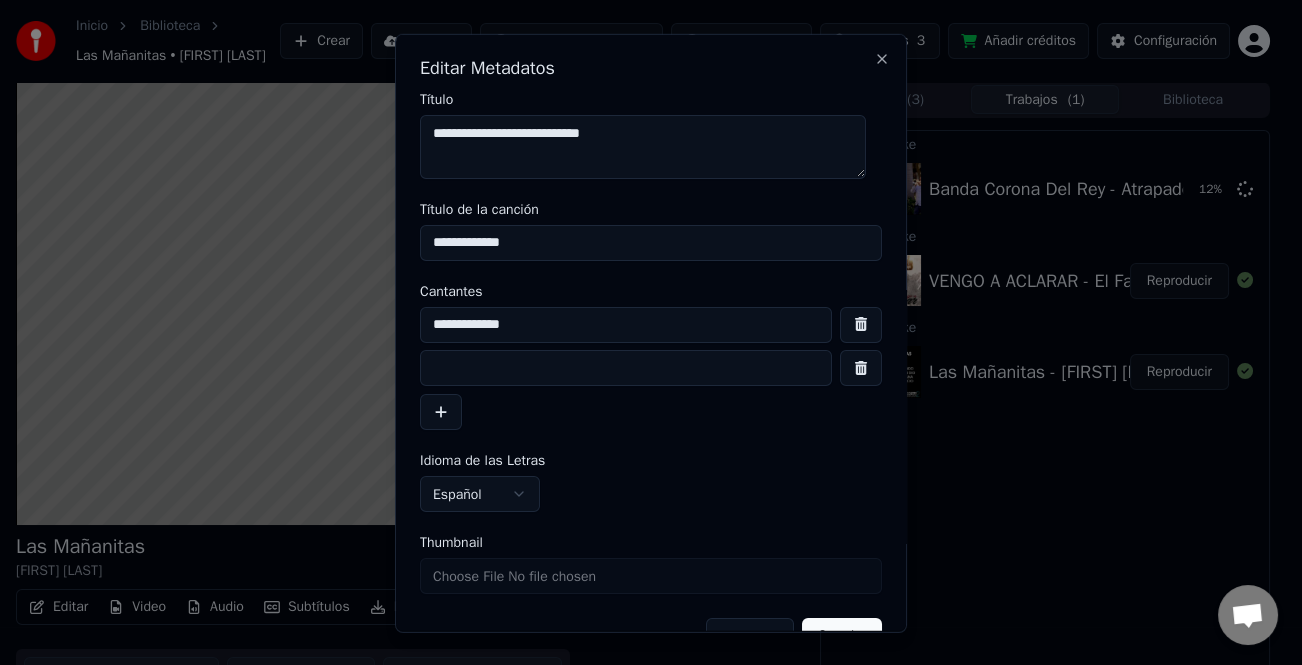 click at bounding box center (626, 368) 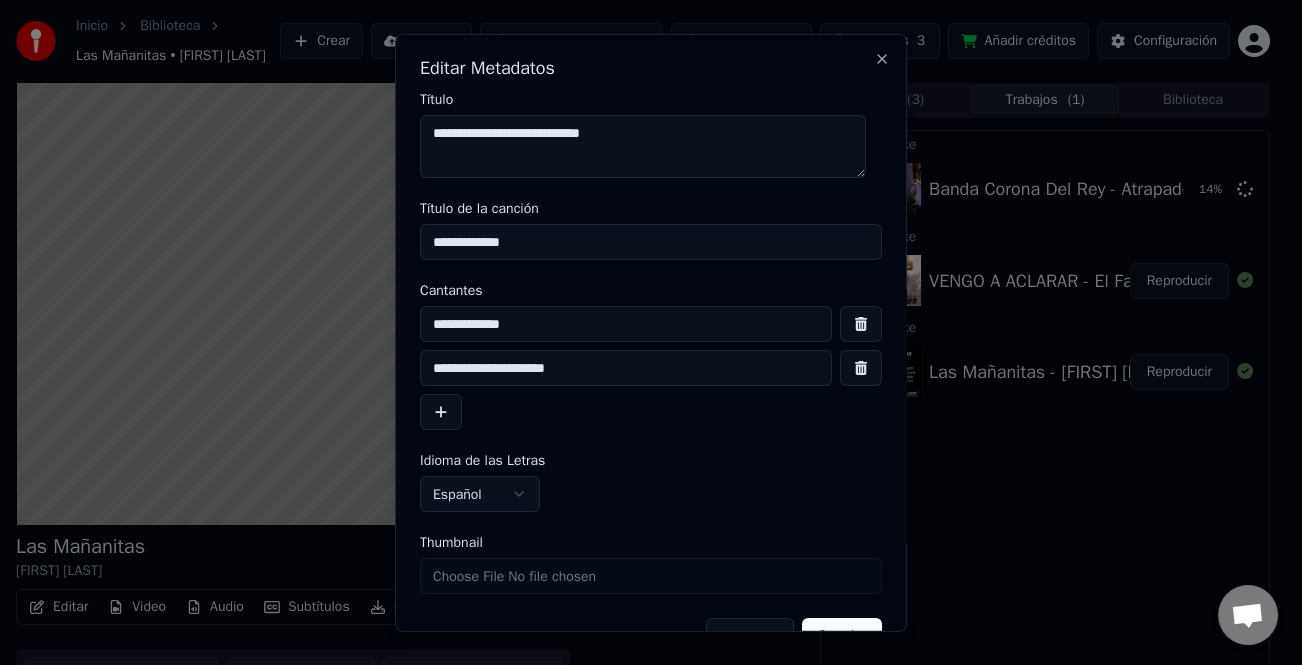 scroll, scrollTop: 47, scrollLeft: 0, axis: vertical 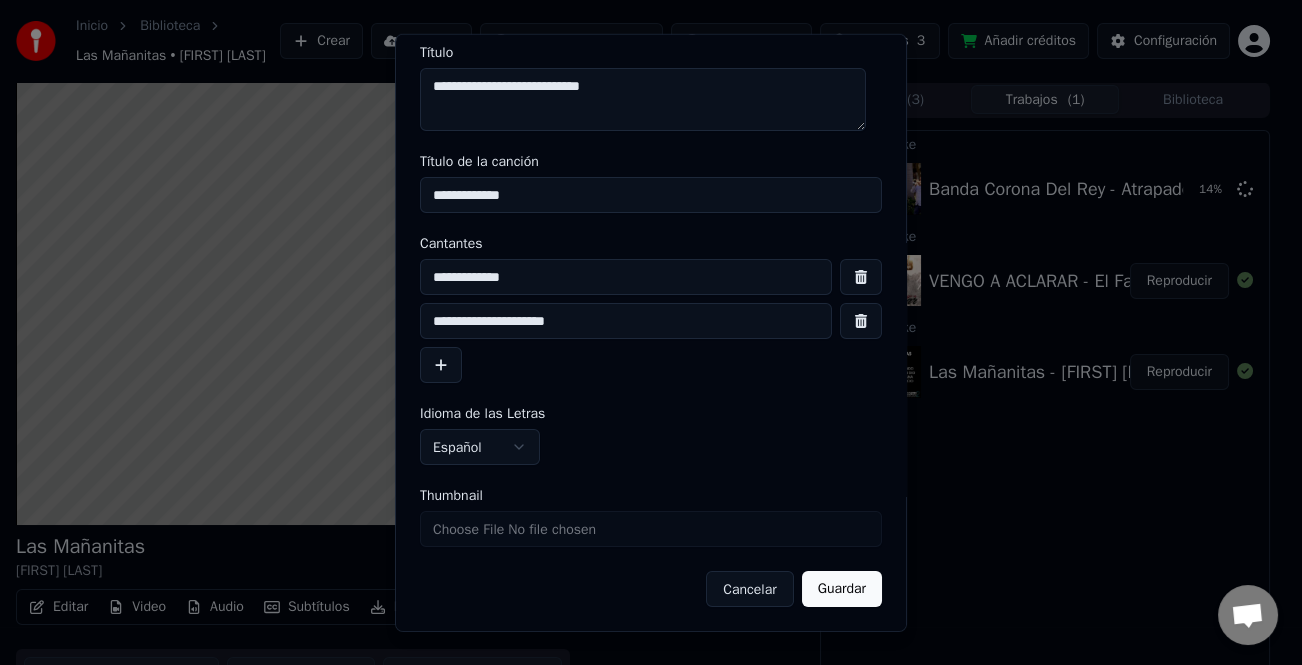 type on "**********" 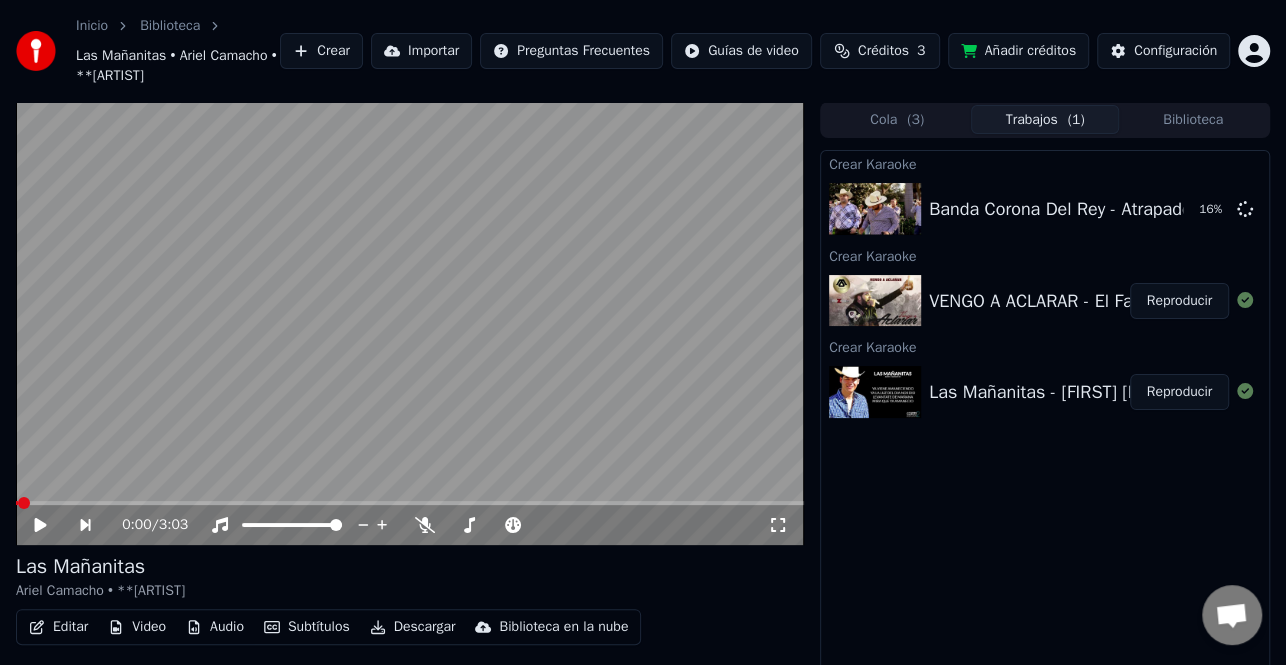 click on "Editar" at bounding box center (58, 627) 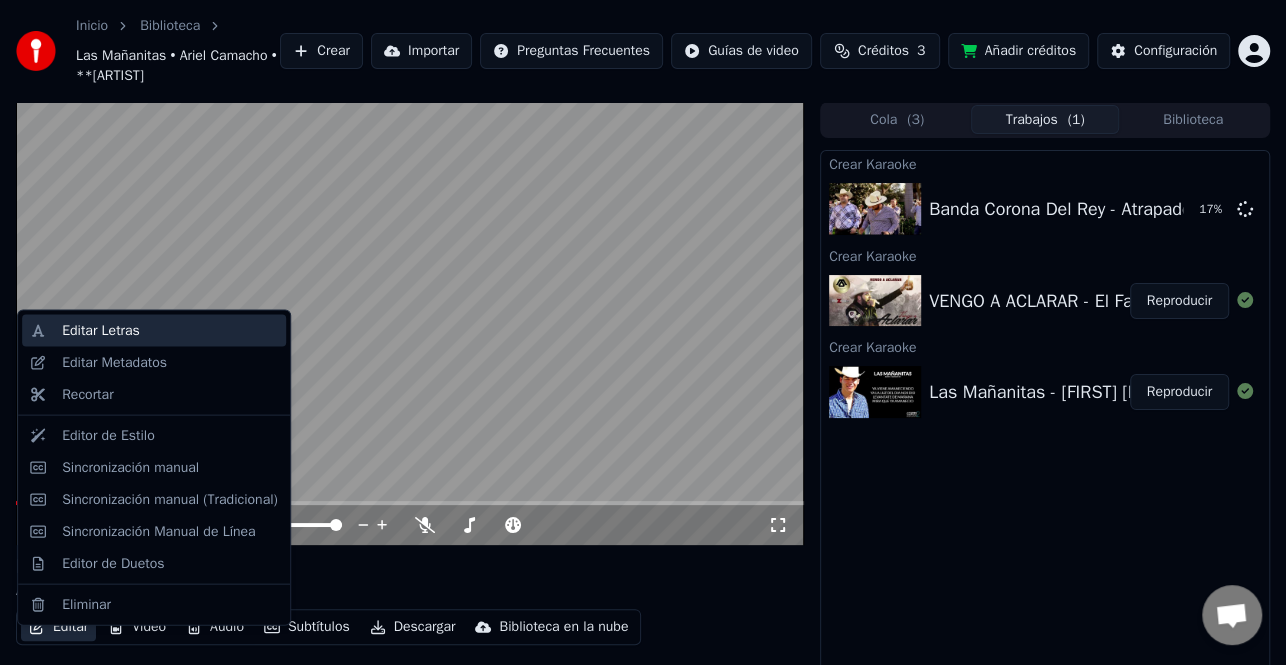 click on "Editar Letras" at bounding box center (170, 331) 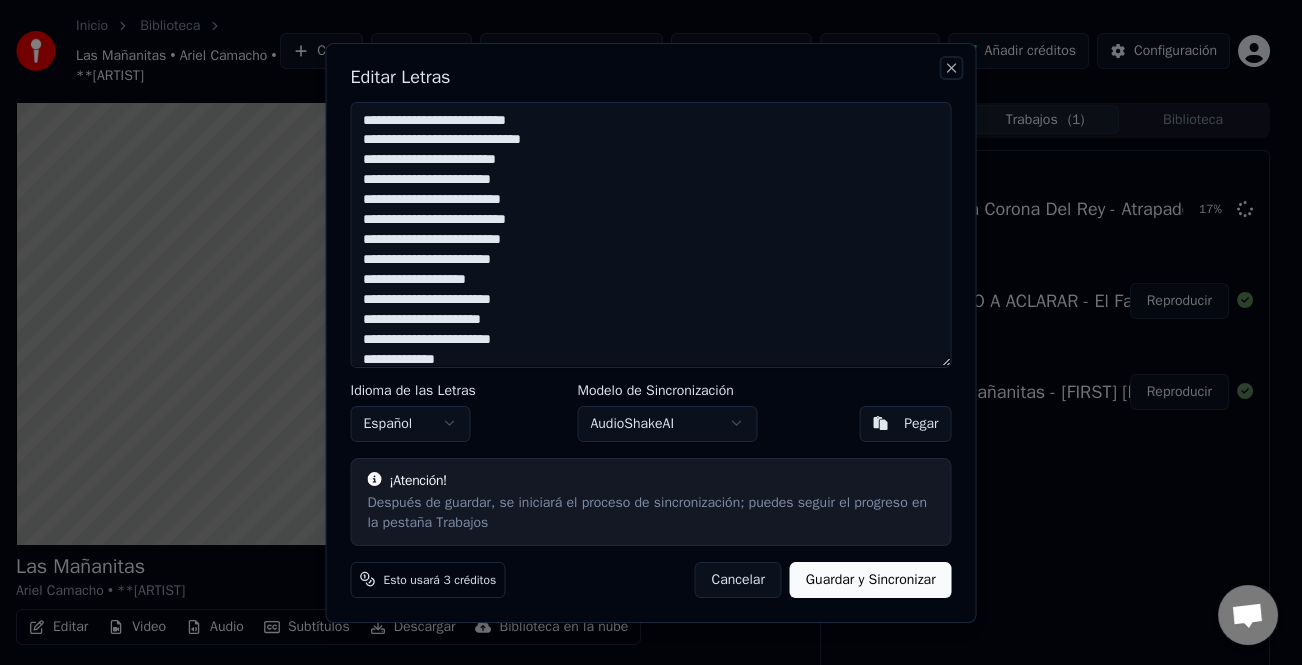 click on "Close" at bounding box center (952, 68) 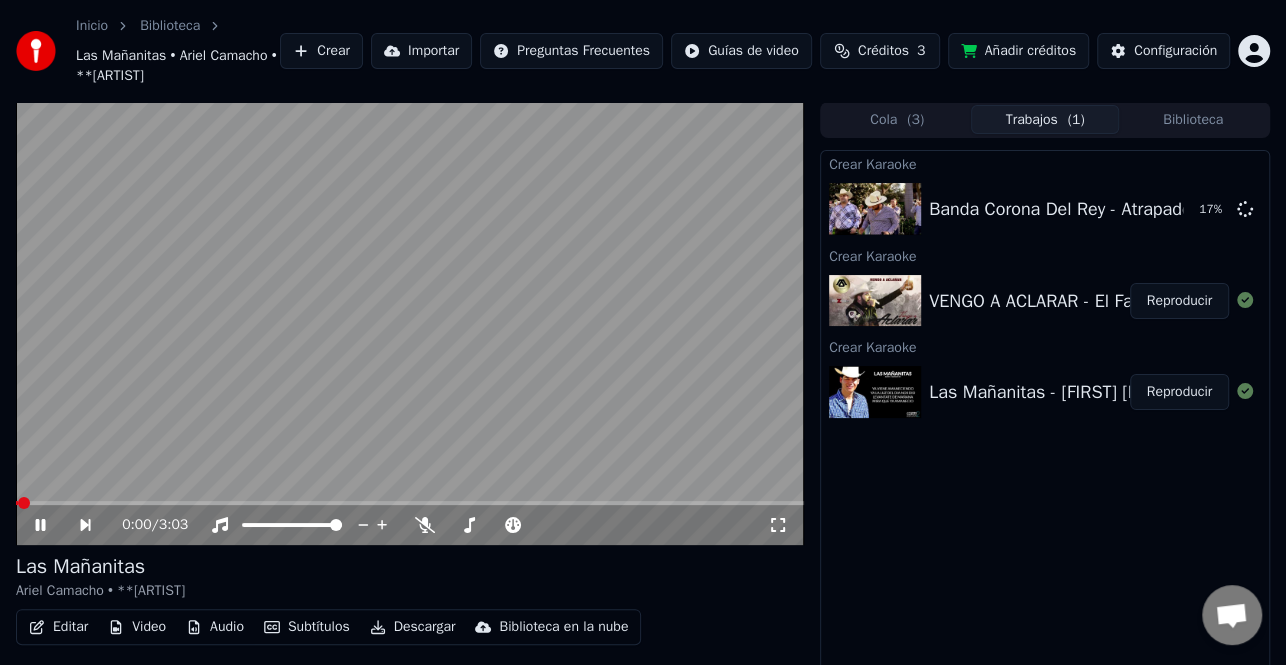 click 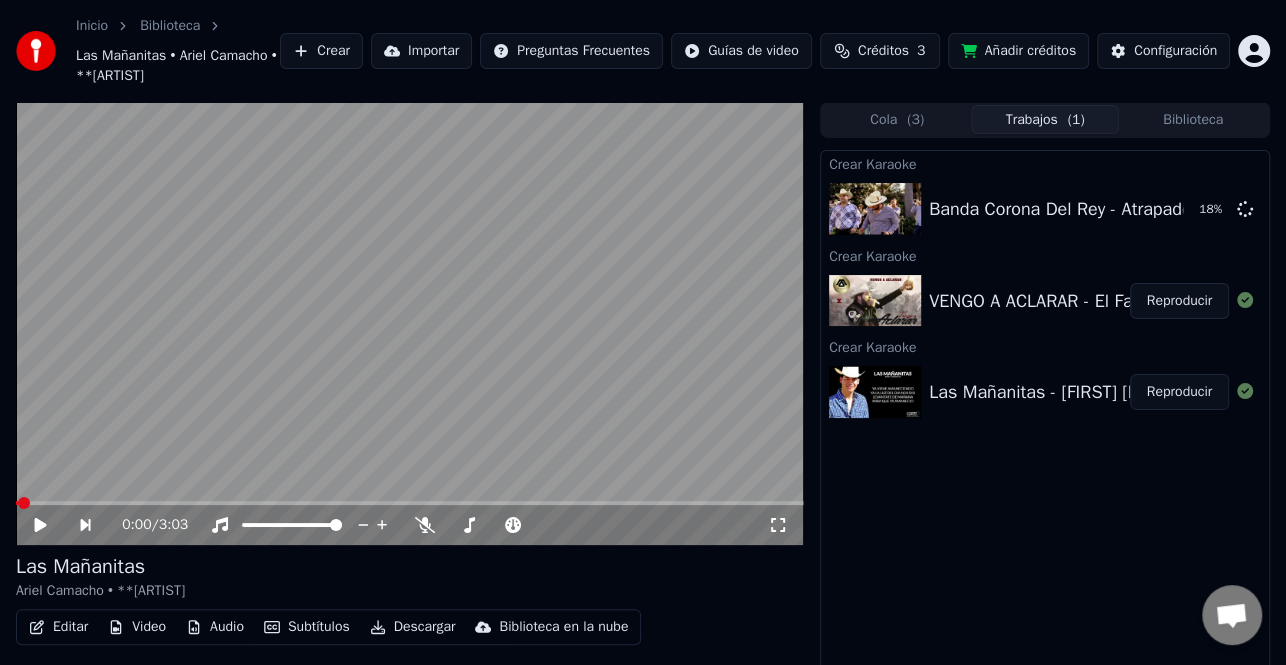 click on "Editar" at bounding box center [58, 627] 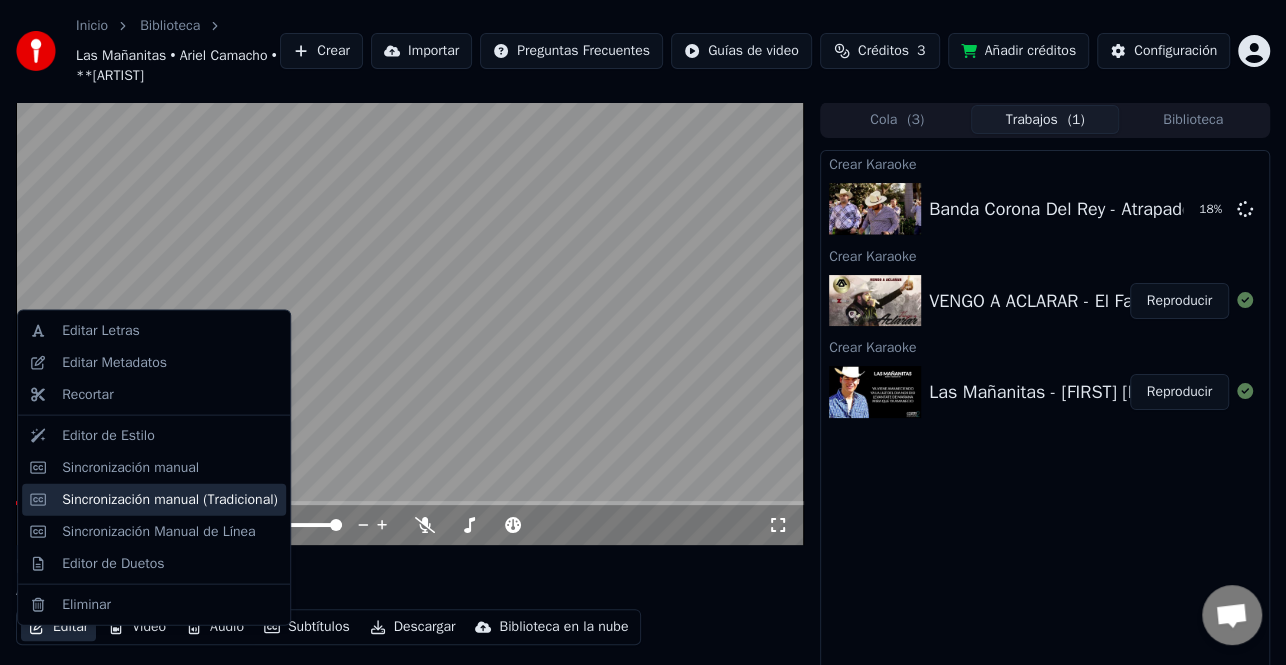click on "Sincronización manual (Tradicional)" at bounding box center [170, 499] 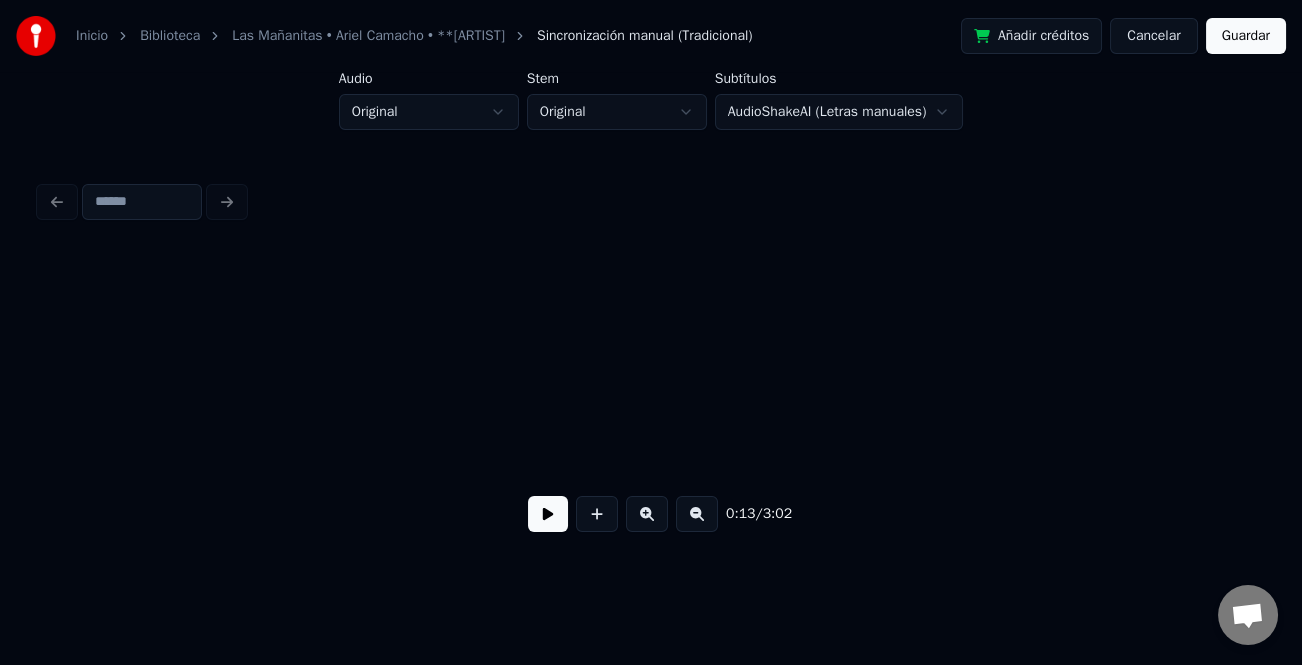 scroll, scrollTop: 0, scrollLeft: 2635, axis: horizontal 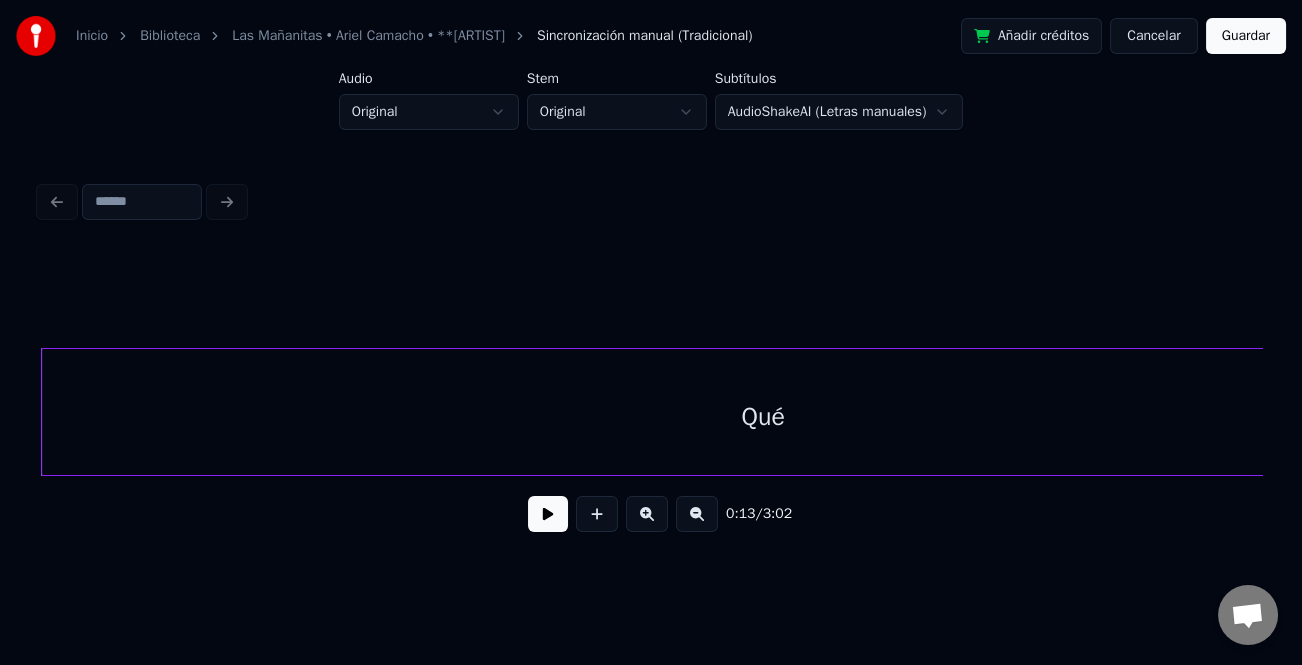 click at bounding box center [548, 514] 